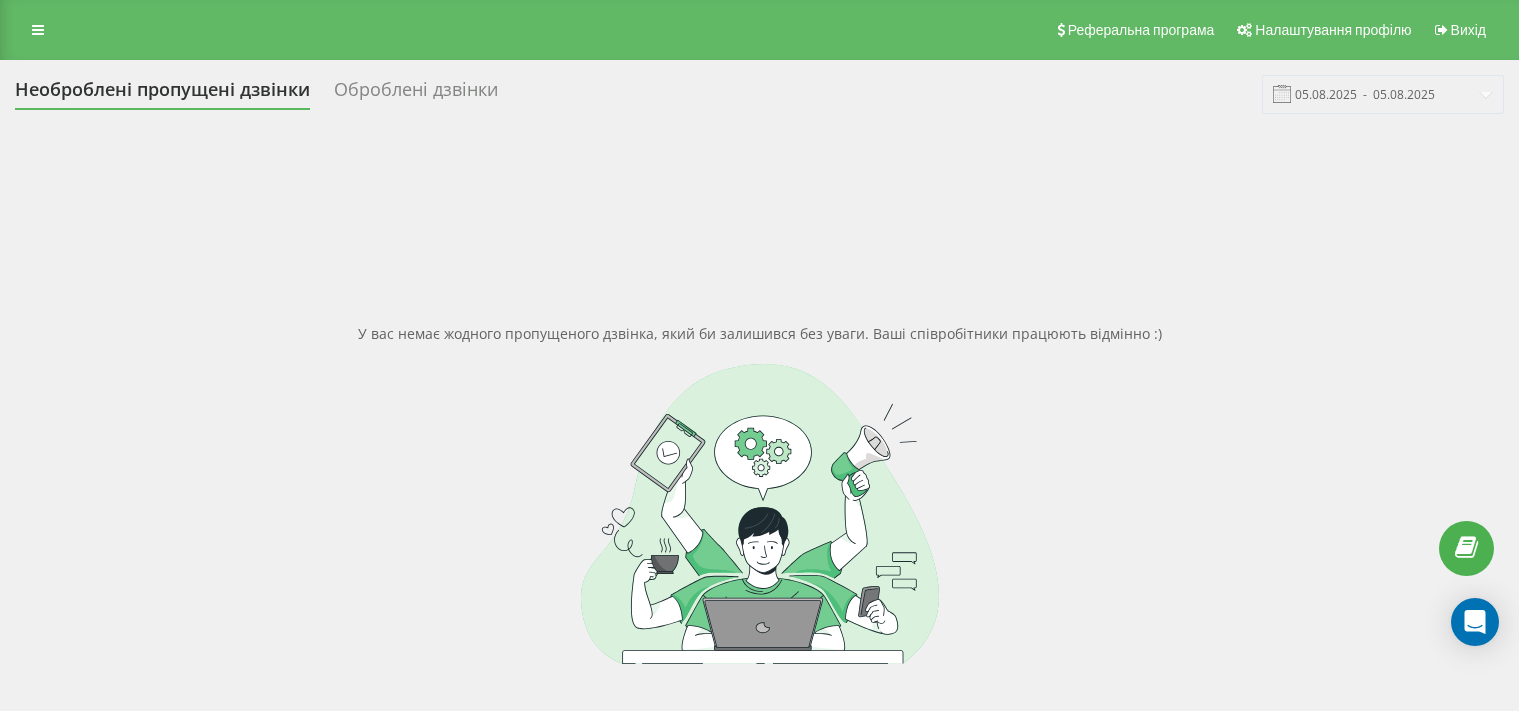 scroll, scrollTop: 0, scrollLeft: 0, axis: both 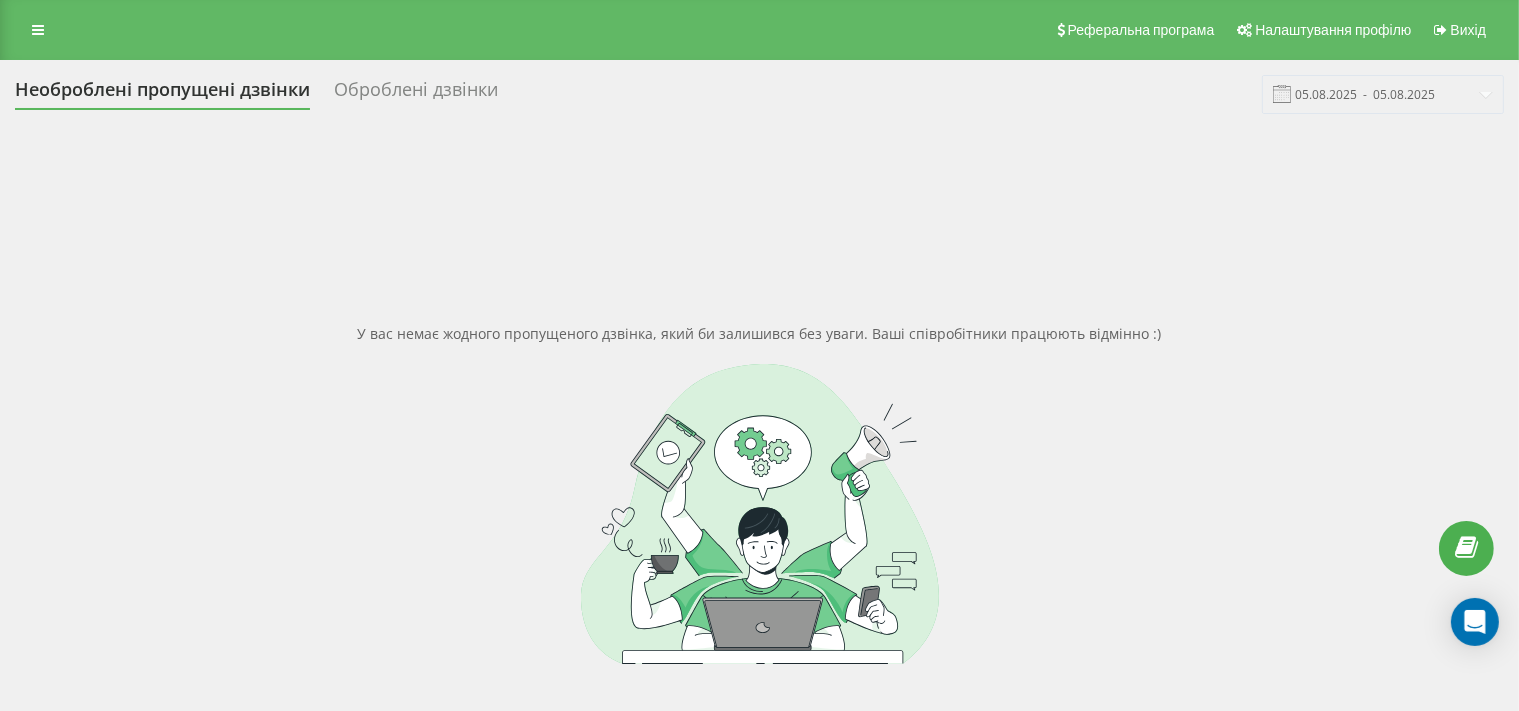click at bounding box center (38, 30) 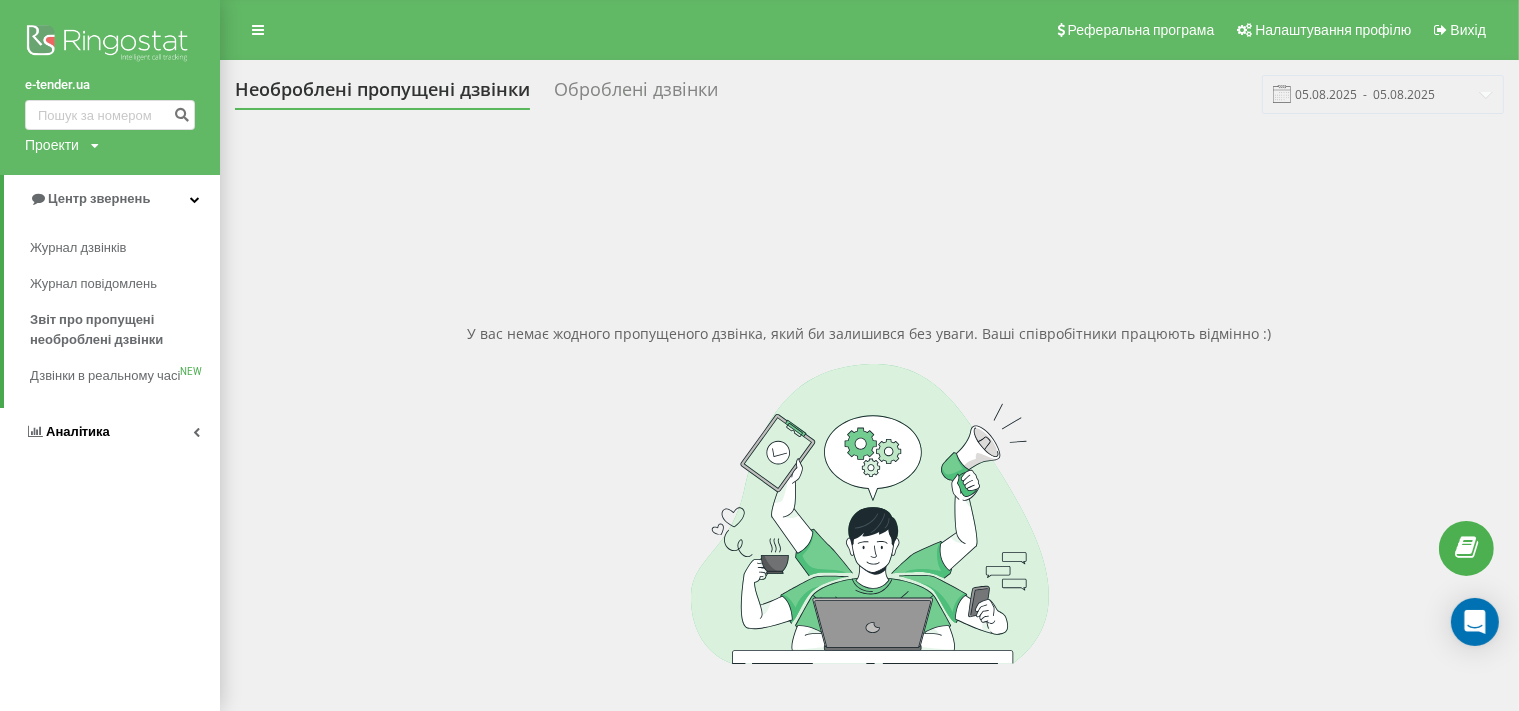 click on "Аналiтика" at bounding box center [67, 432] 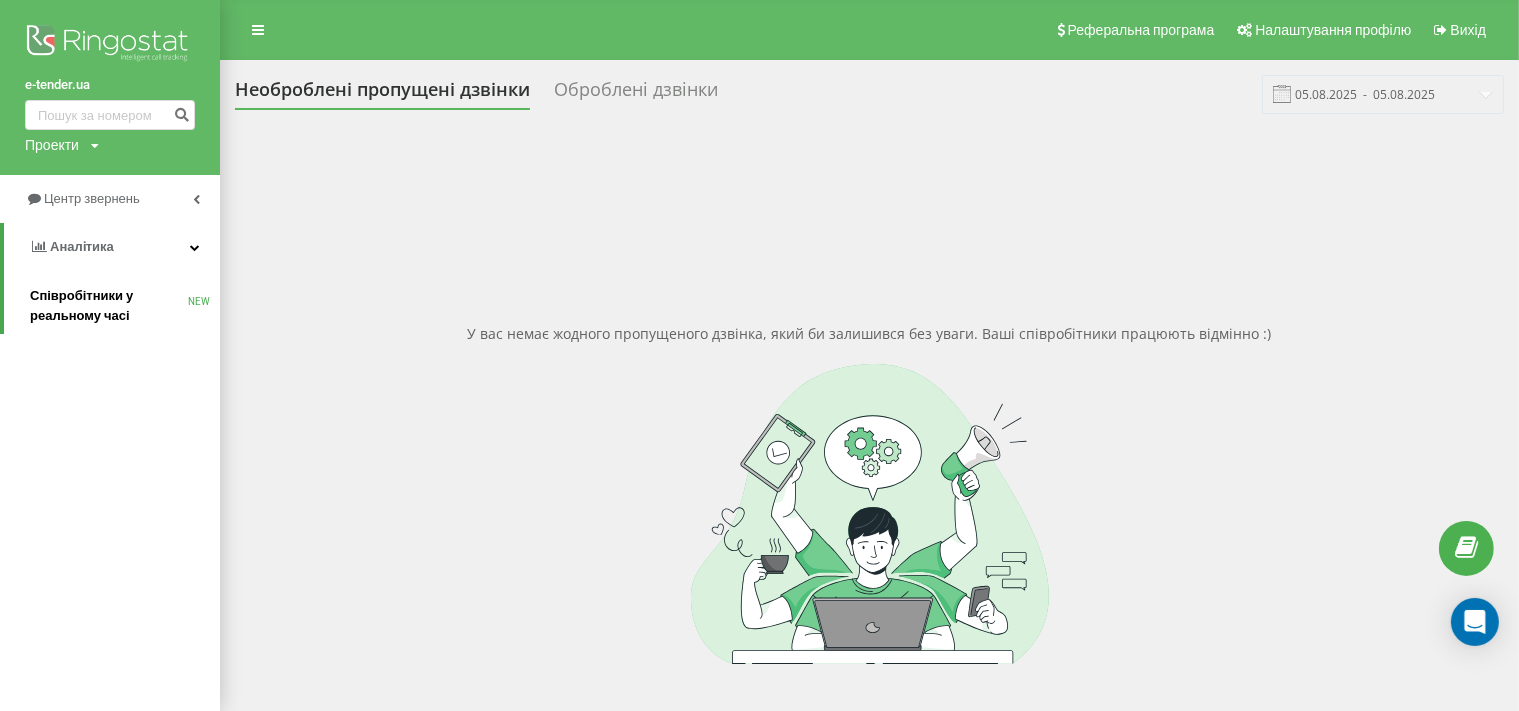 click on "Співробітники у реальному часі" at bounding box center [109, 306] 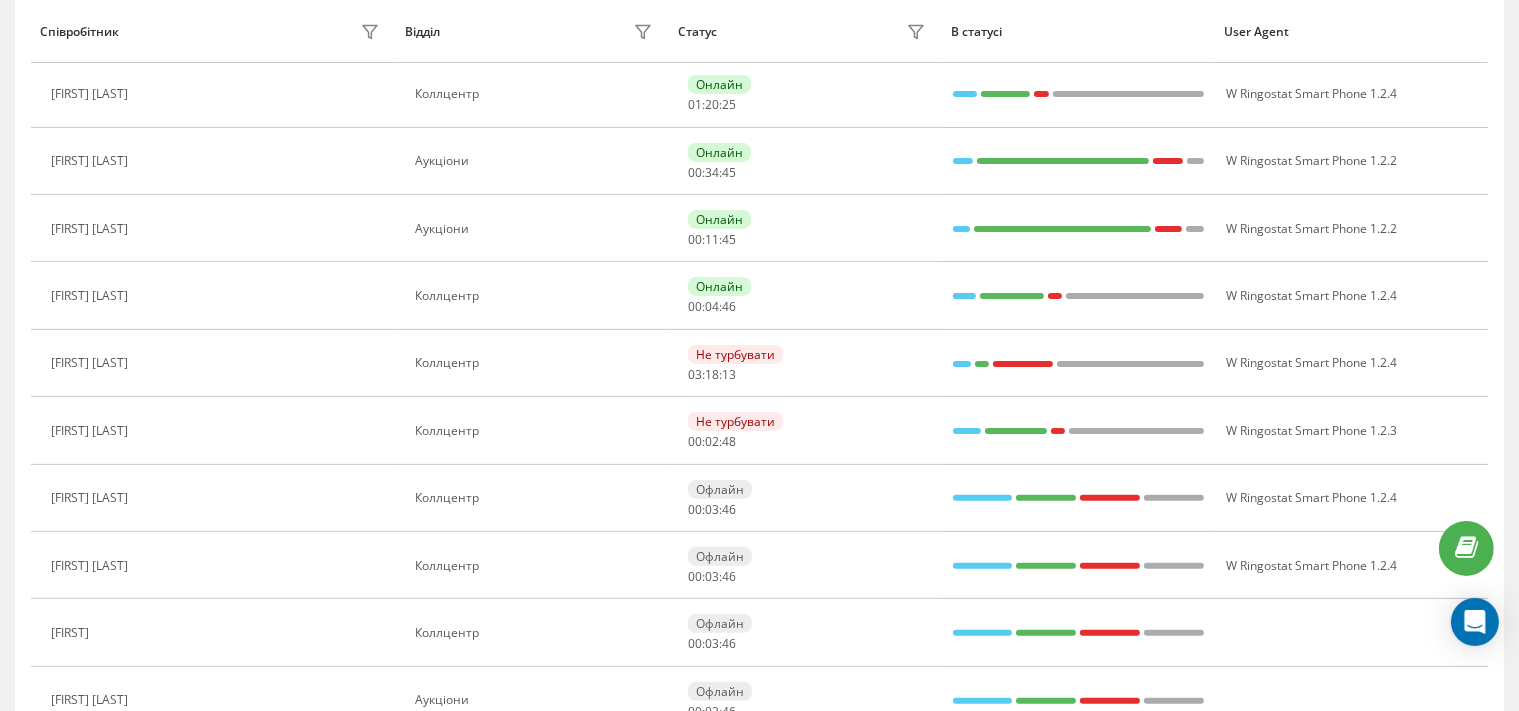 scroll, scrollTop: 393, scrollLeft: 0, axis: vertical 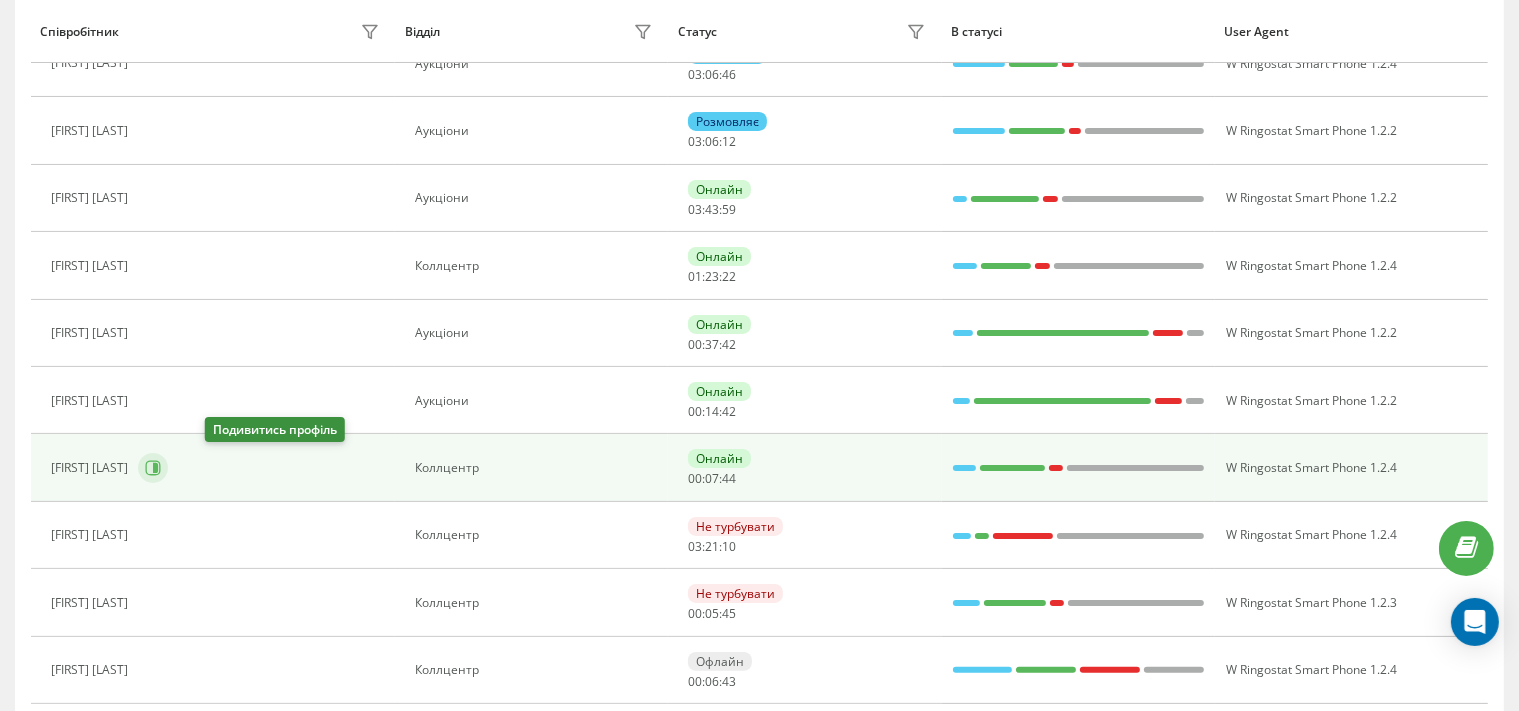 click 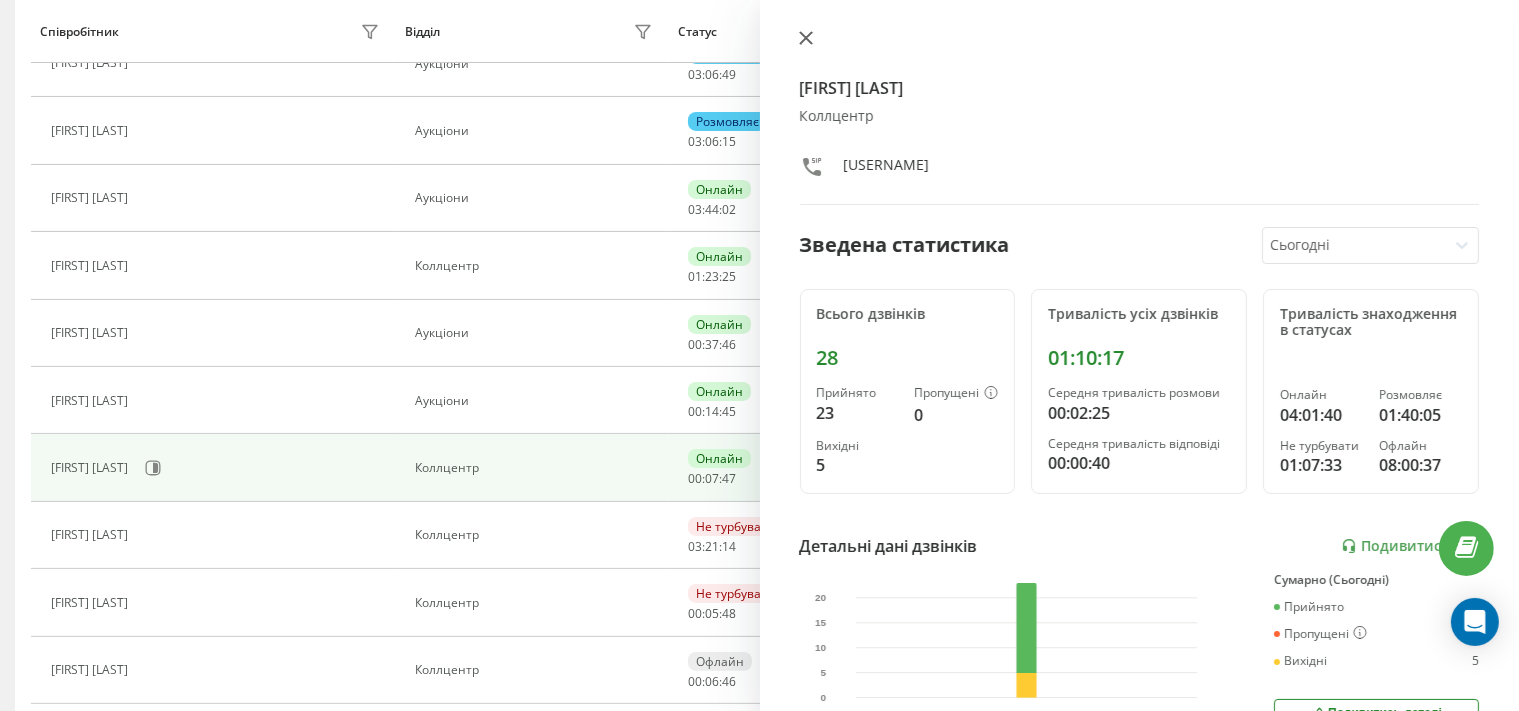 click 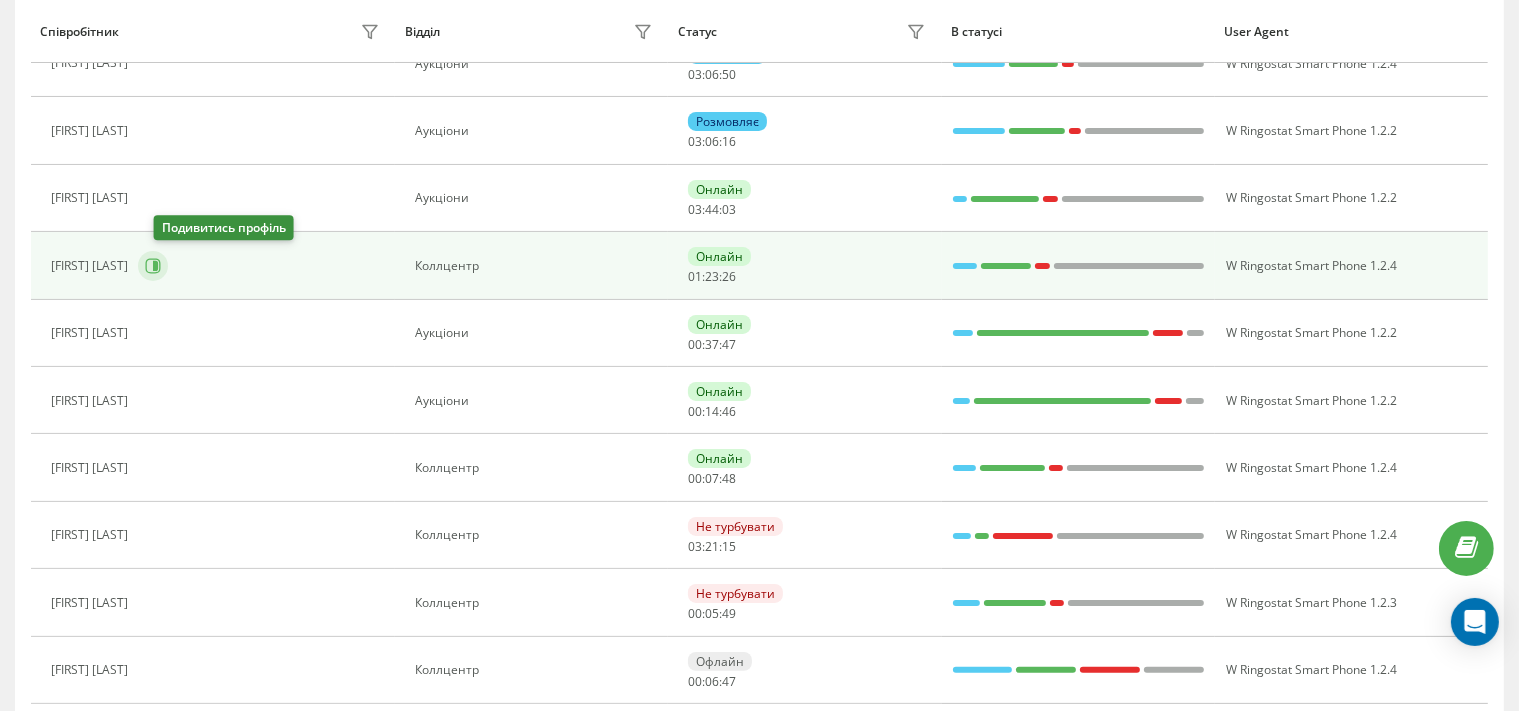 click 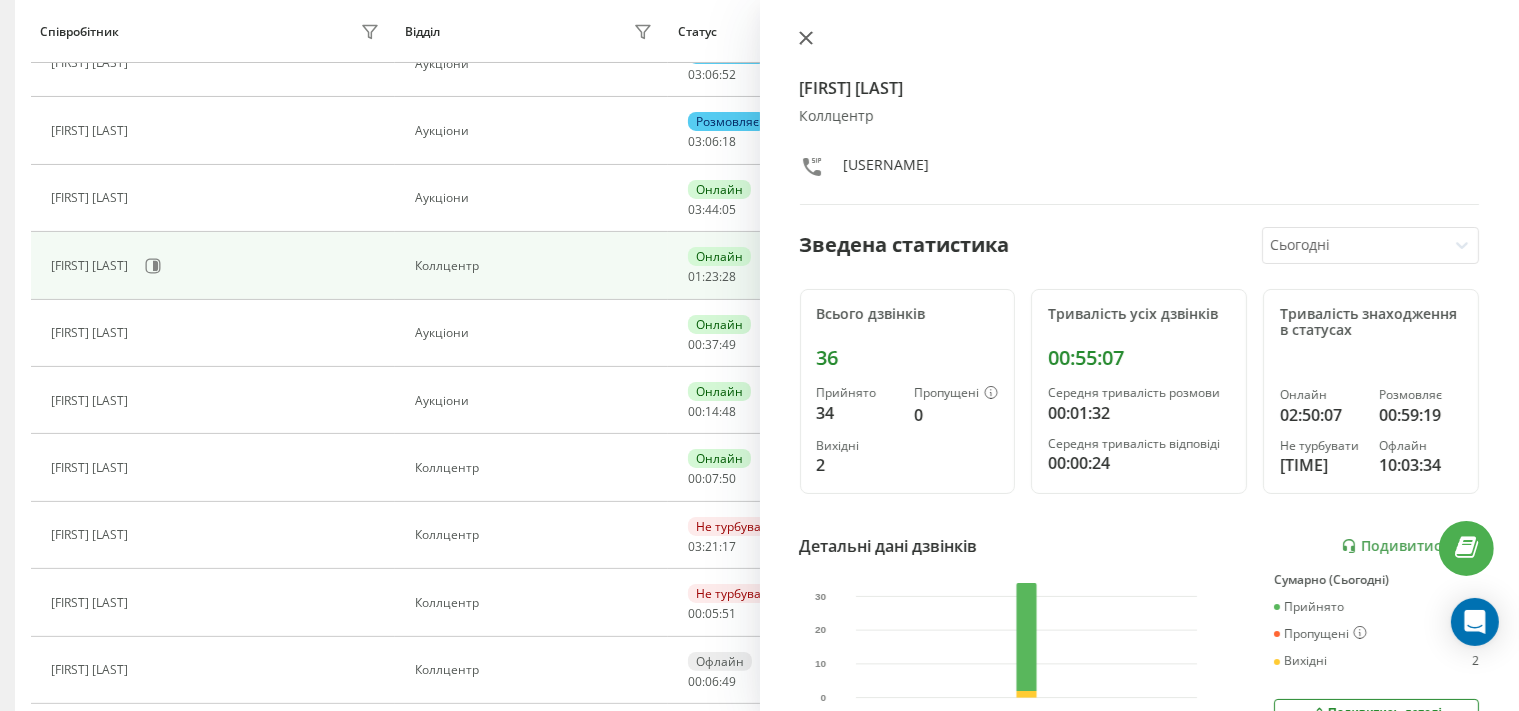 click 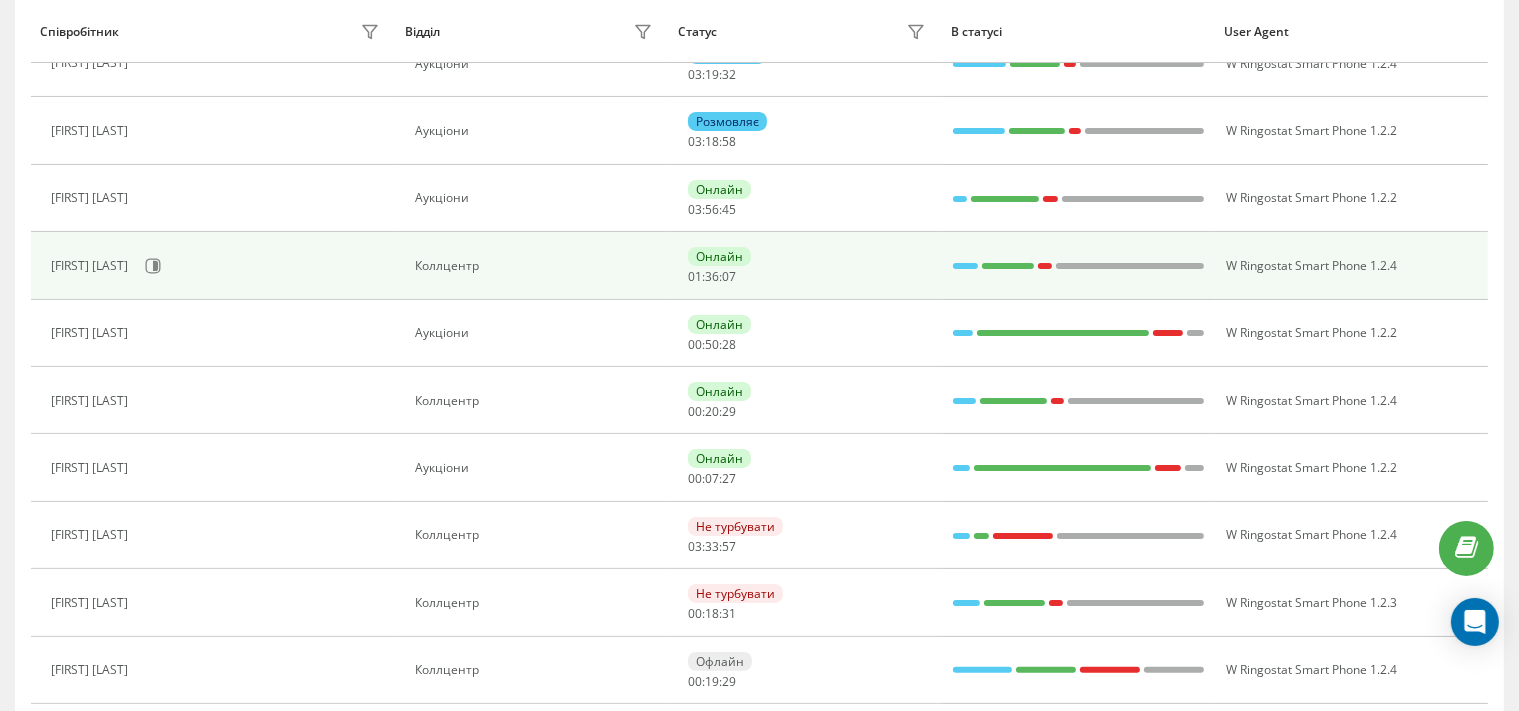 scroll, scrollTop: 0, scrollLeft: 0, axis: both 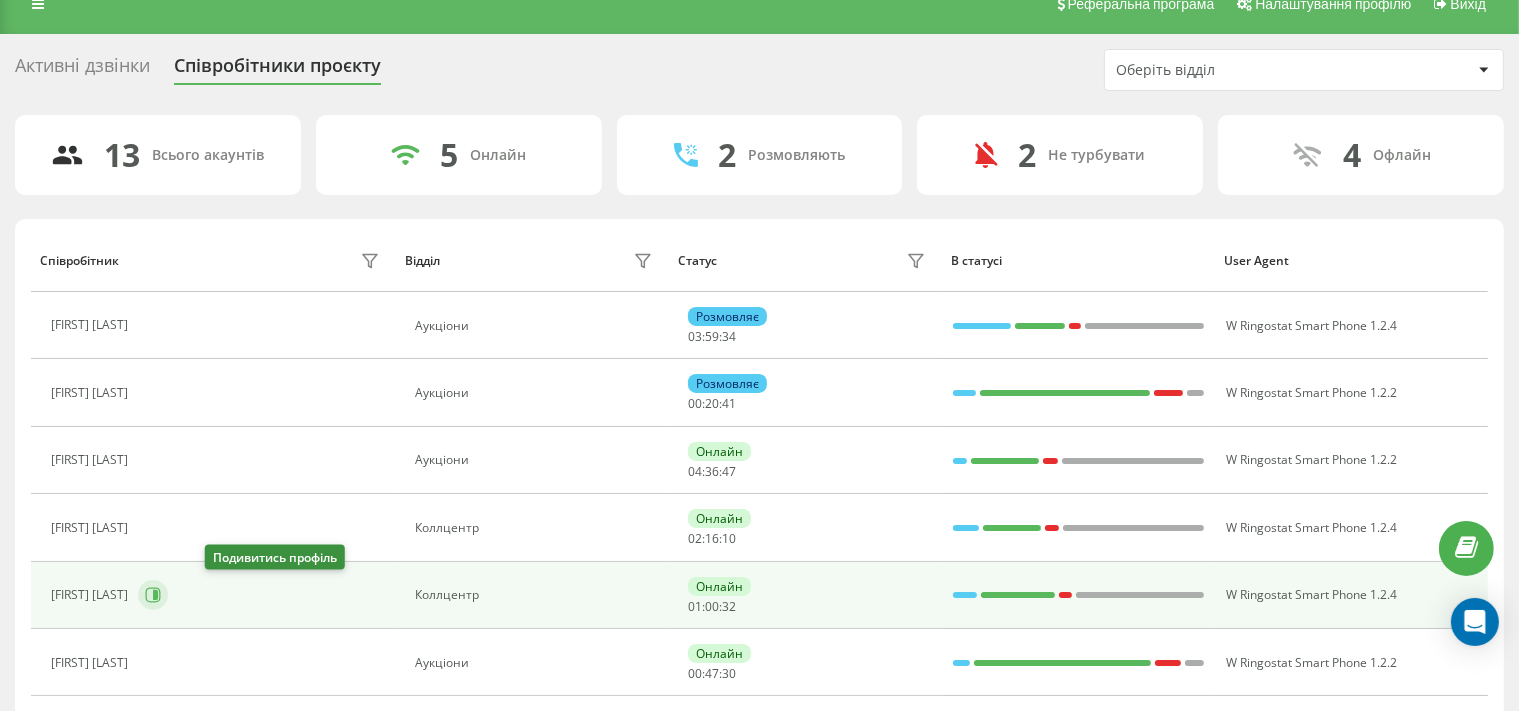 click 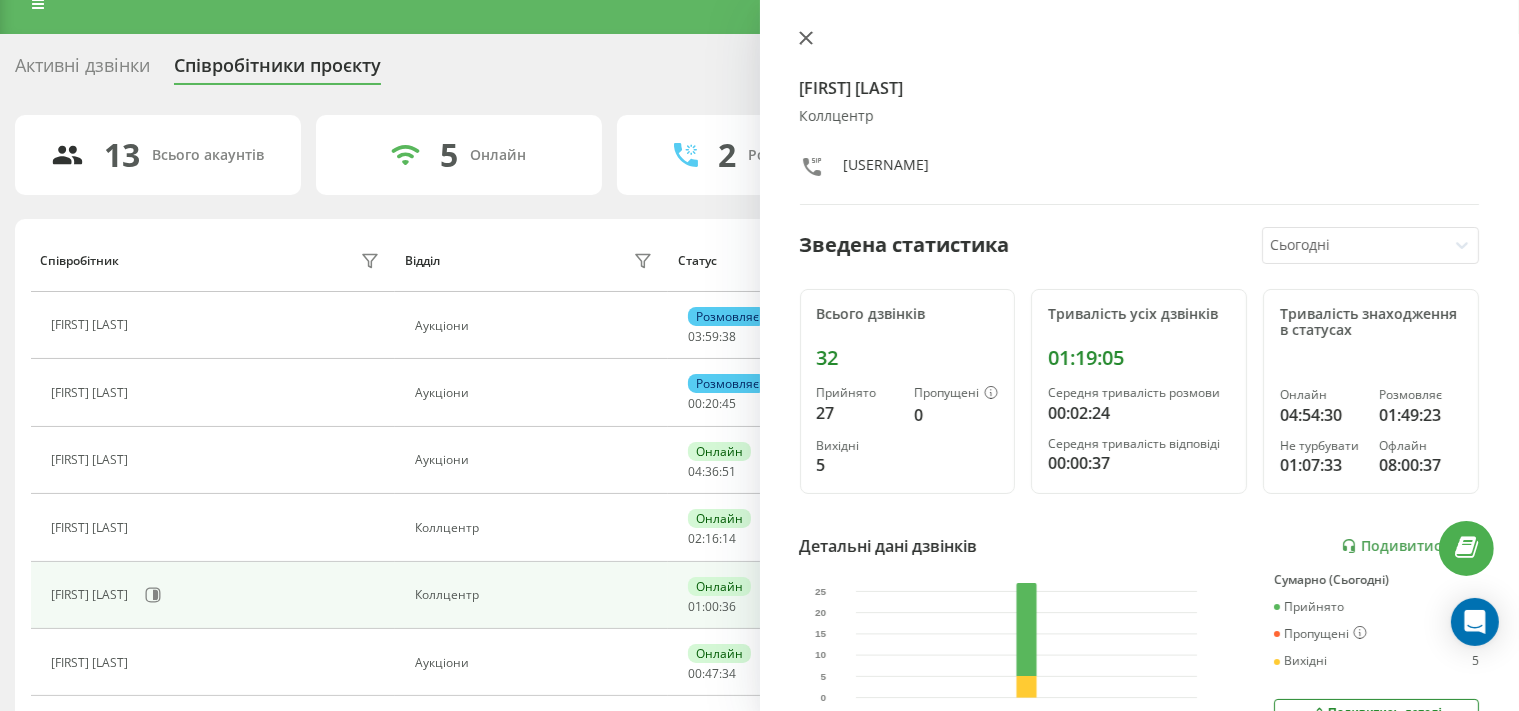 click 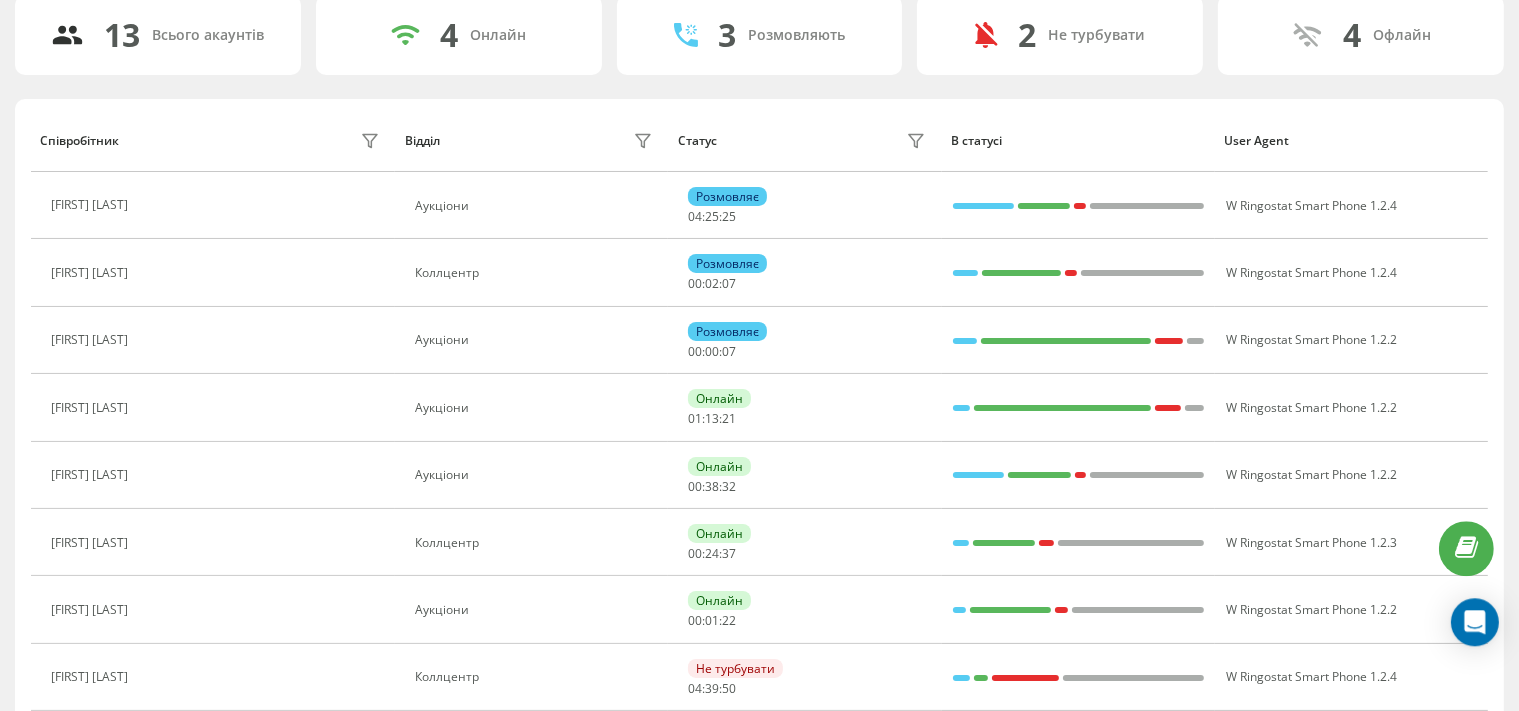 scroll, scrollTop: 211, scrollLeft: 0, axis: vertical 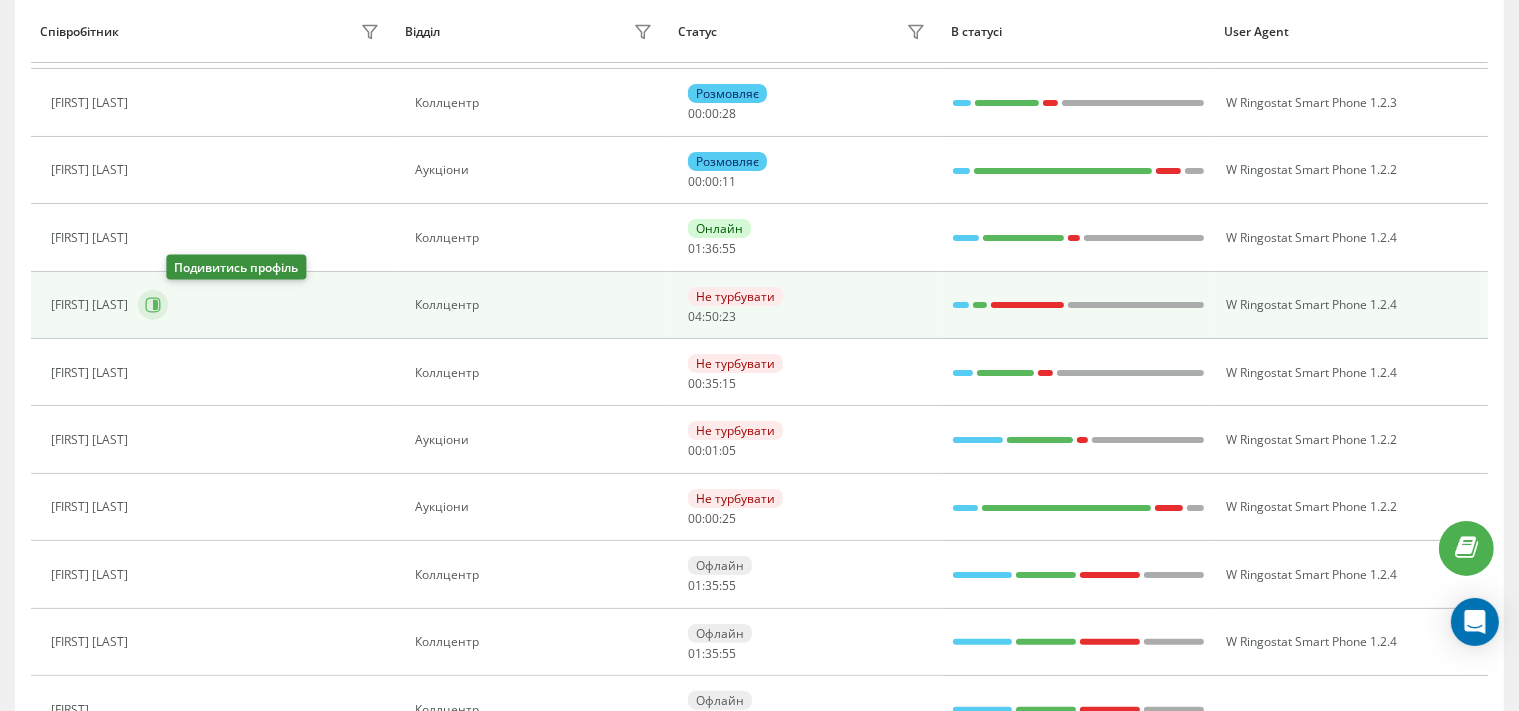 click 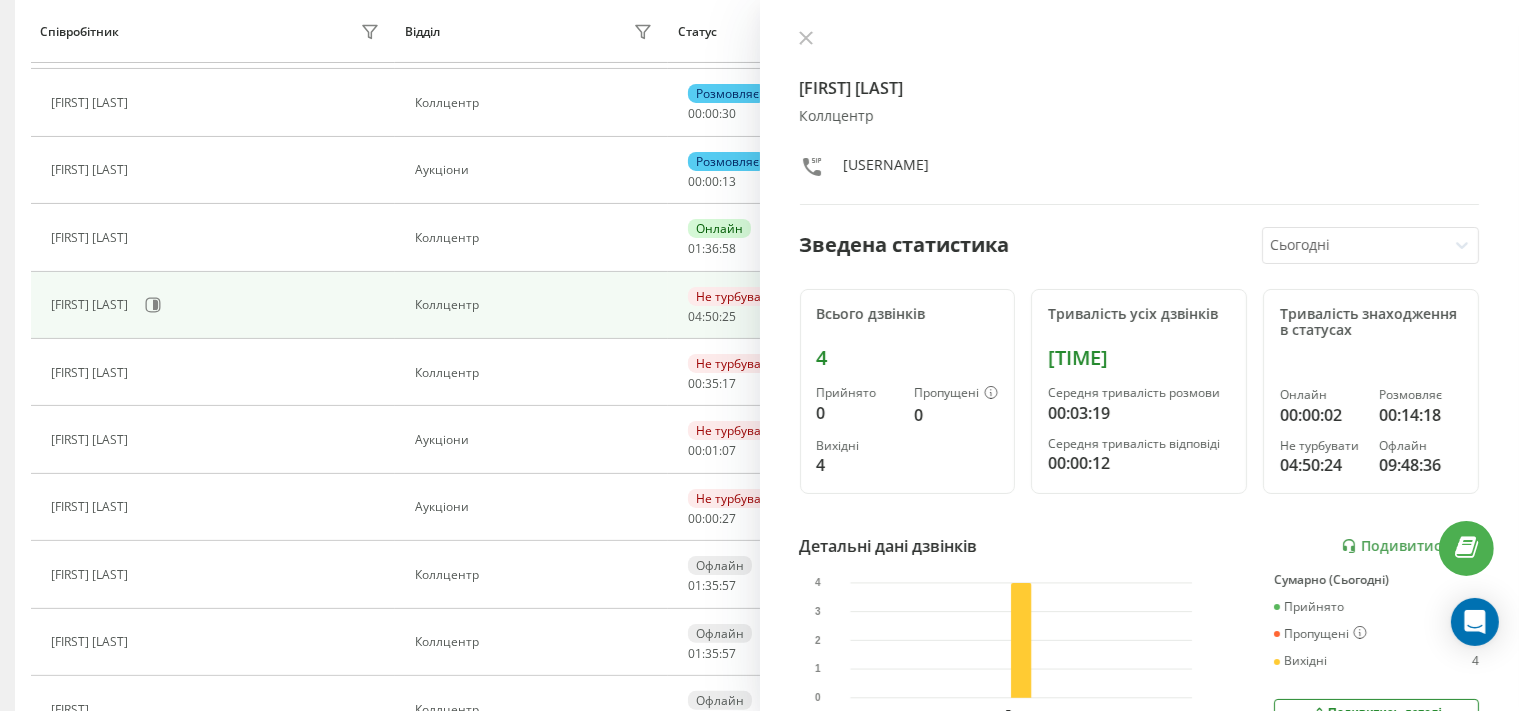 click on "Ярослав Тригубов Коллцентр etenderua_tregubov Зведена статистика Сьогодні Всього дзвінків 4 Прийнято 0 Пропущені 0 Вихідні 4 Тривалість усіх дзвінків 00:13:16 Середня тривалість розмови 00:03:19 Середня тривалість відповіді 00:00:12 Тривалість знаходження в статусах Онлайн 00:00:02 Розмовляє 00:14:18 Не турбувати 04:50:24 Офлайн 09:48:36 Детальні дані дзвінків Подивитись звіт 5 серп 0 1 2 3 4 Сумарно (Сьогодні) Прийнято 0 Пропущені 0 Вихідні 4   Подивитись деталі Детальні дані статусів 5 серп Сумарно (Сьогодні) Онлайн 00:00:02 Розмовляє 00:14:18 Не турбувати 04:50:24 Офлайн 09:48:36   Подивитись деталі" at bounding box center (1140, 355) 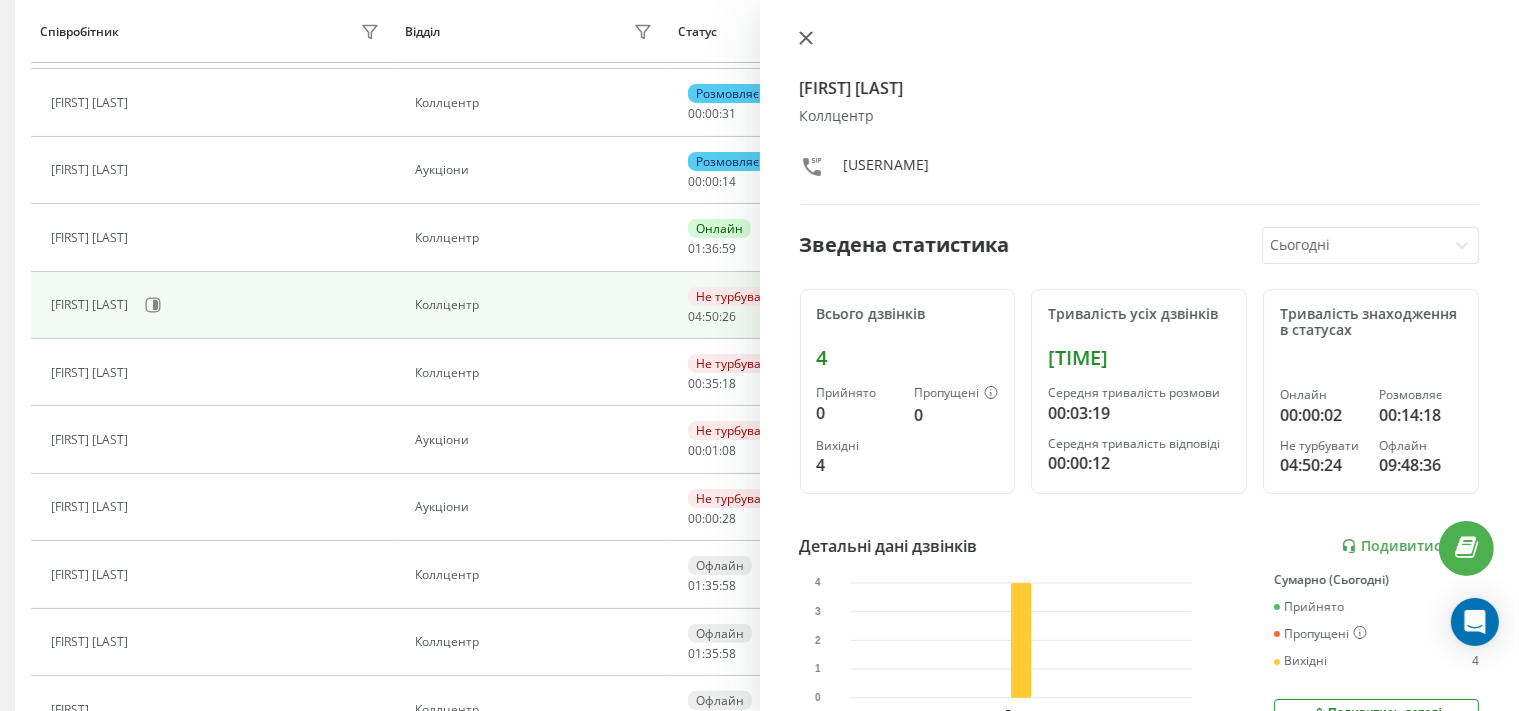 click 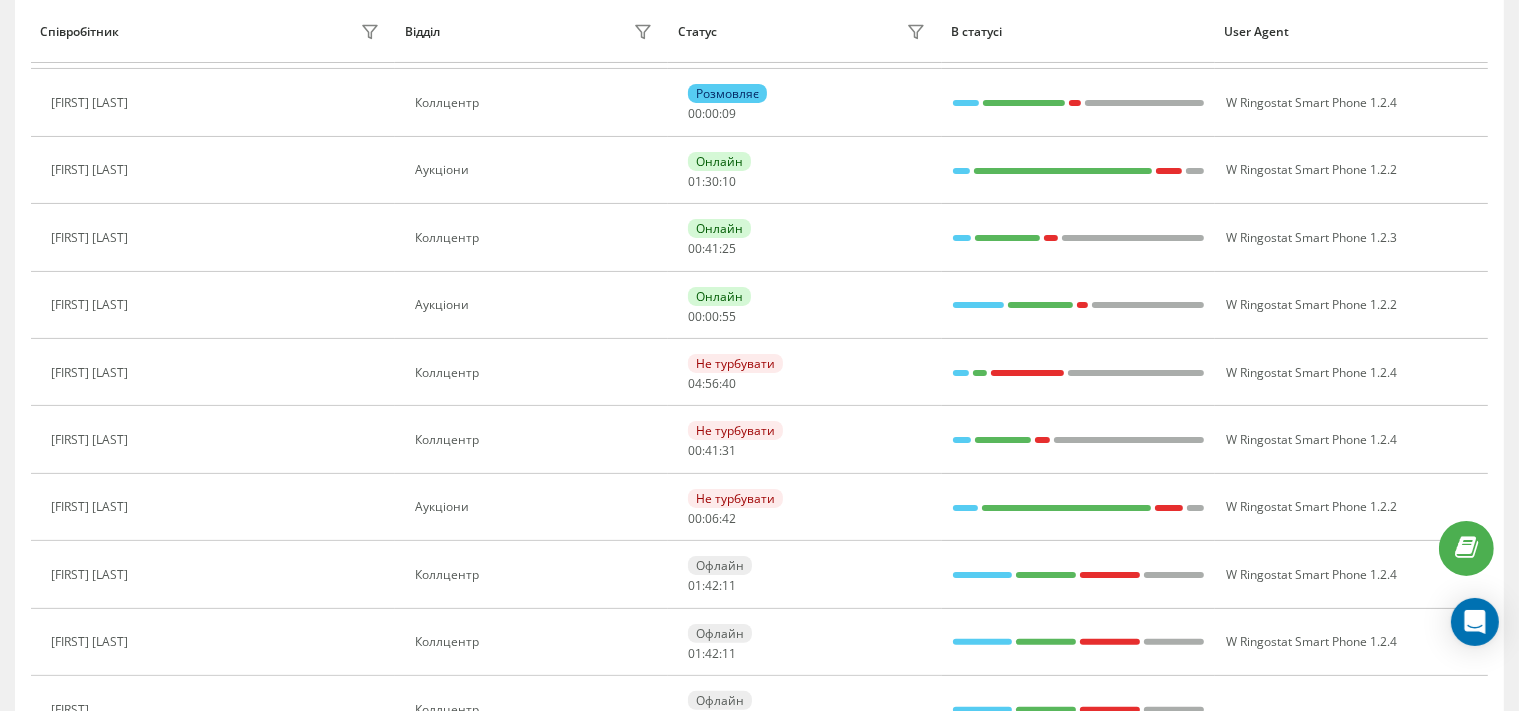 scroll, scrollTop: 0, scrollLeft: 0, axis: both 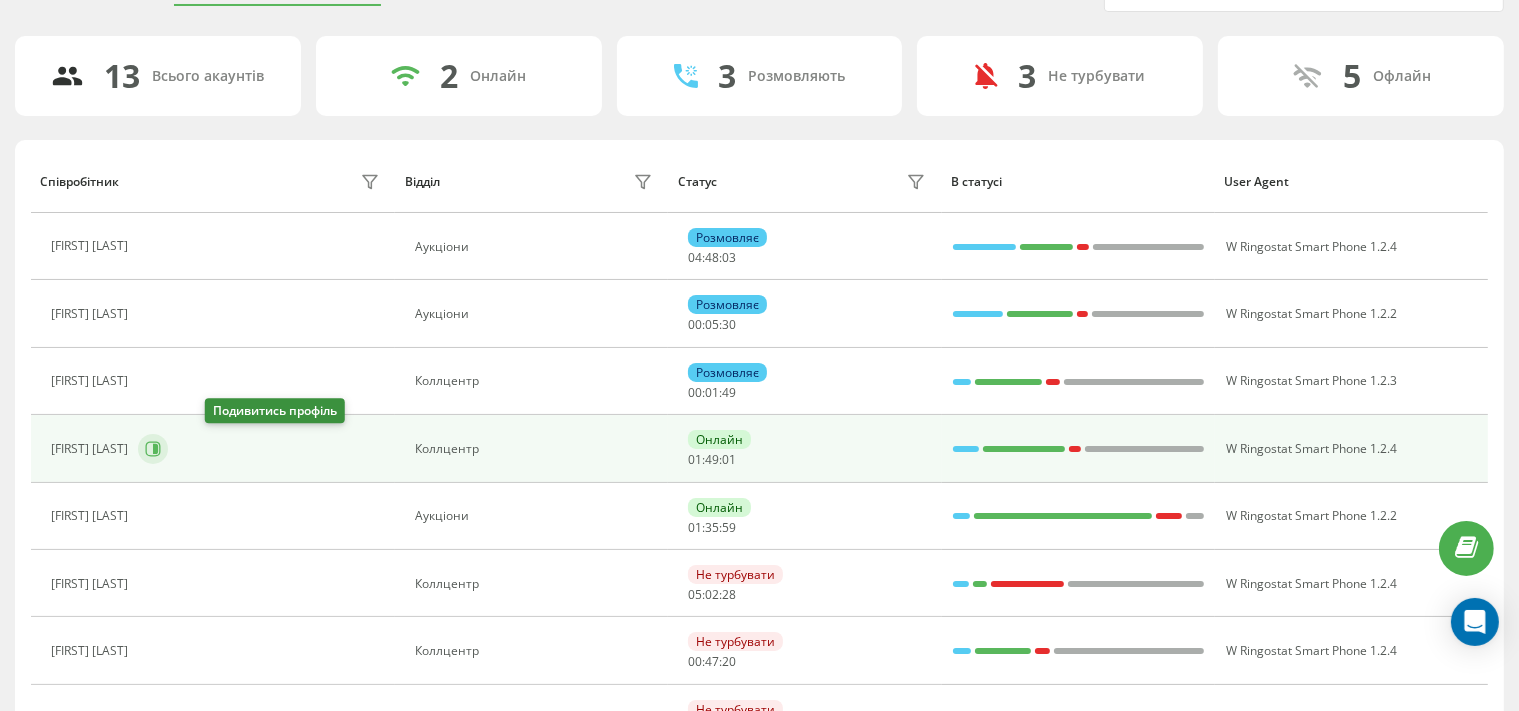 click 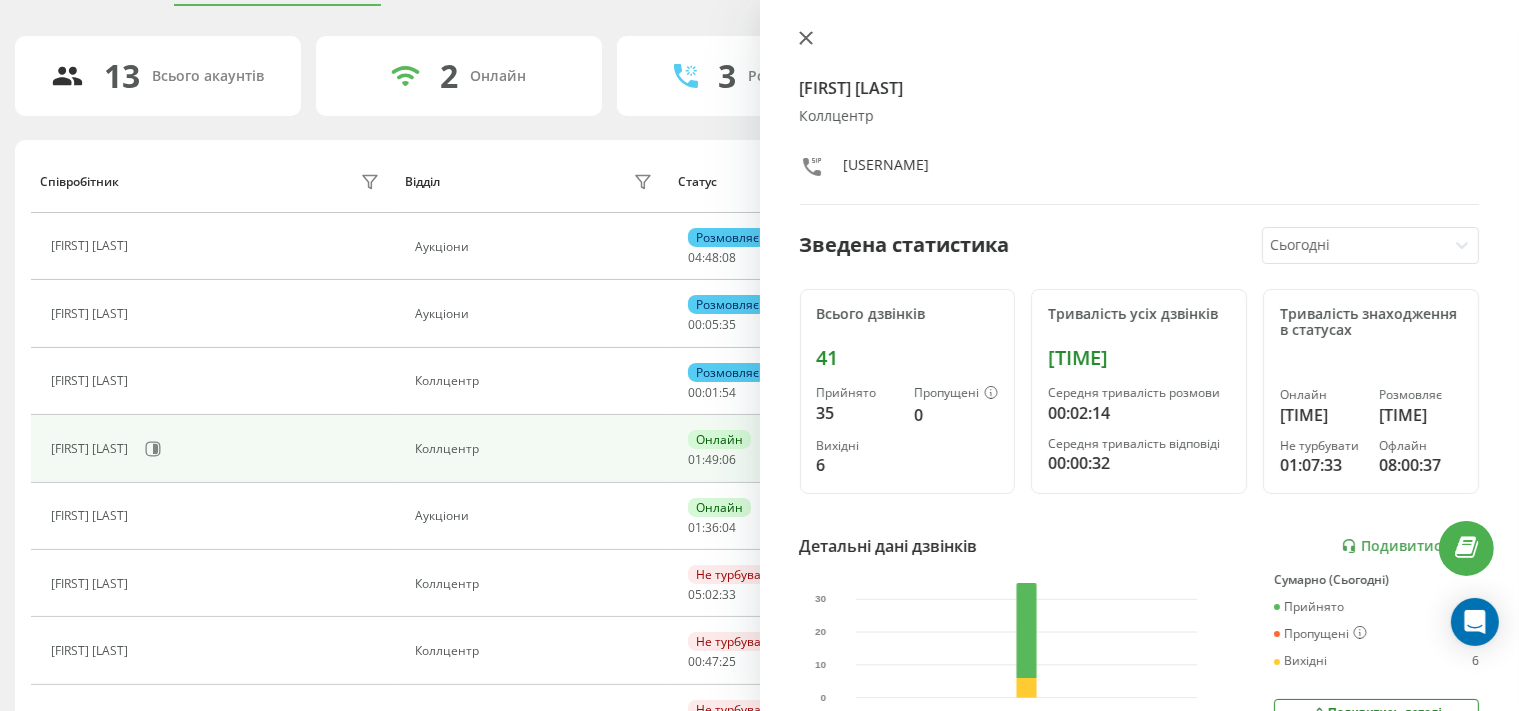 click at bounding box center [806, 39] 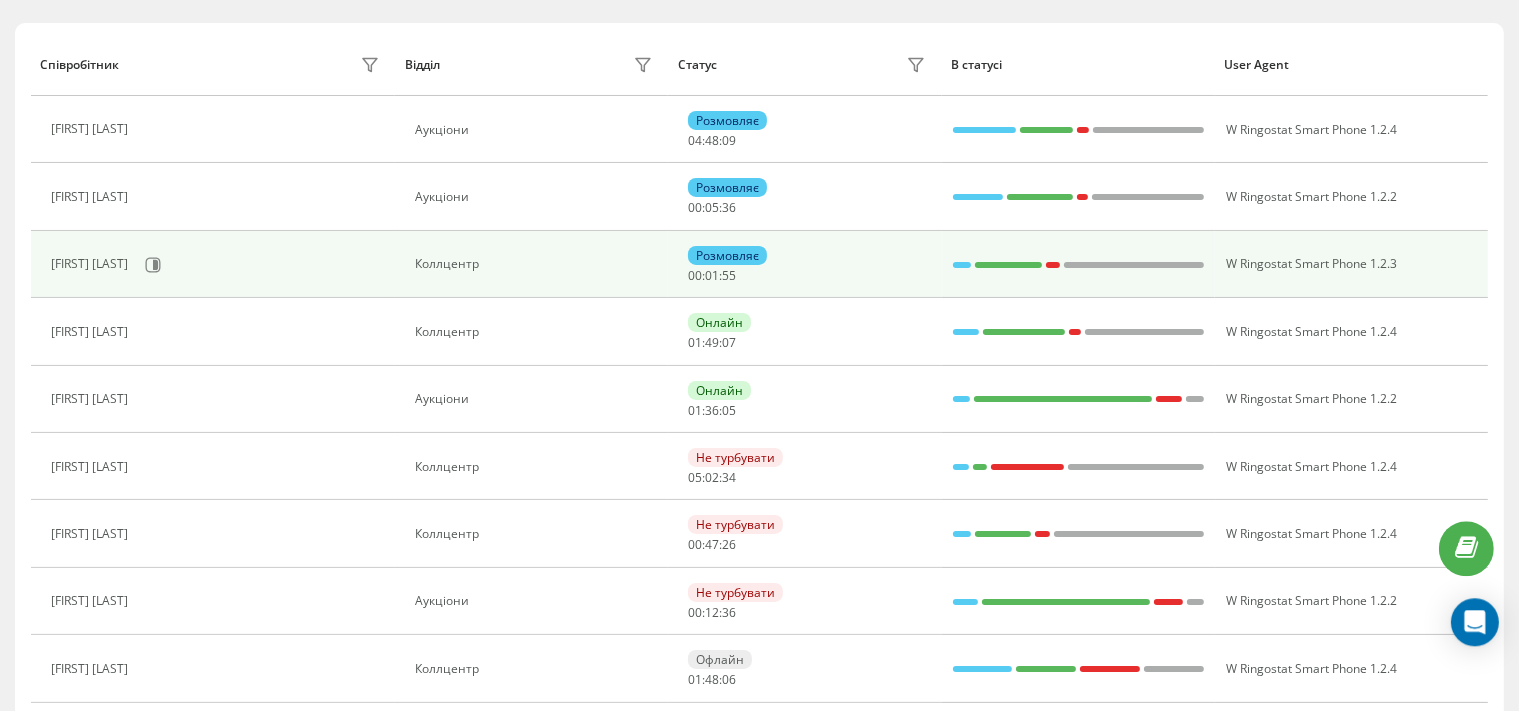 scroll, scrollTop: 316, scrollLeft: 0, axis: vertical 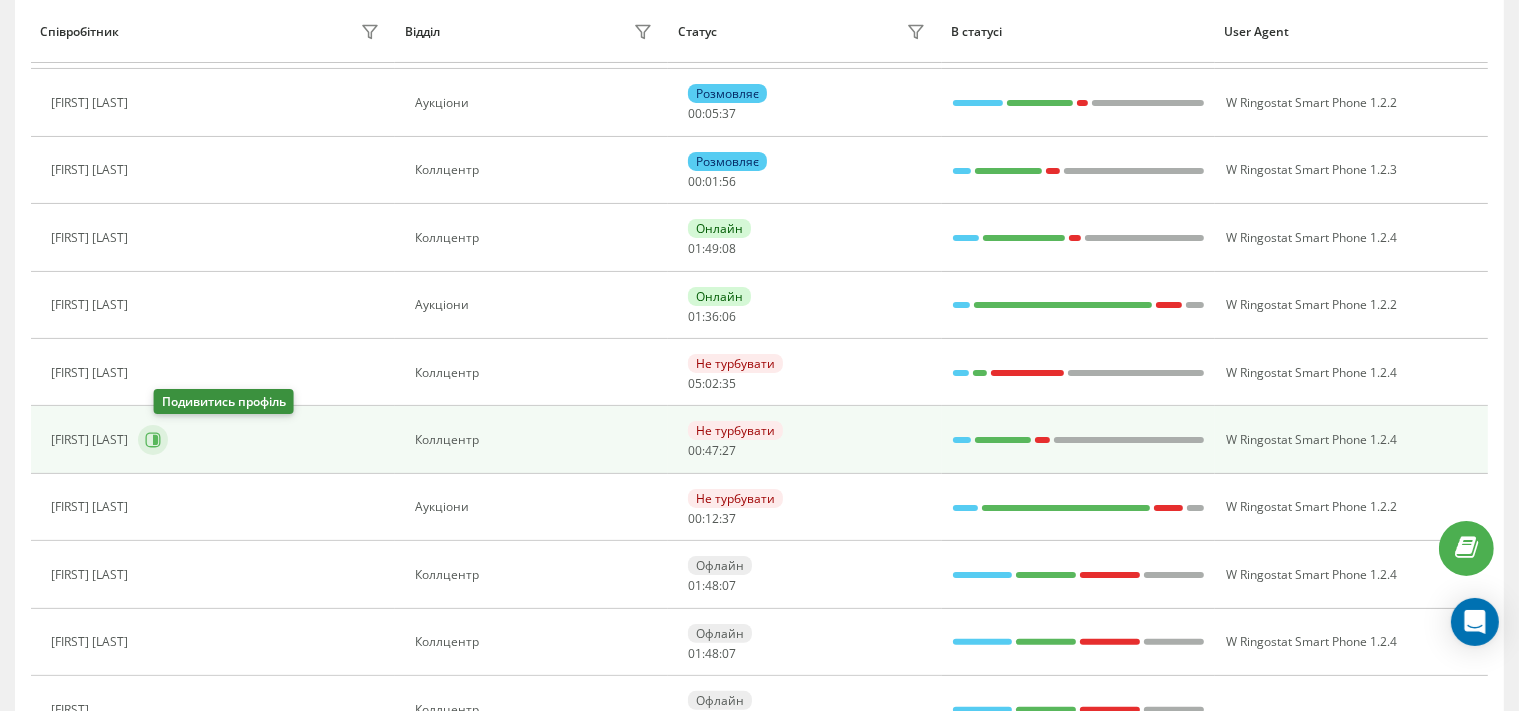 click 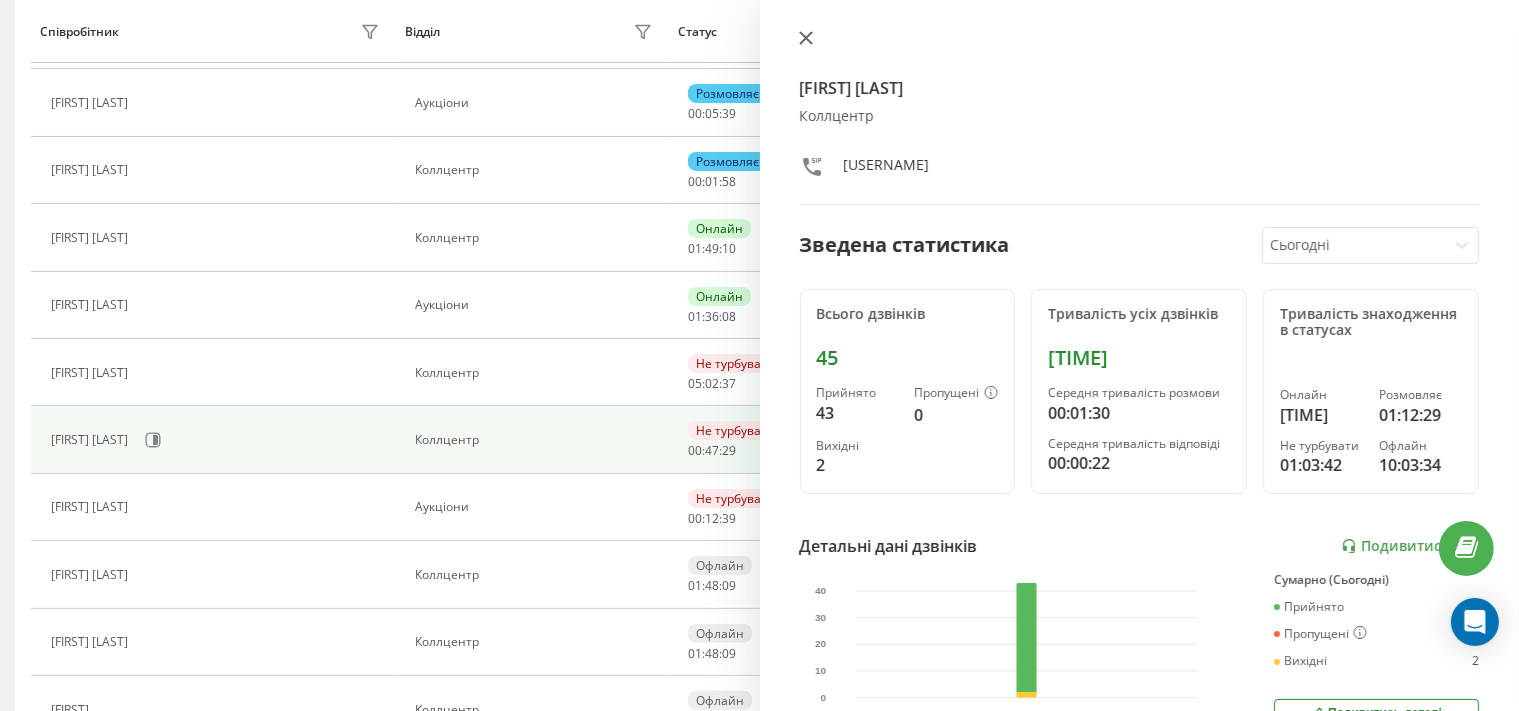 click 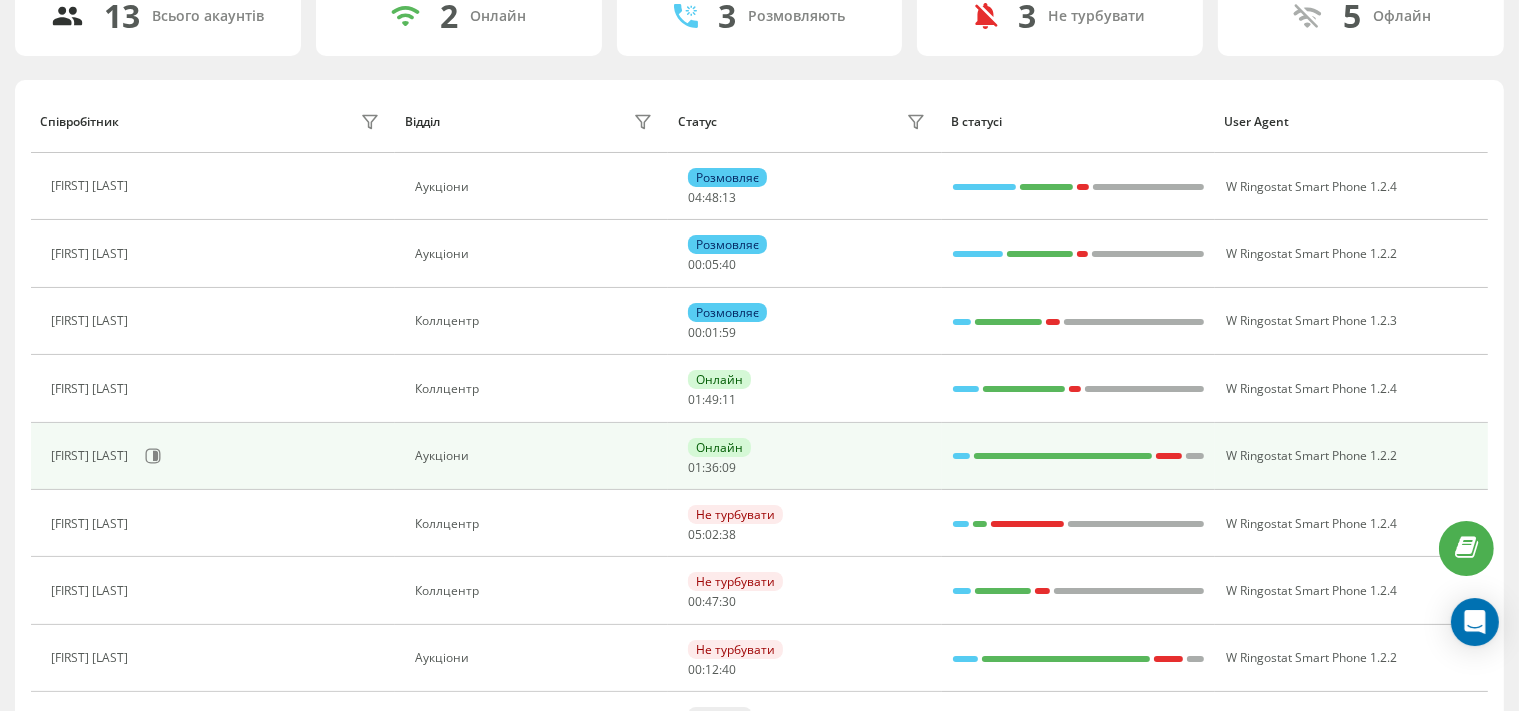 scroll, scrollTop: 105, scrollLeft: 0, axis: vertical 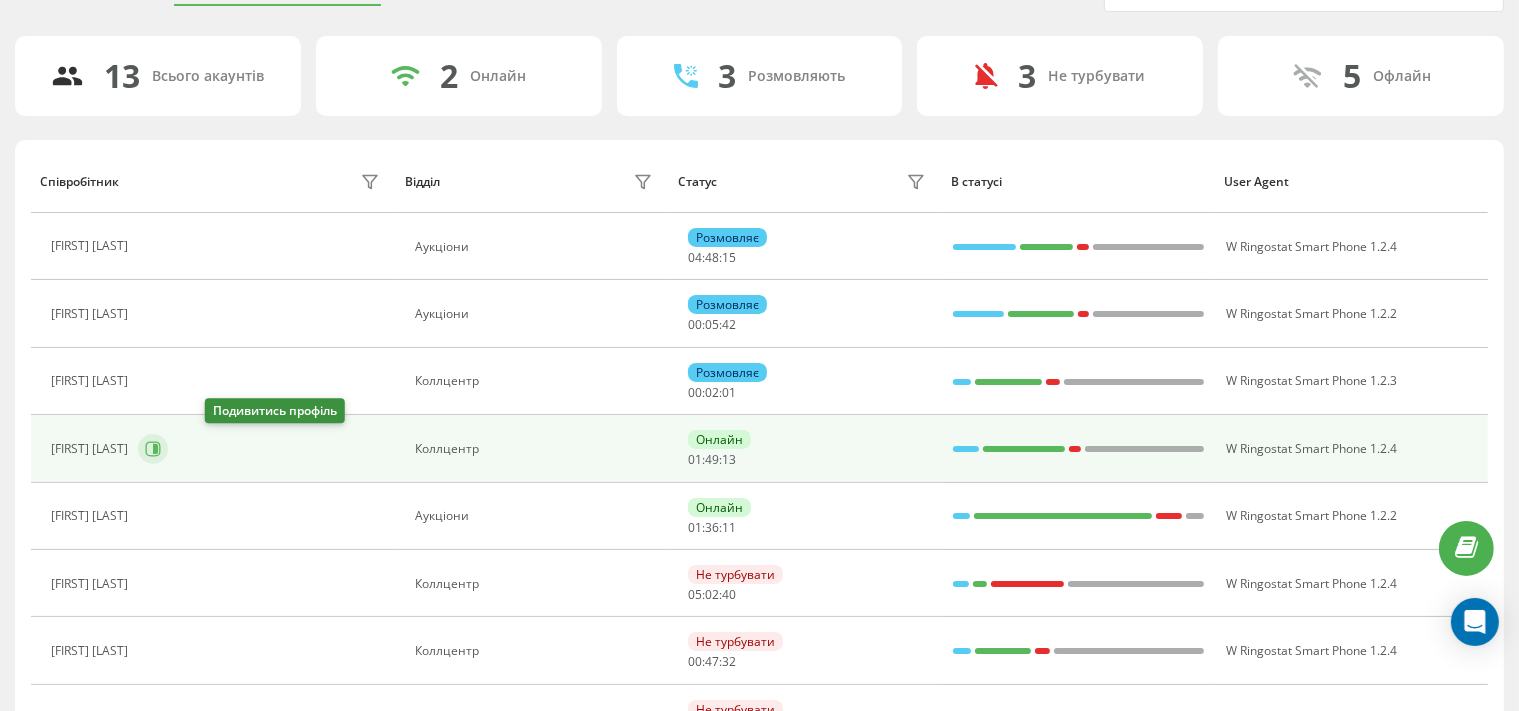 click 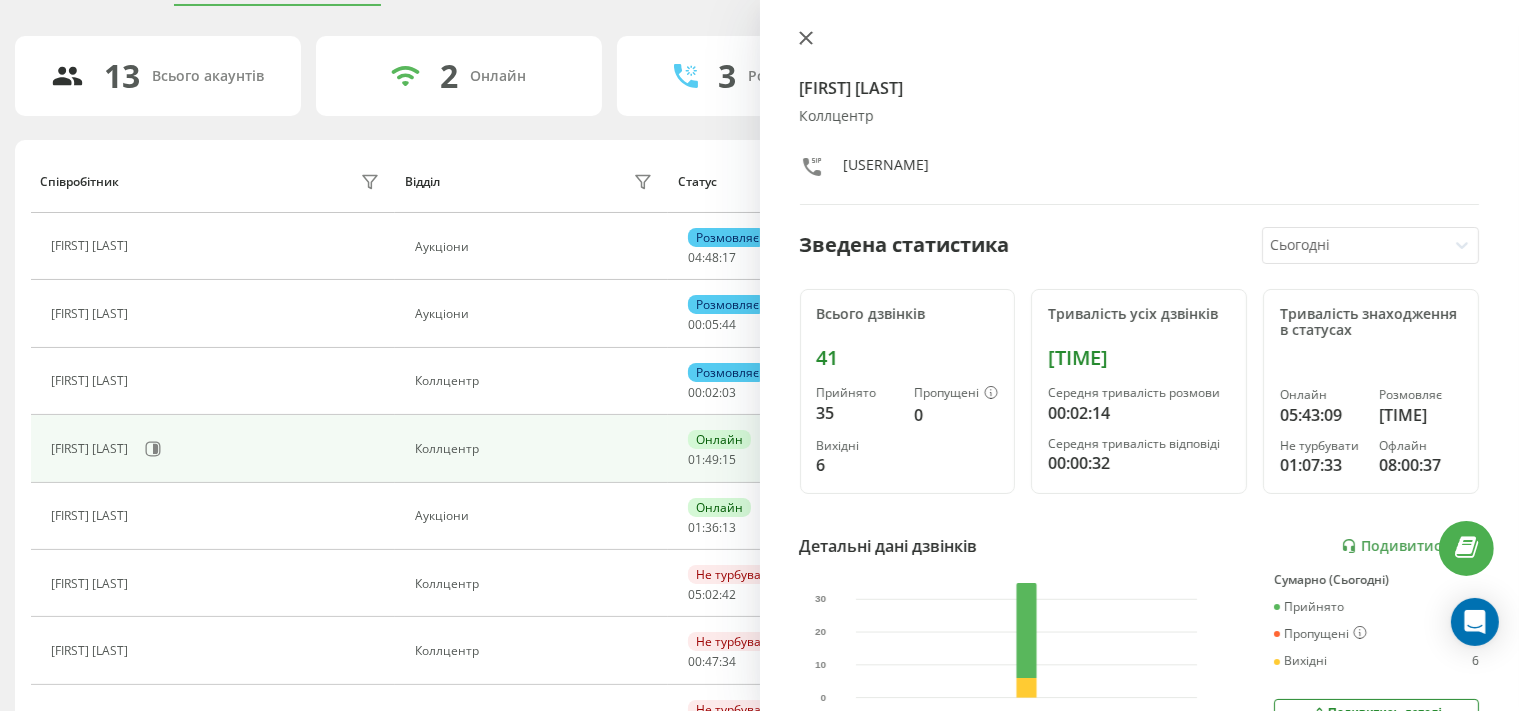 click 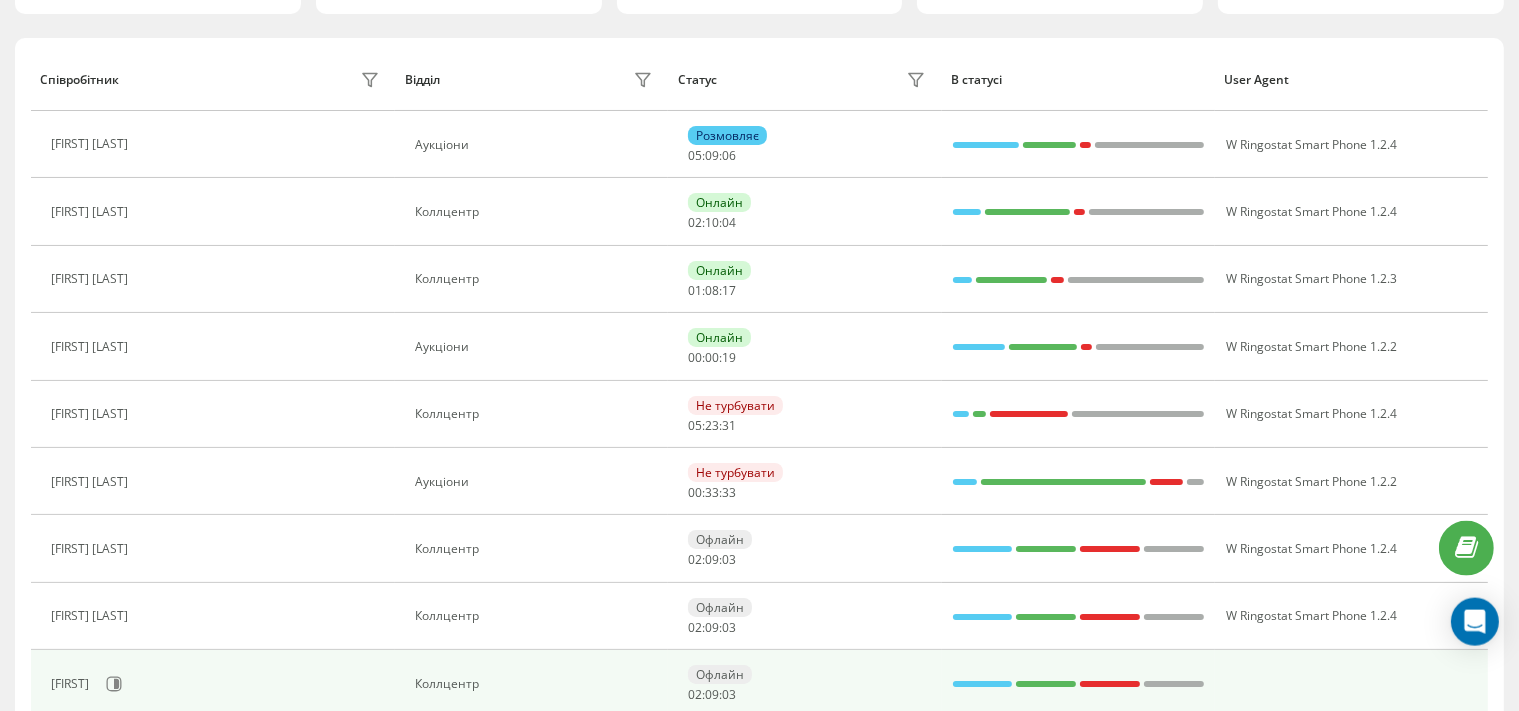 scroll, scrollTop: 211, scrollLeft: 0, axis: vertical 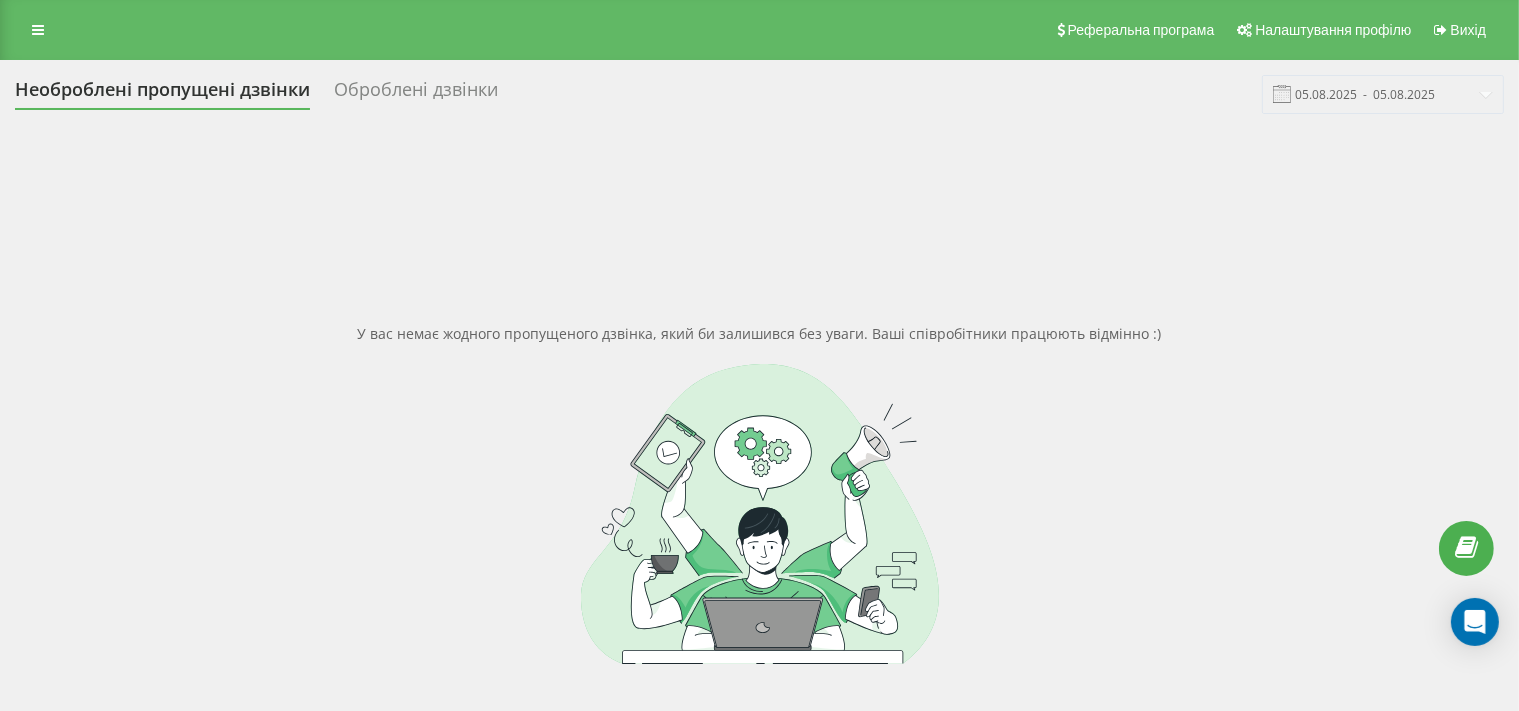 click at bounding box center [759, 514] 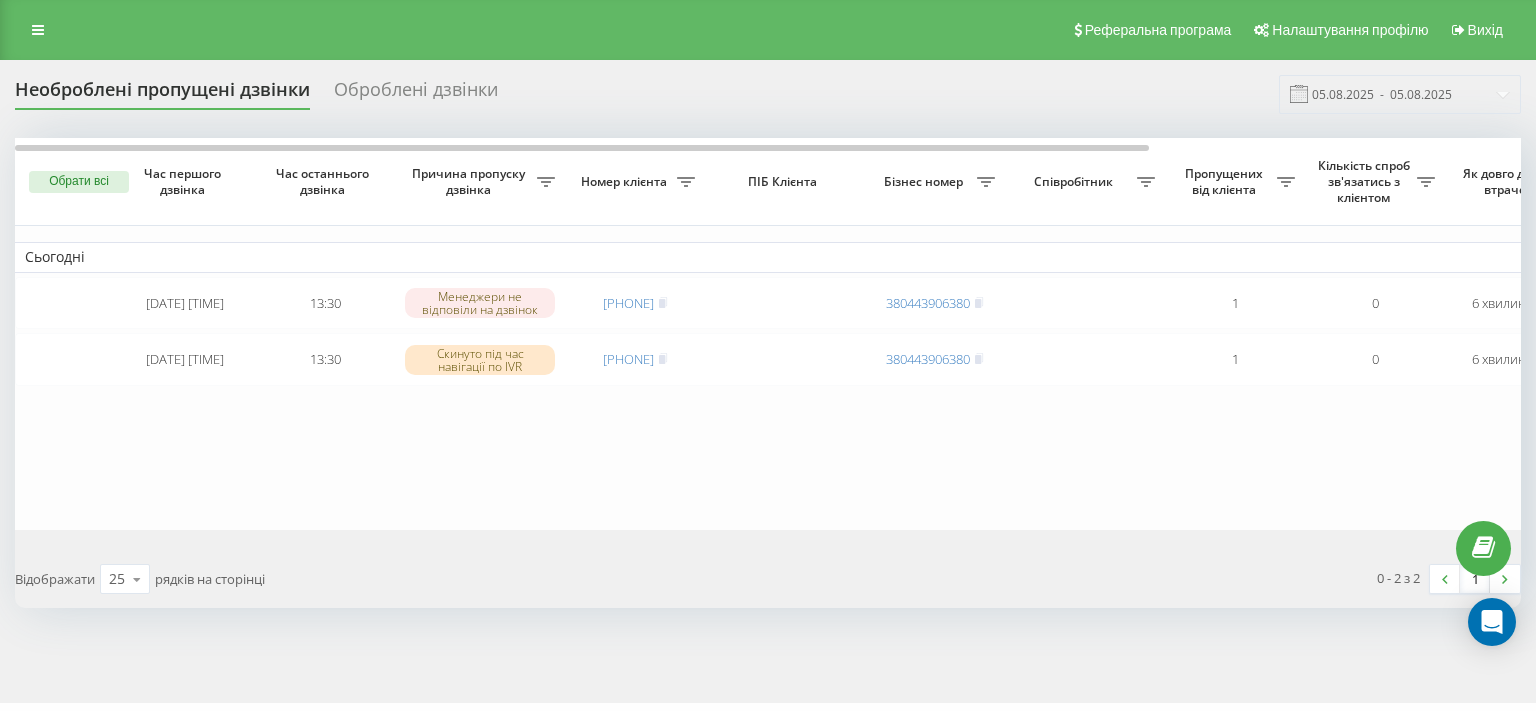 scroll, scrollTop: 0, scrollLeft: 0, axis: both 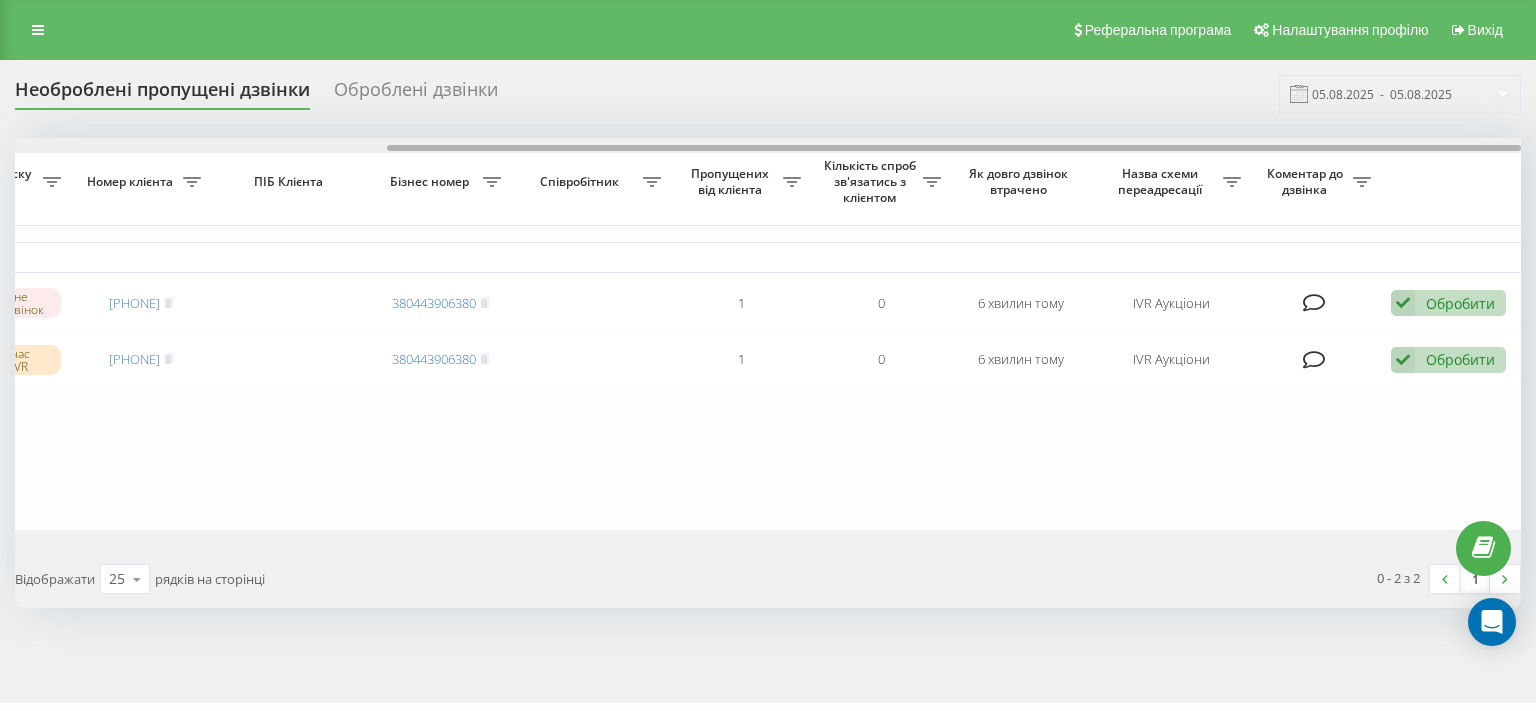 drag, startPoint x: 815, startPoint y: 150, endPoint x: 1018, endPoint y: 146, distance: 203.0394 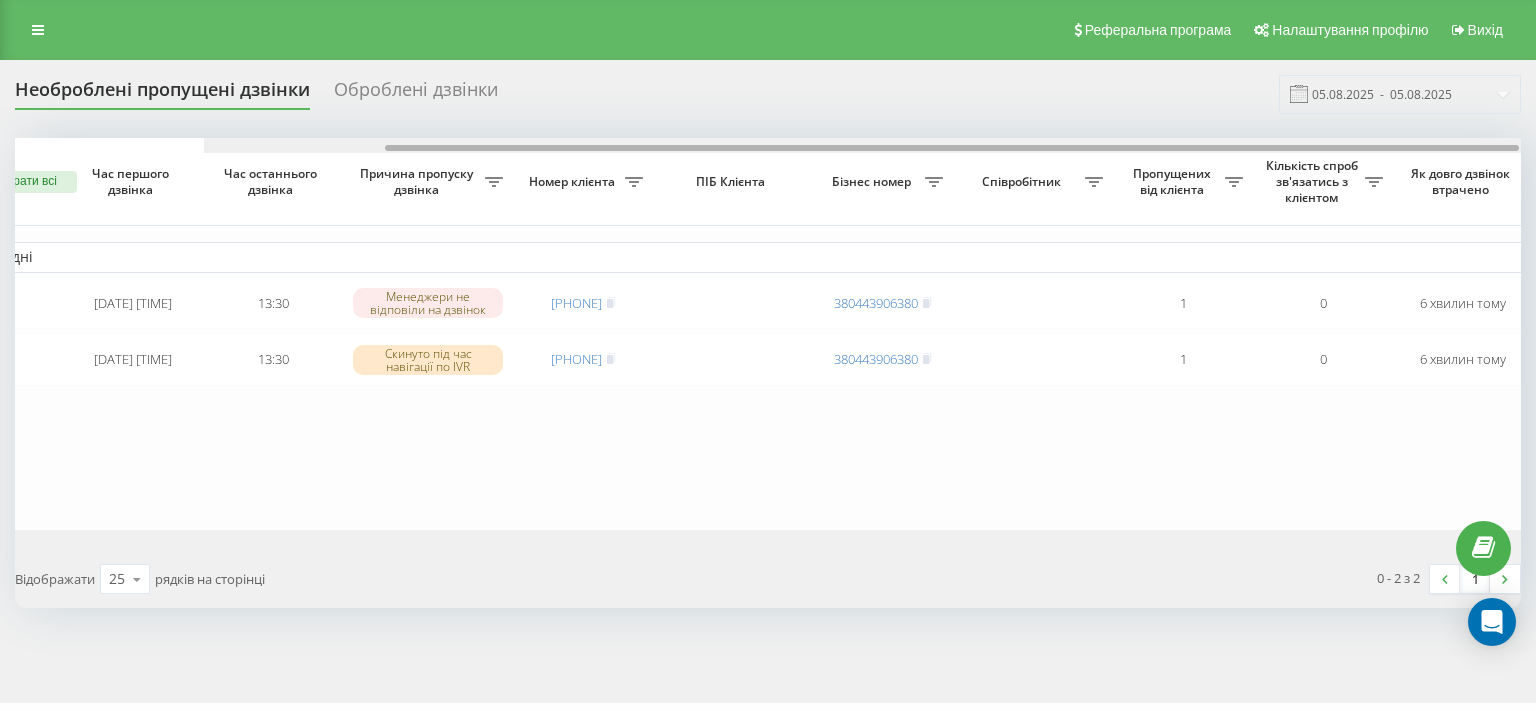 scroll, scrollTop: 0, scrollLeft: 0, axis: both 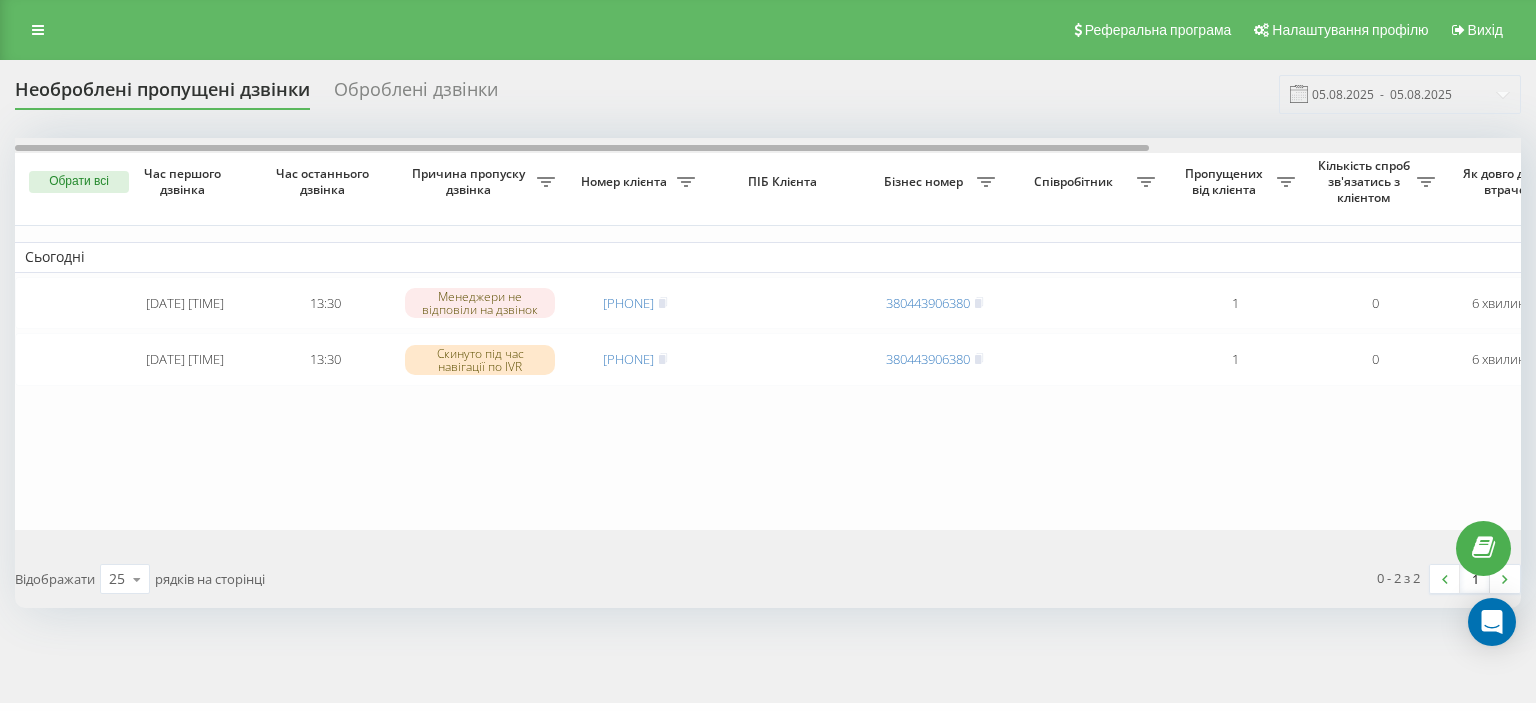 drag, startPoint x: 1018, startPoint y: 146, endPoint x: 350, endPoint y: 180, distance: 668.8647 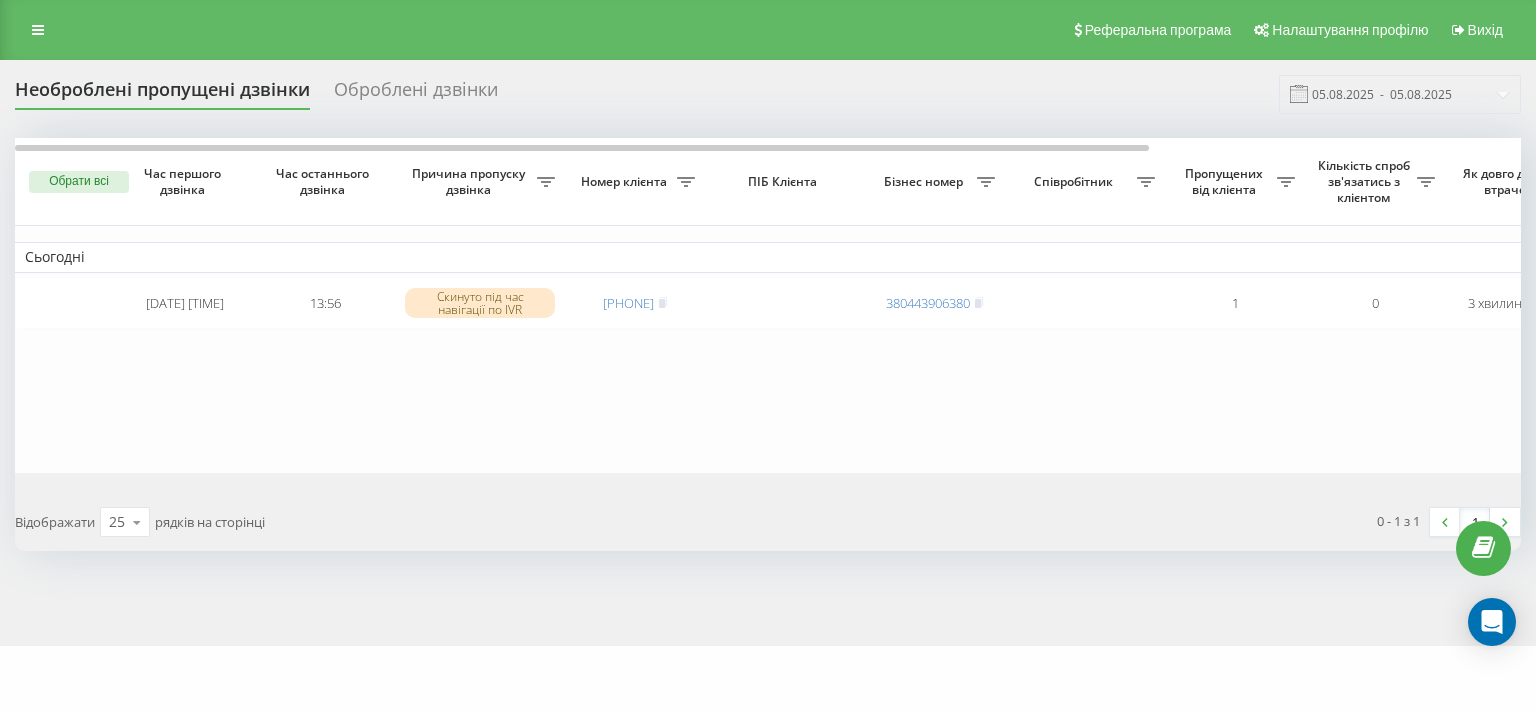 scroll, scrollTop: 0, scrollLeft: 0, axis: both 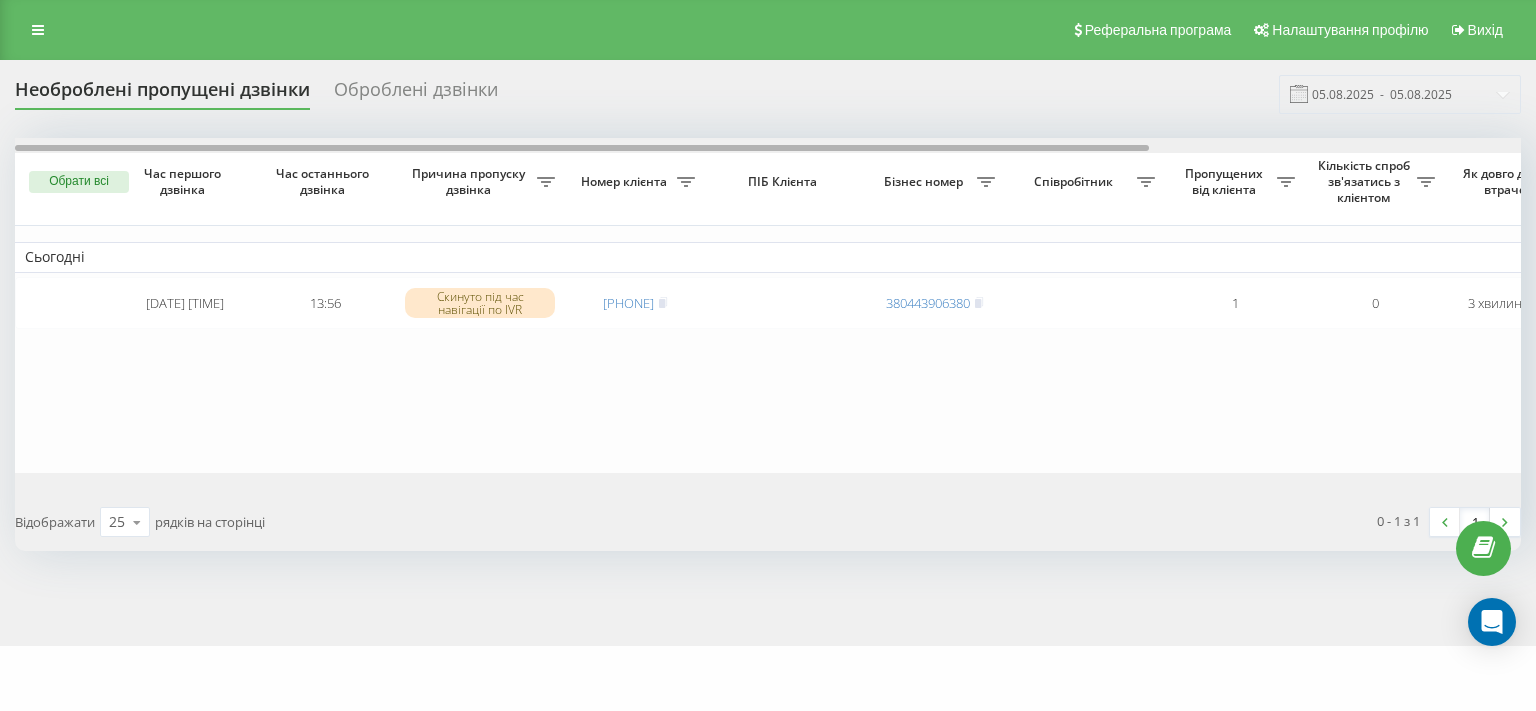 drag, startPoint x: 362, startPoint y: 146, endPoint x: 237, endPoint y: 126, distance: 126.58989 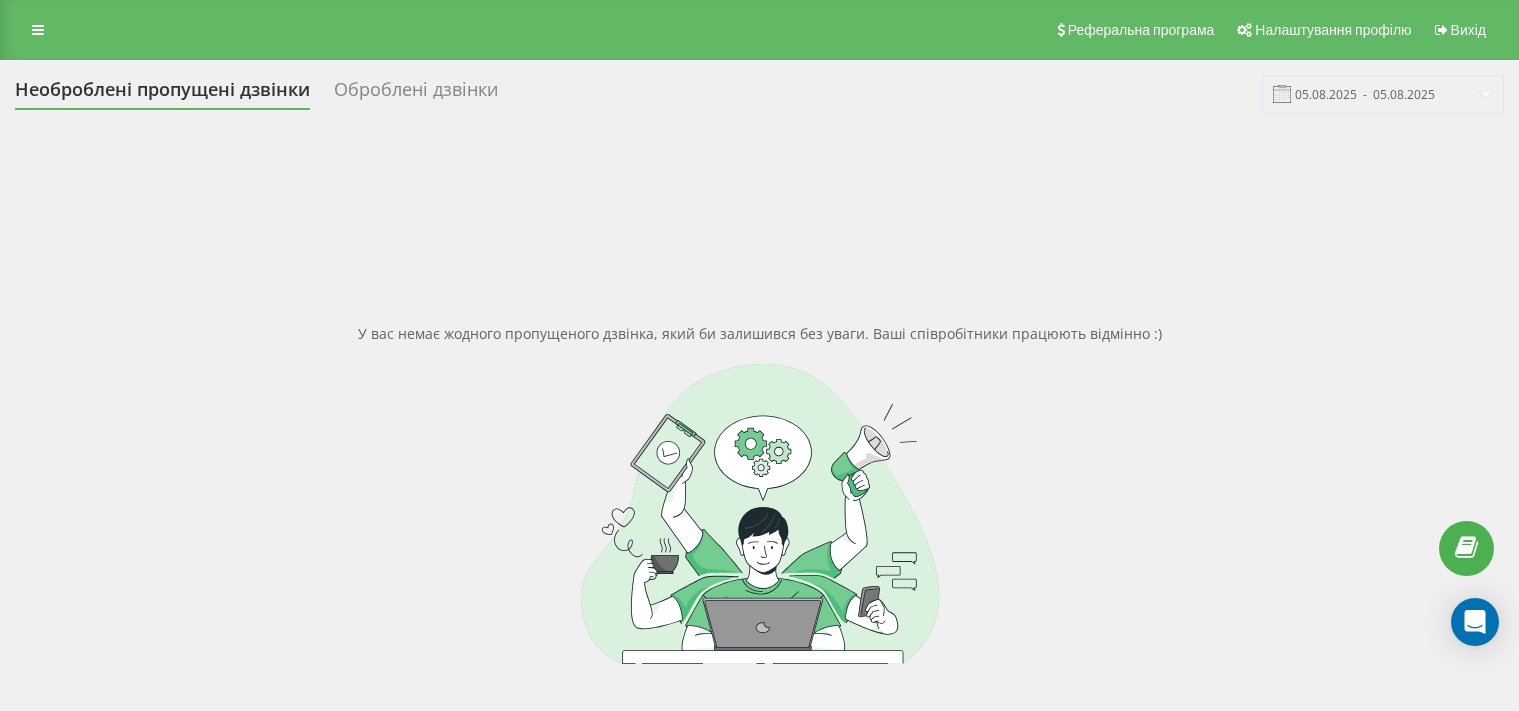 scroll, scrollTop: 0, scrollLeft: 0, axis: both 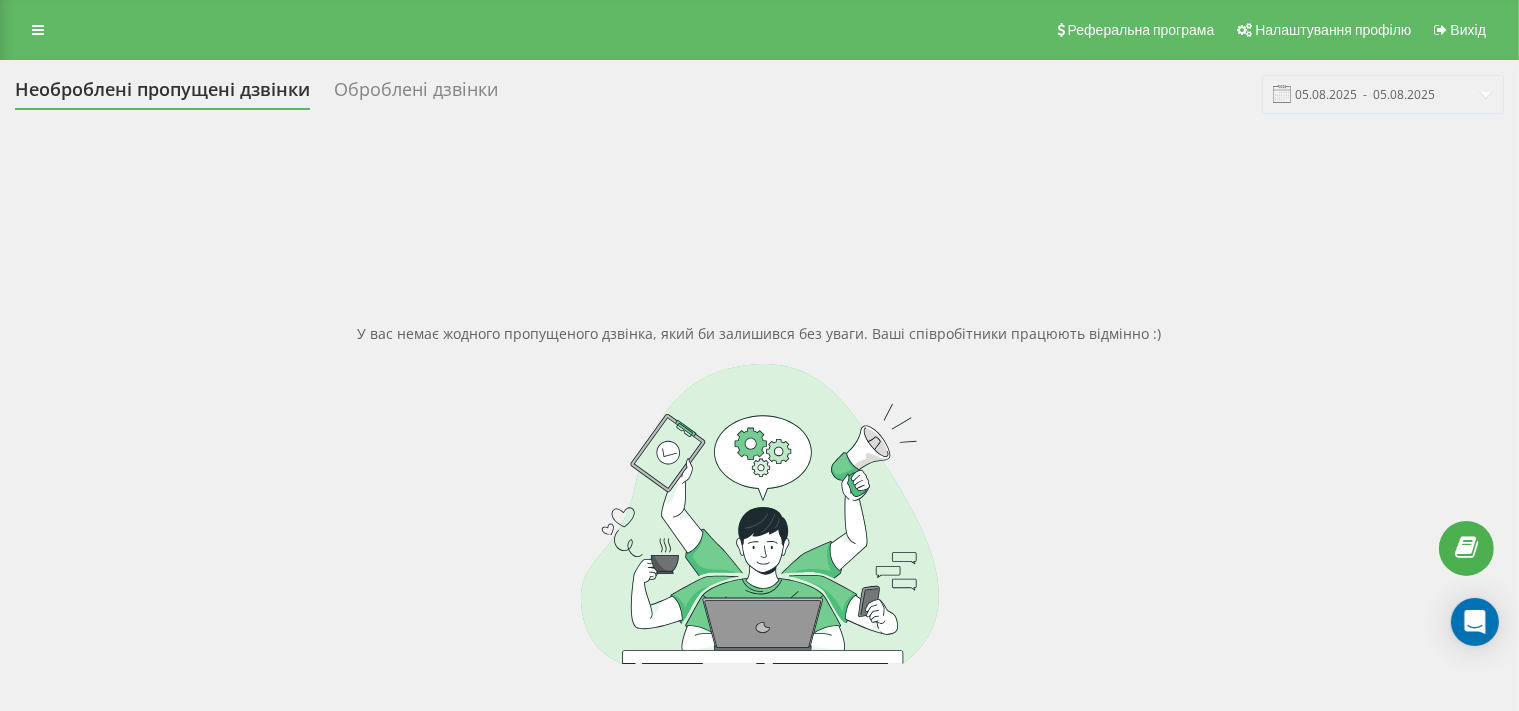 click at bounding box center (759, 514) 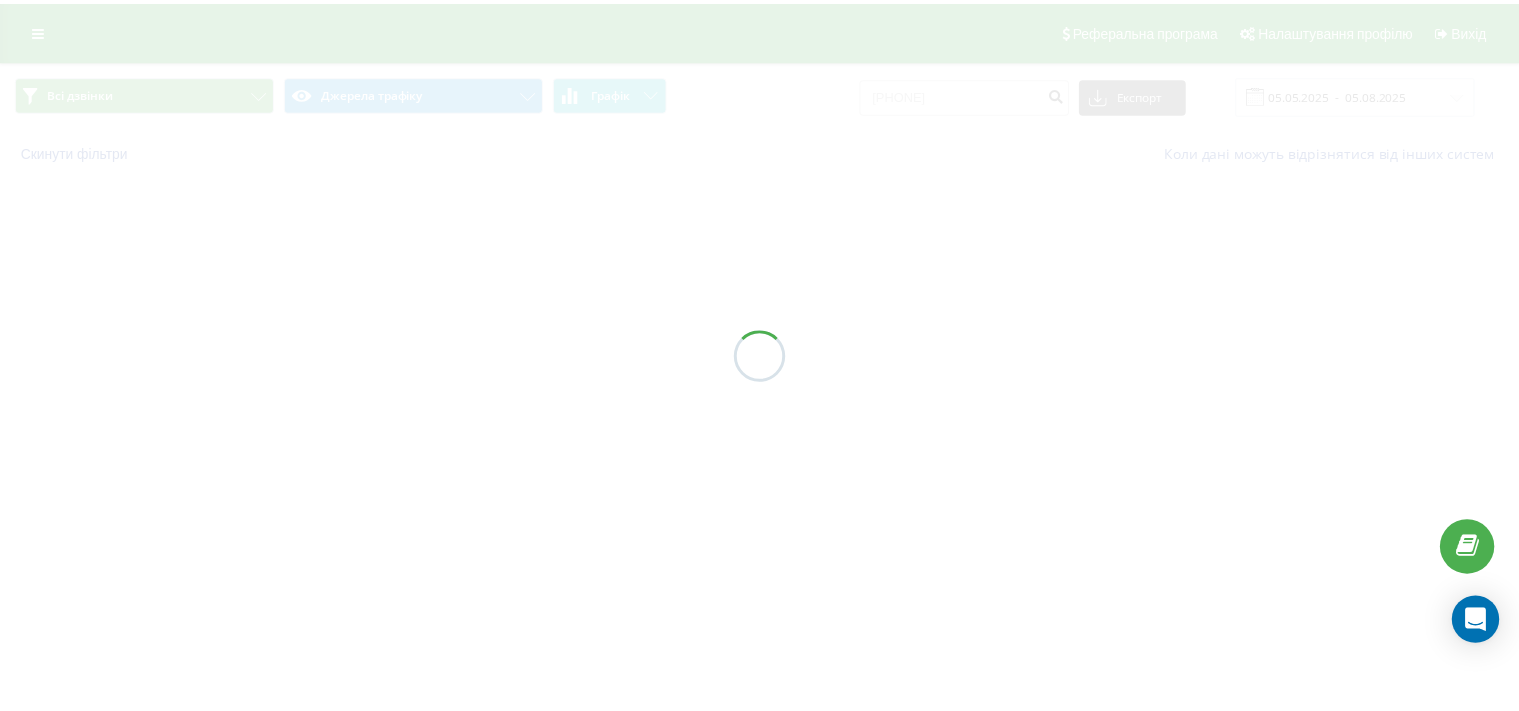 scroll, scrollTop: 0, scrollLeft: 0, axis: both 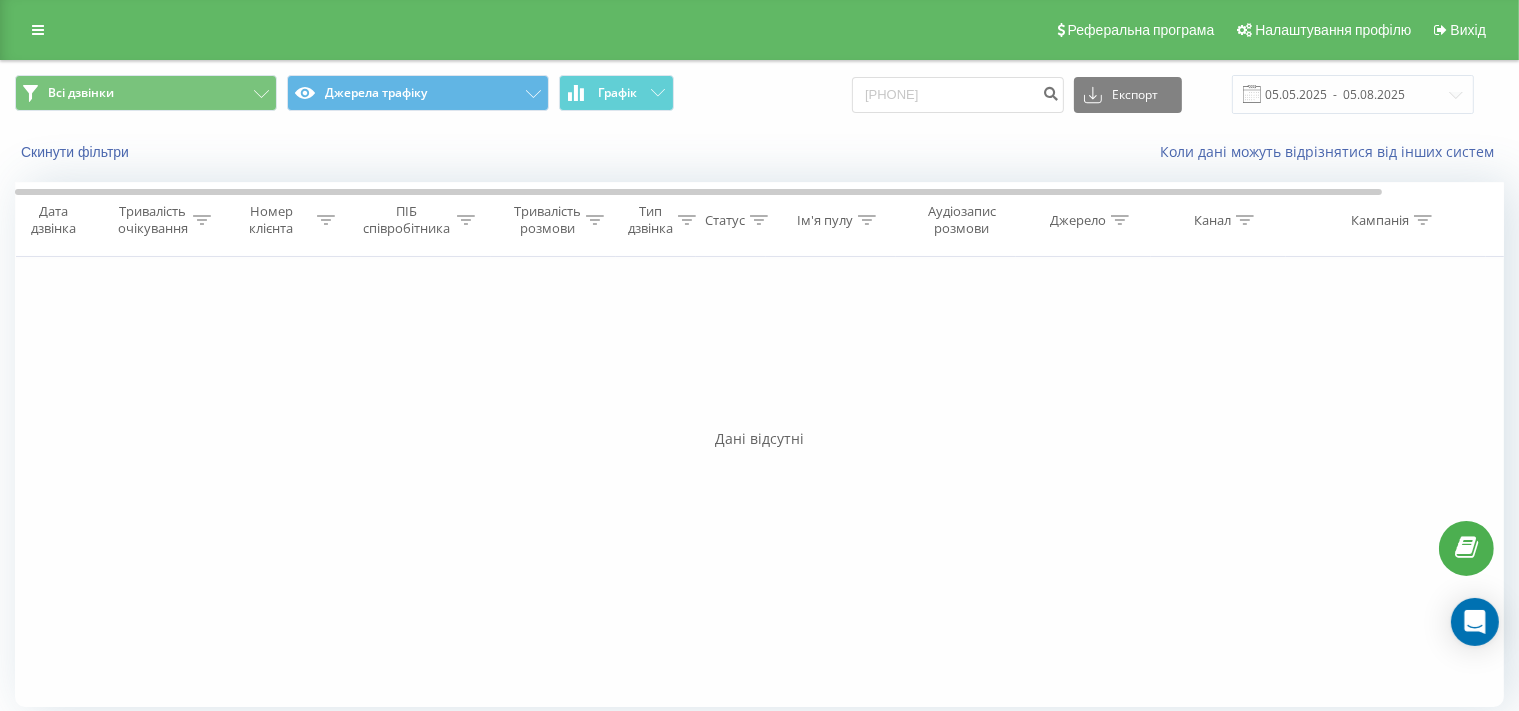 click on "Дані відсутні" at bounding box center (759, 439) 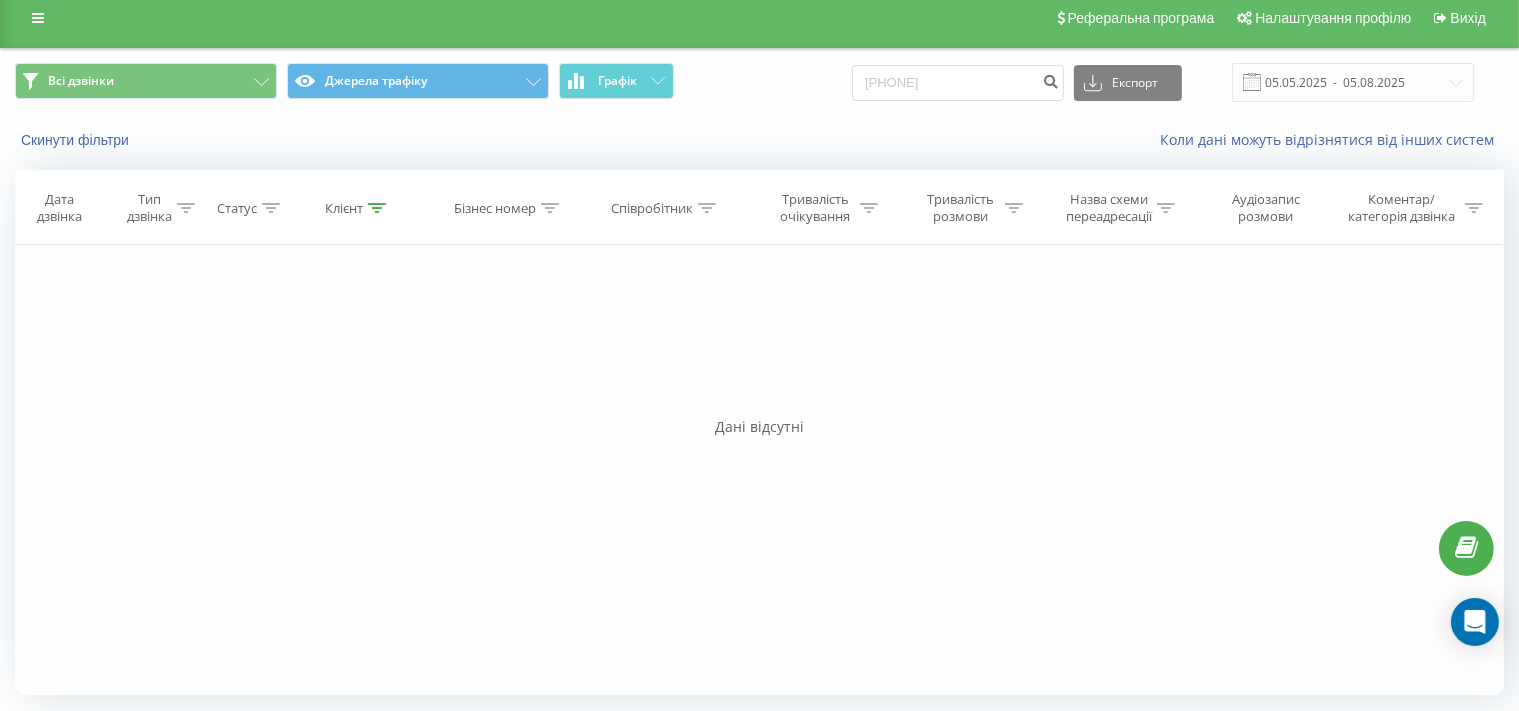 scroll, scrollTop: 0, scrollLeft: 0, axis: both 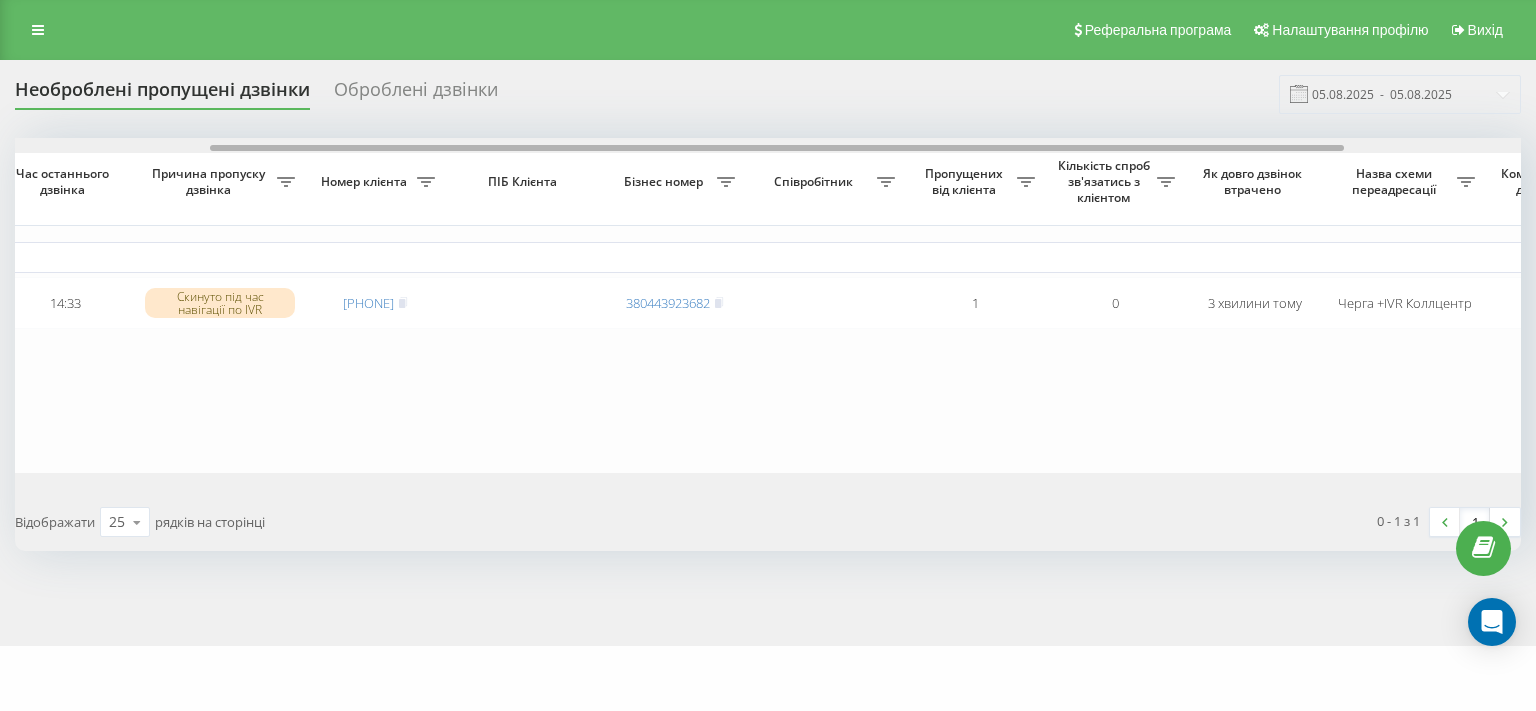 drag, startPoint x: 735, startPoint y: 146, endPoint x: 924, endPoint y: 150, distance: 189.04233 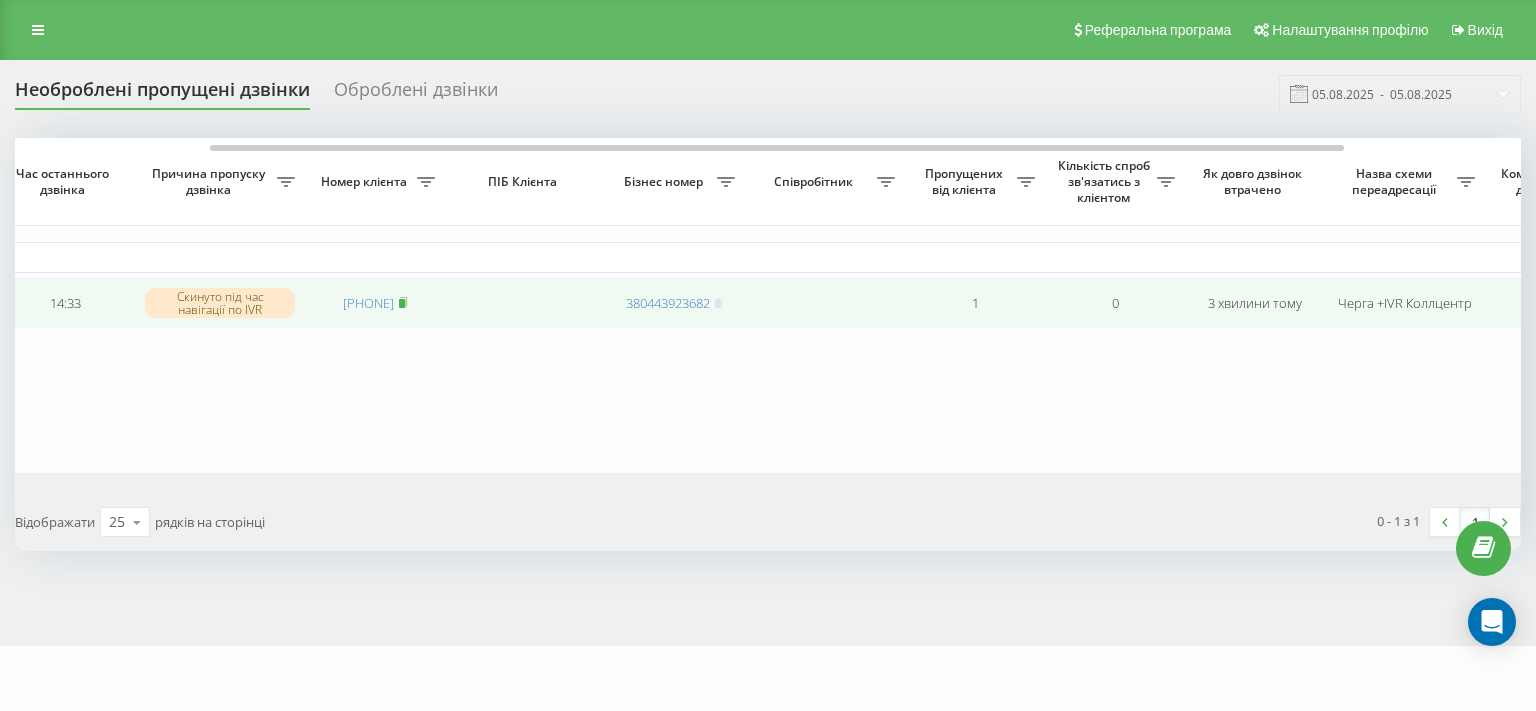 click 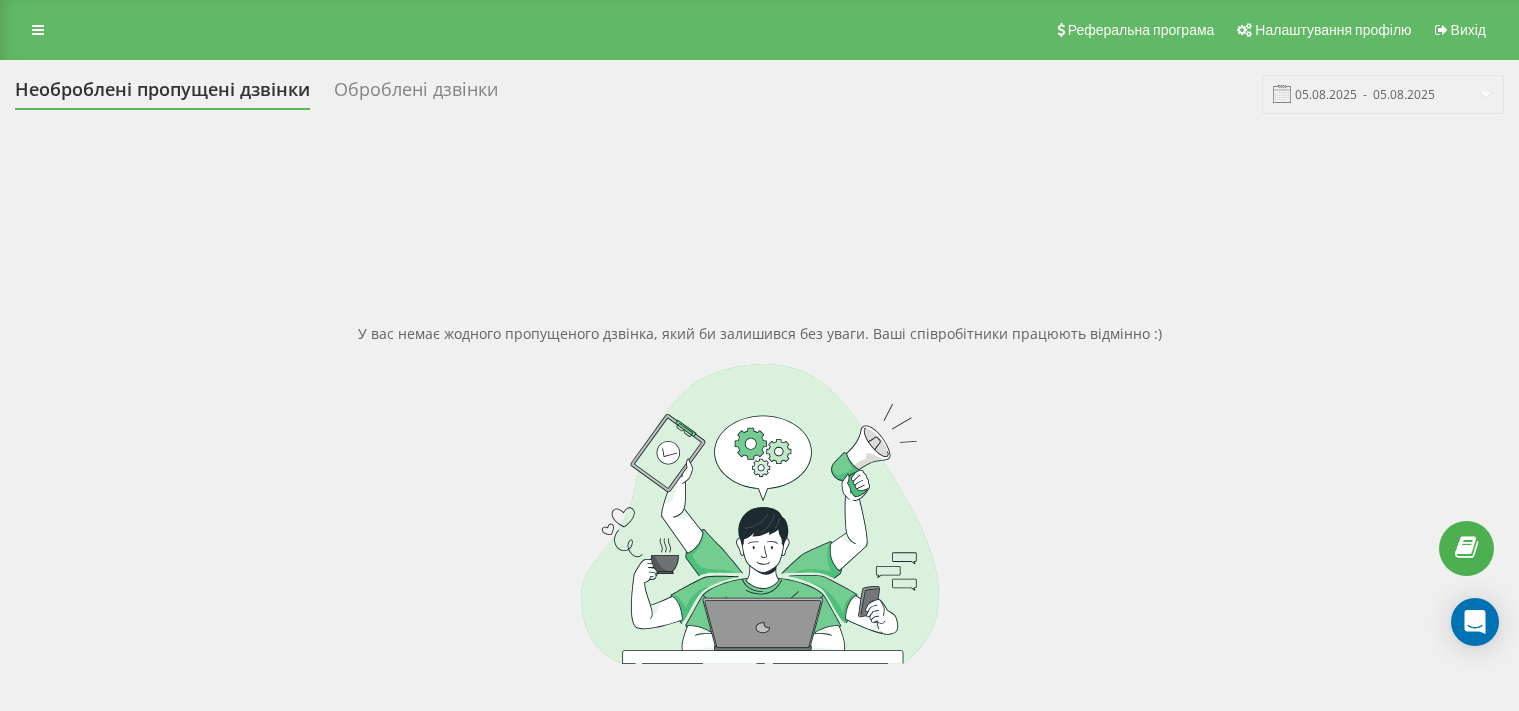 scroll, scrollTop: 0, scrollLeft: 0, axis: both 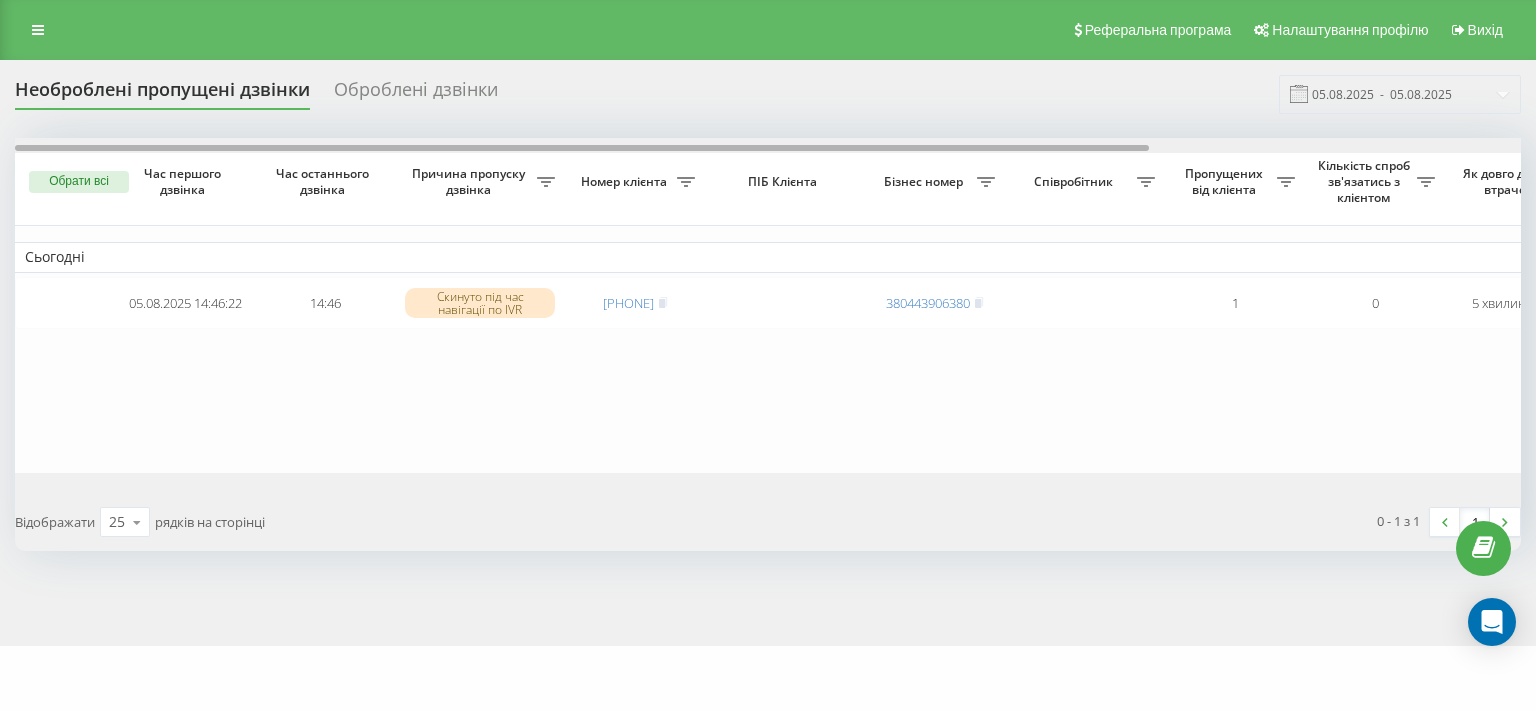 drag, startPoint x: 728, startPoint y: 148, endPoint x: 436, endPoint y: 194, distance: 295.60107 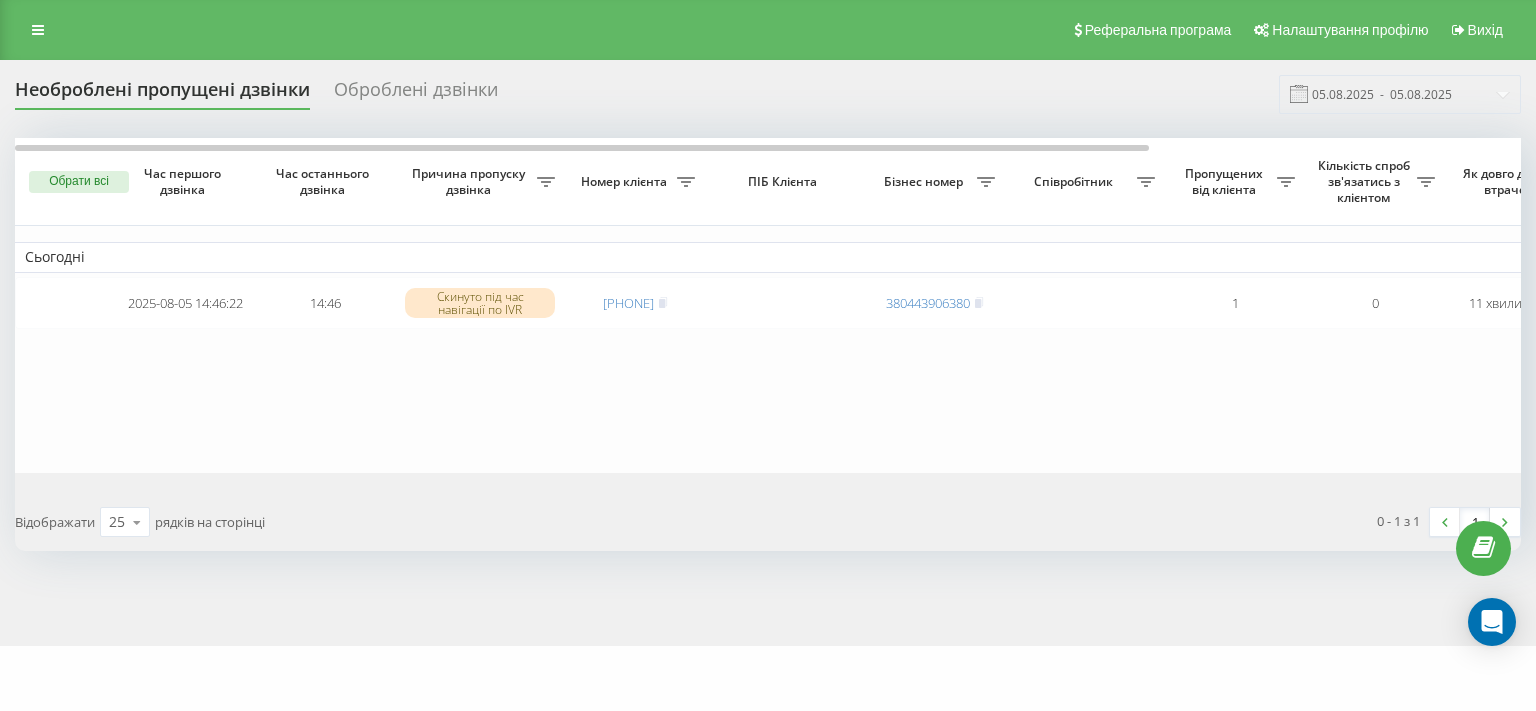 scroll, scrollTop: 0, scrollLeft: 0, axis: both 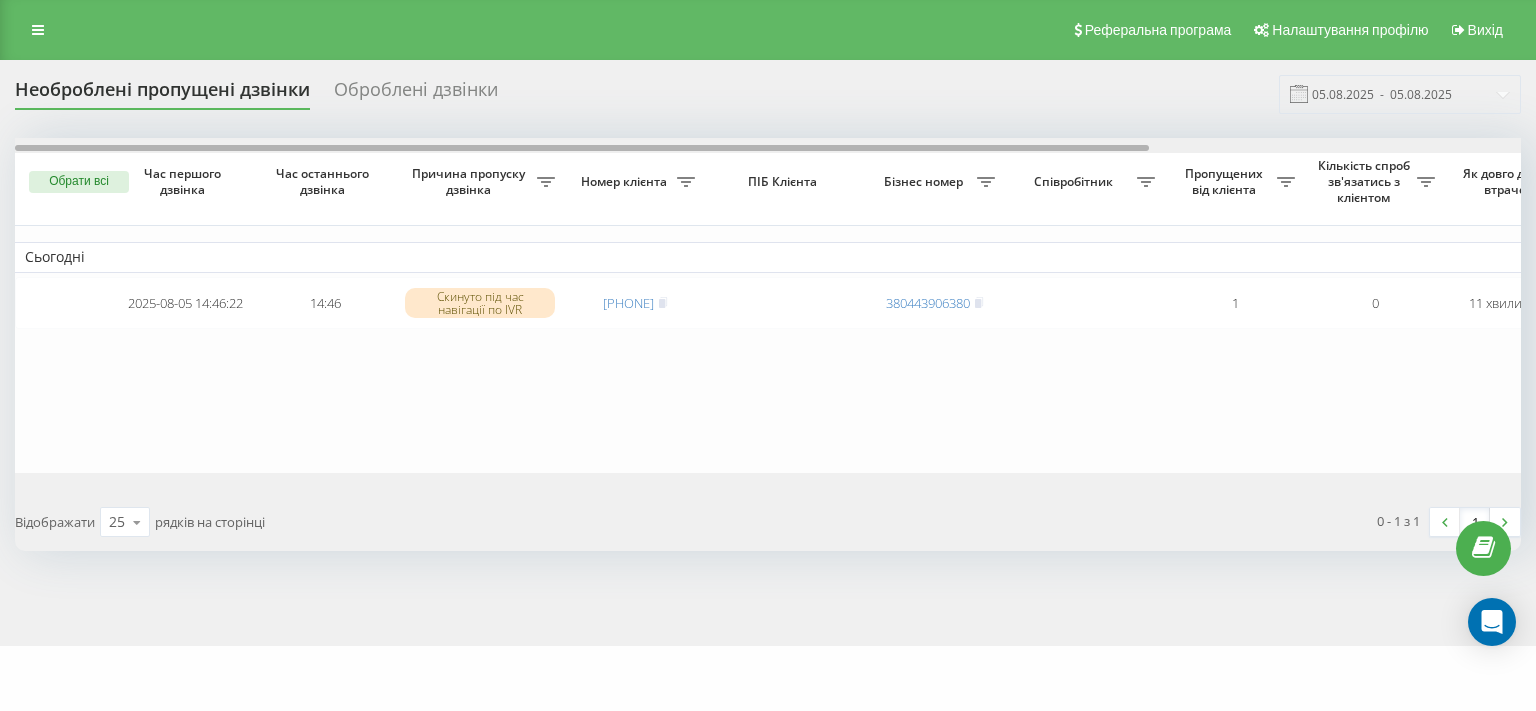 drag, startPoint x: 603, startPoint y: 150, endPoint x: 438, endPoint y: 156, distance: 165.10905 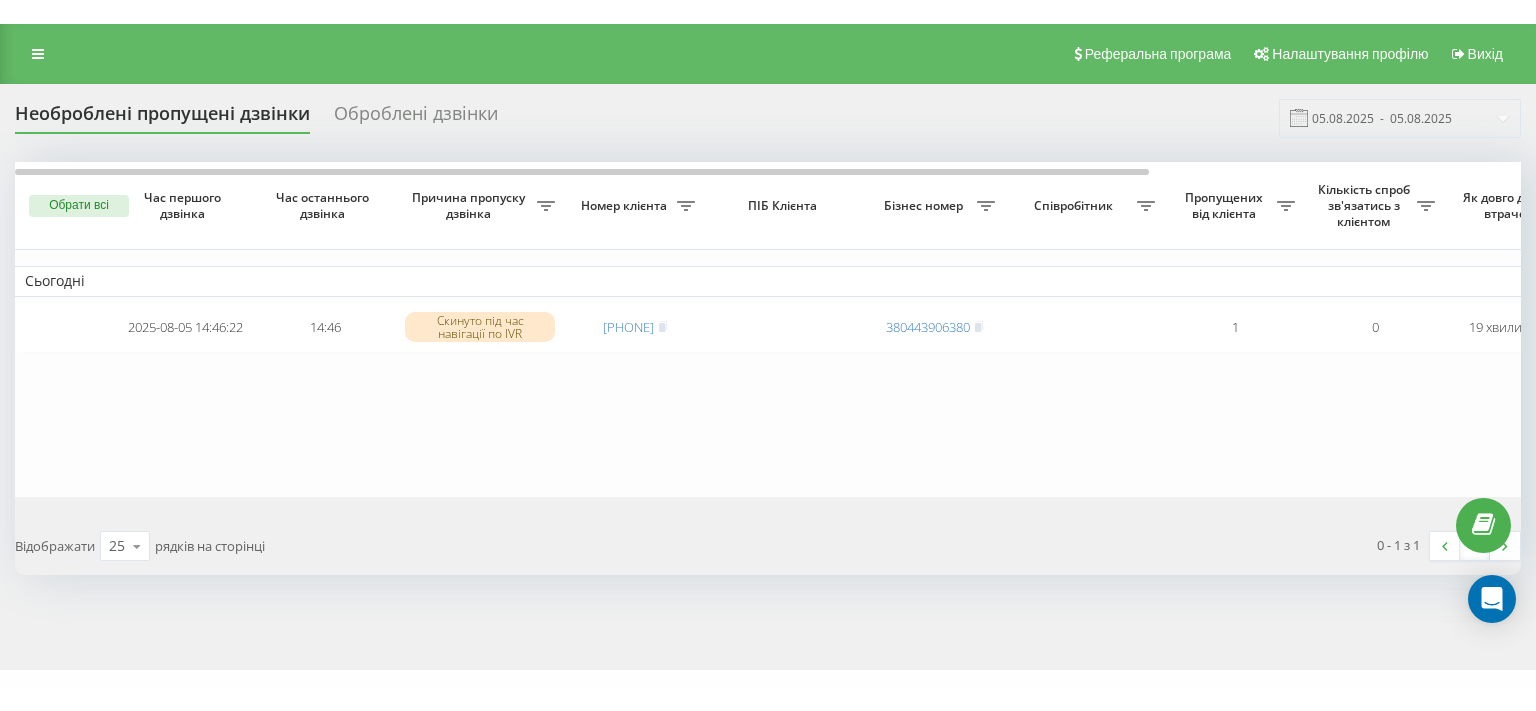 scroll, scrollTop: 0, scrollLeft: 0, axis: both 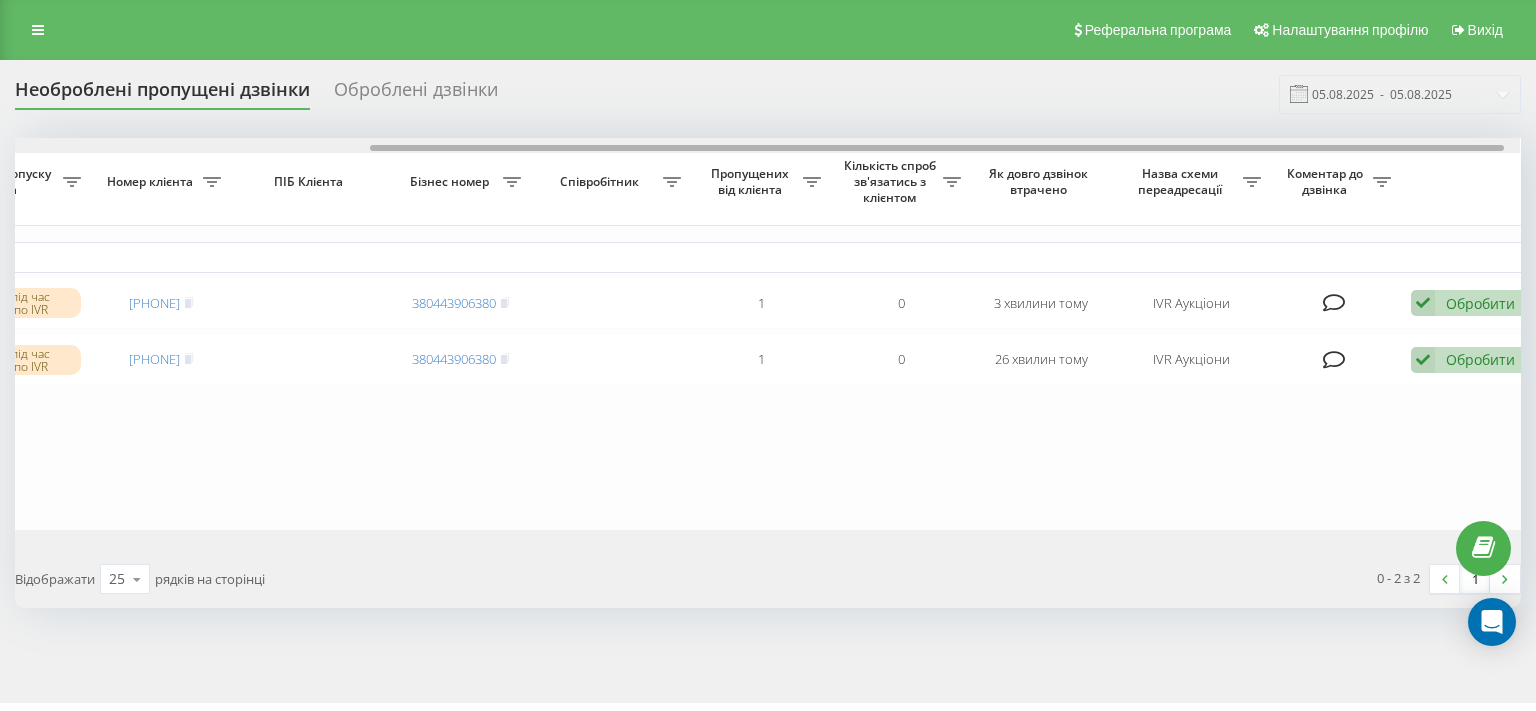 drag, startPoint x: 634, startPoint y: 146, endPoint x: 674, endPoint y: 2, distance: 149.45233 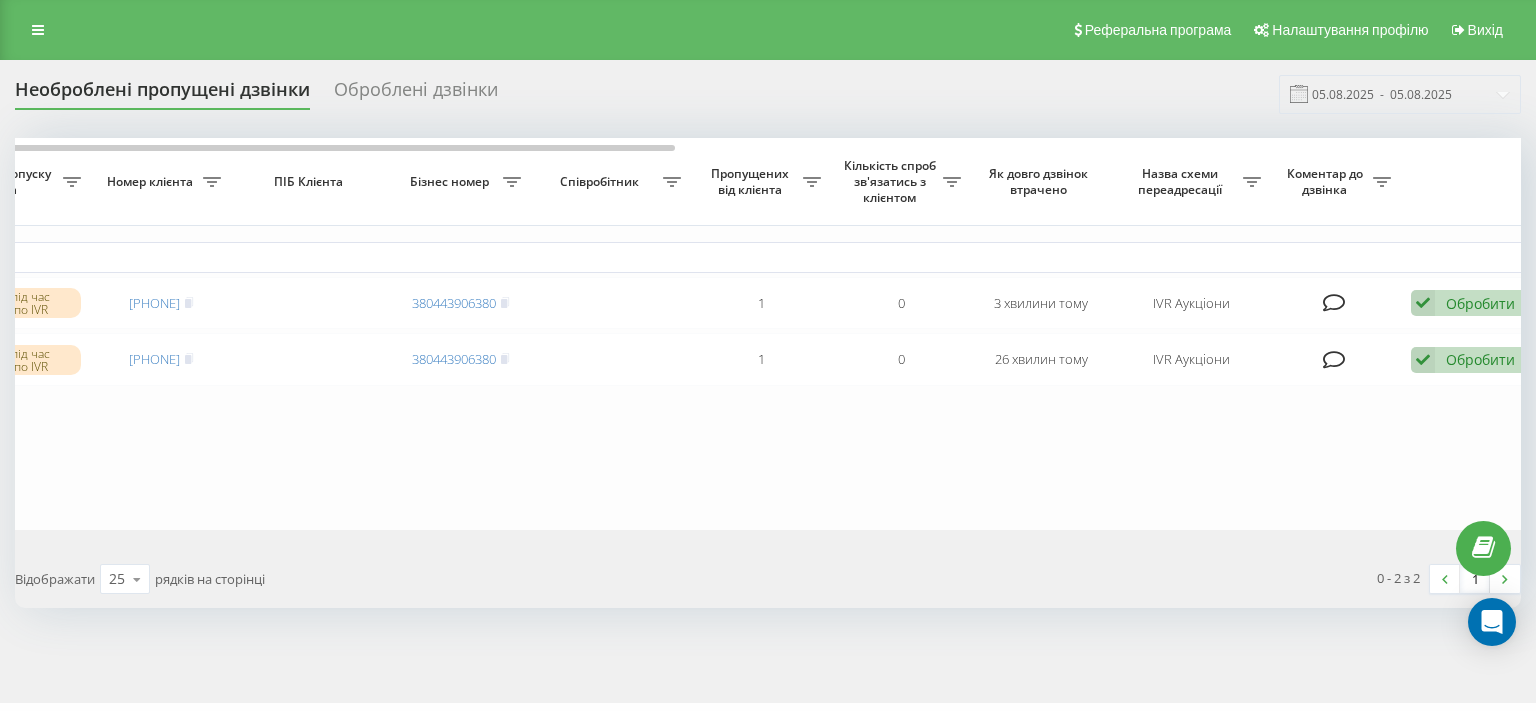 scroll, scrollTop: 0, scrollLeft: 0, axis: both 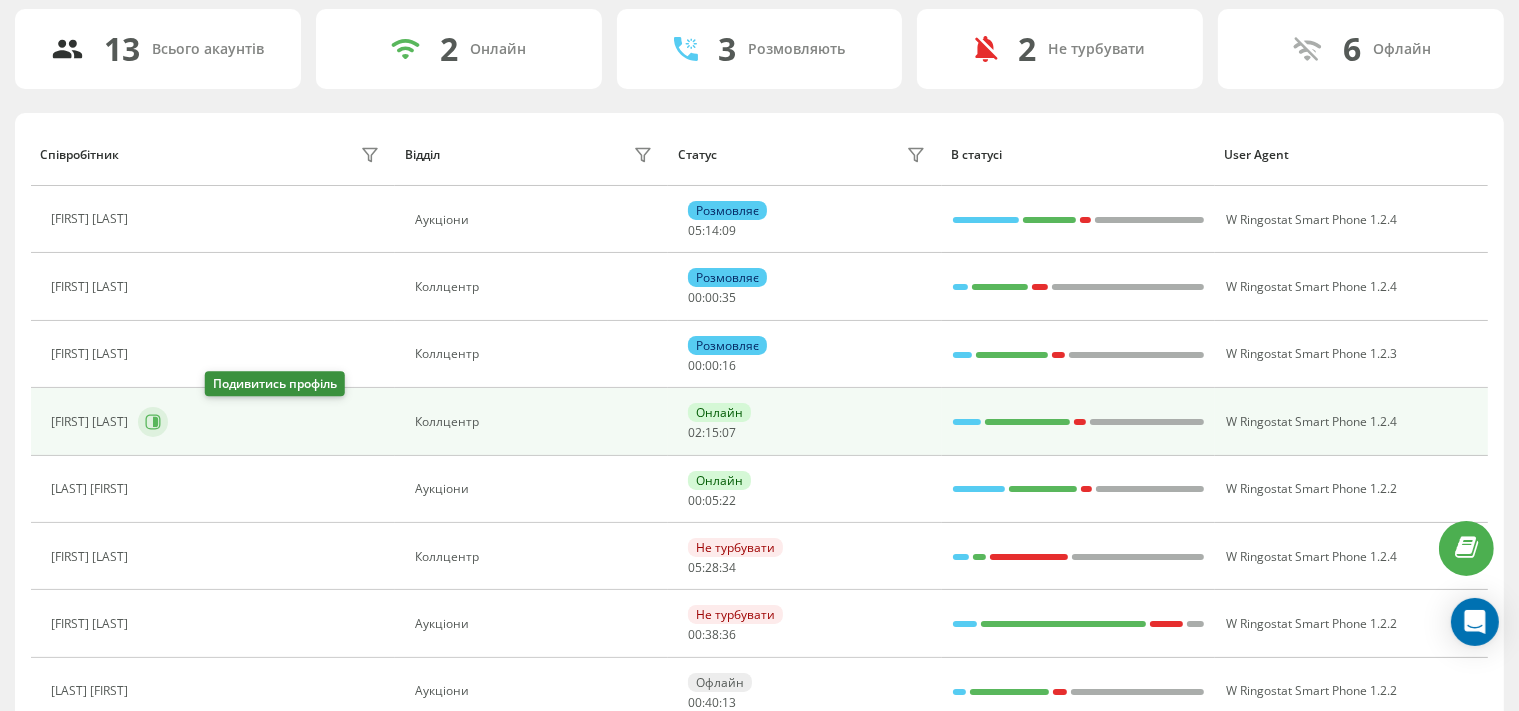 click 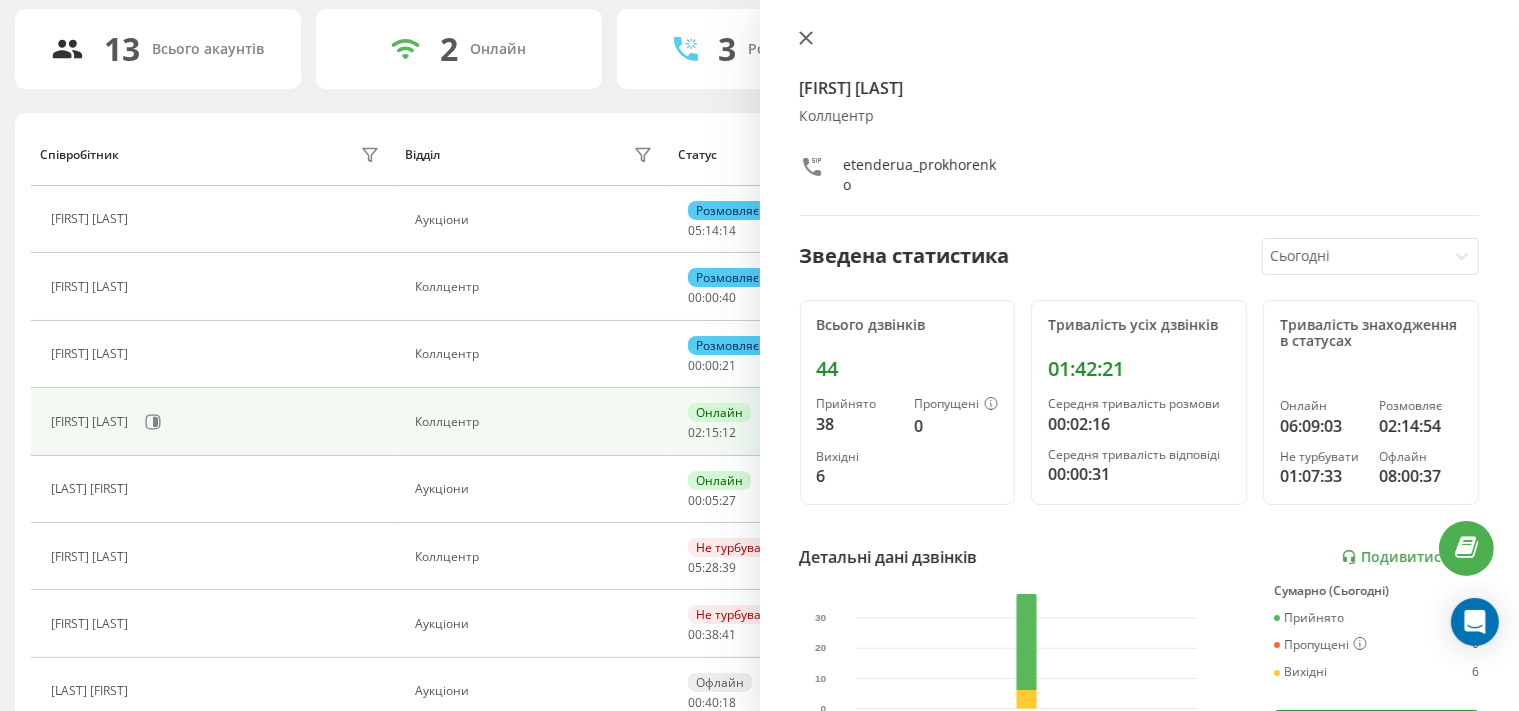 click 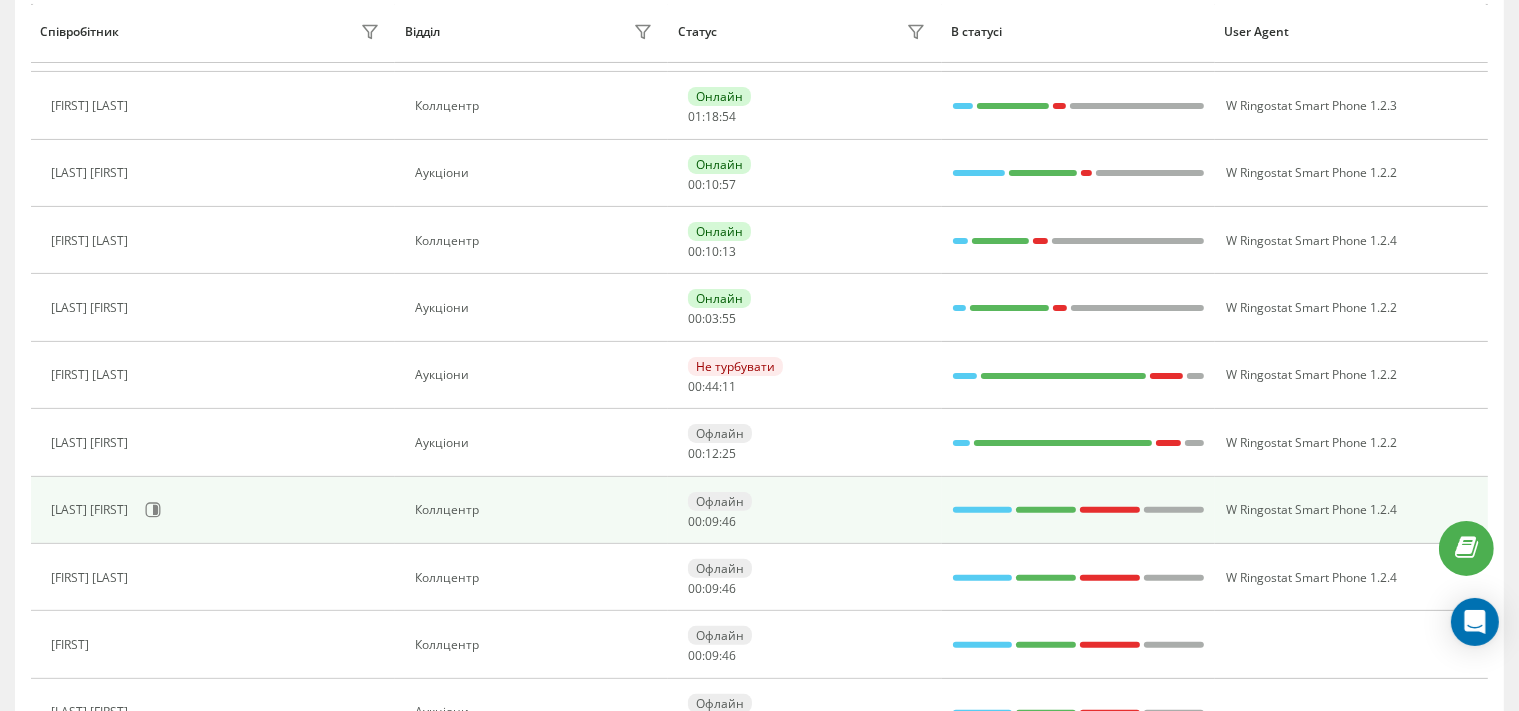 scroll, scrollTop: 0, scrollLeft: 0, axis: both 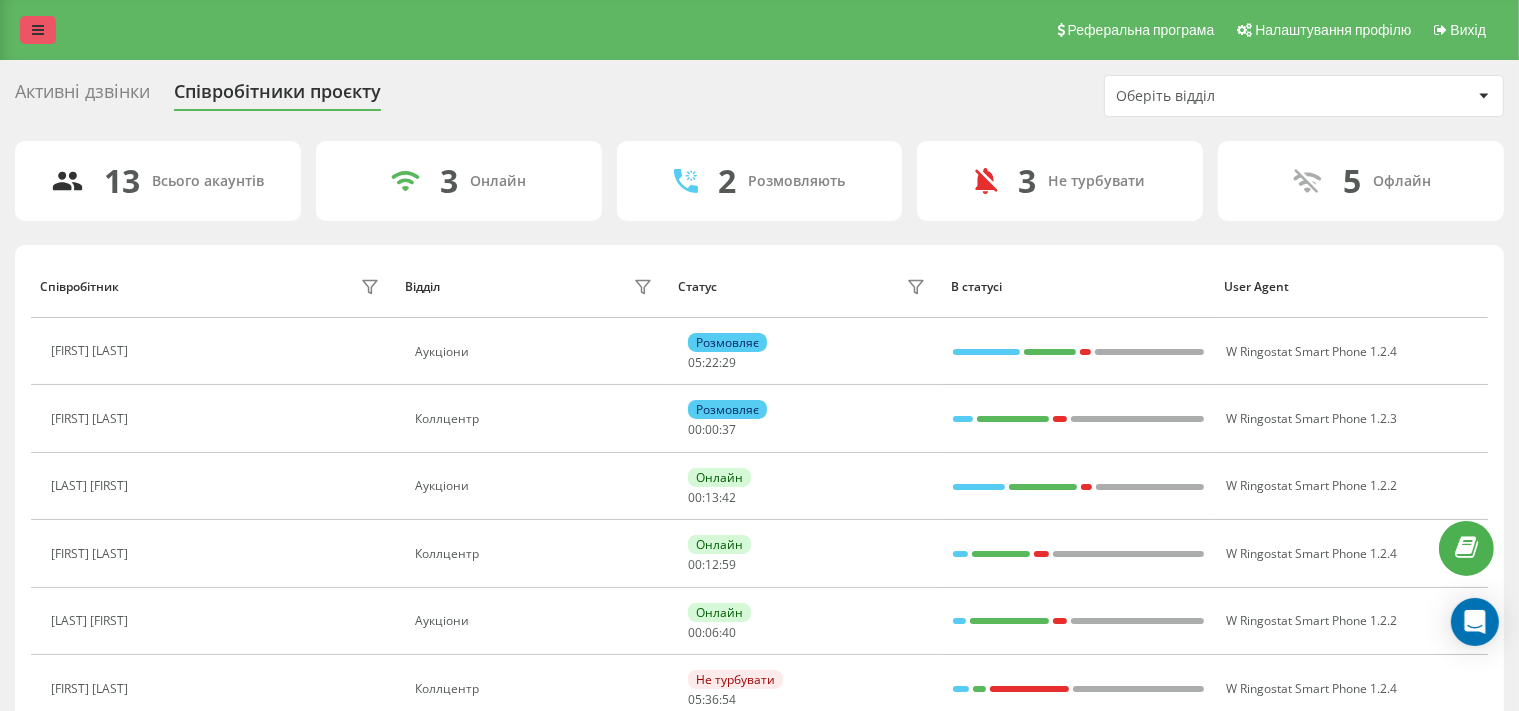 click at bounding box center (38, 30) 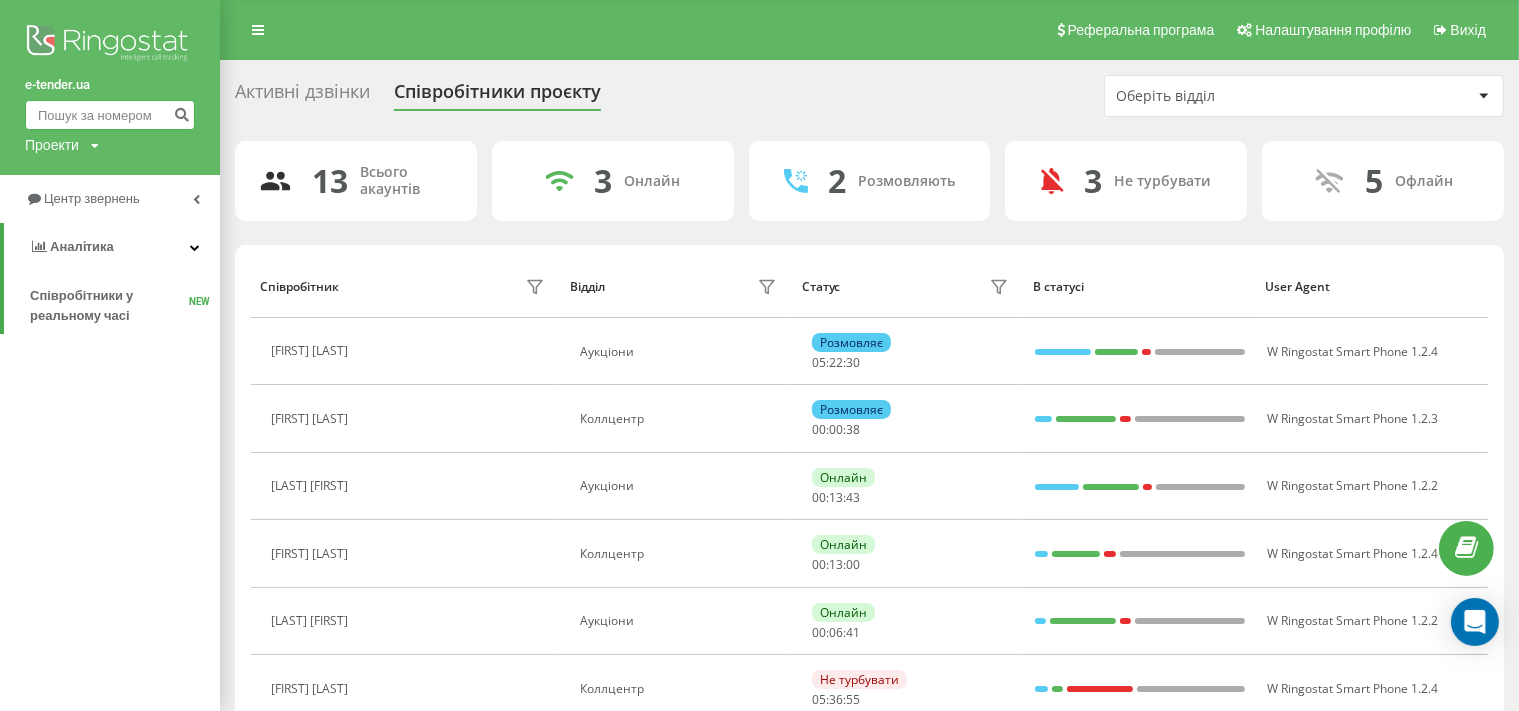 click at bounding box center (110, 115) 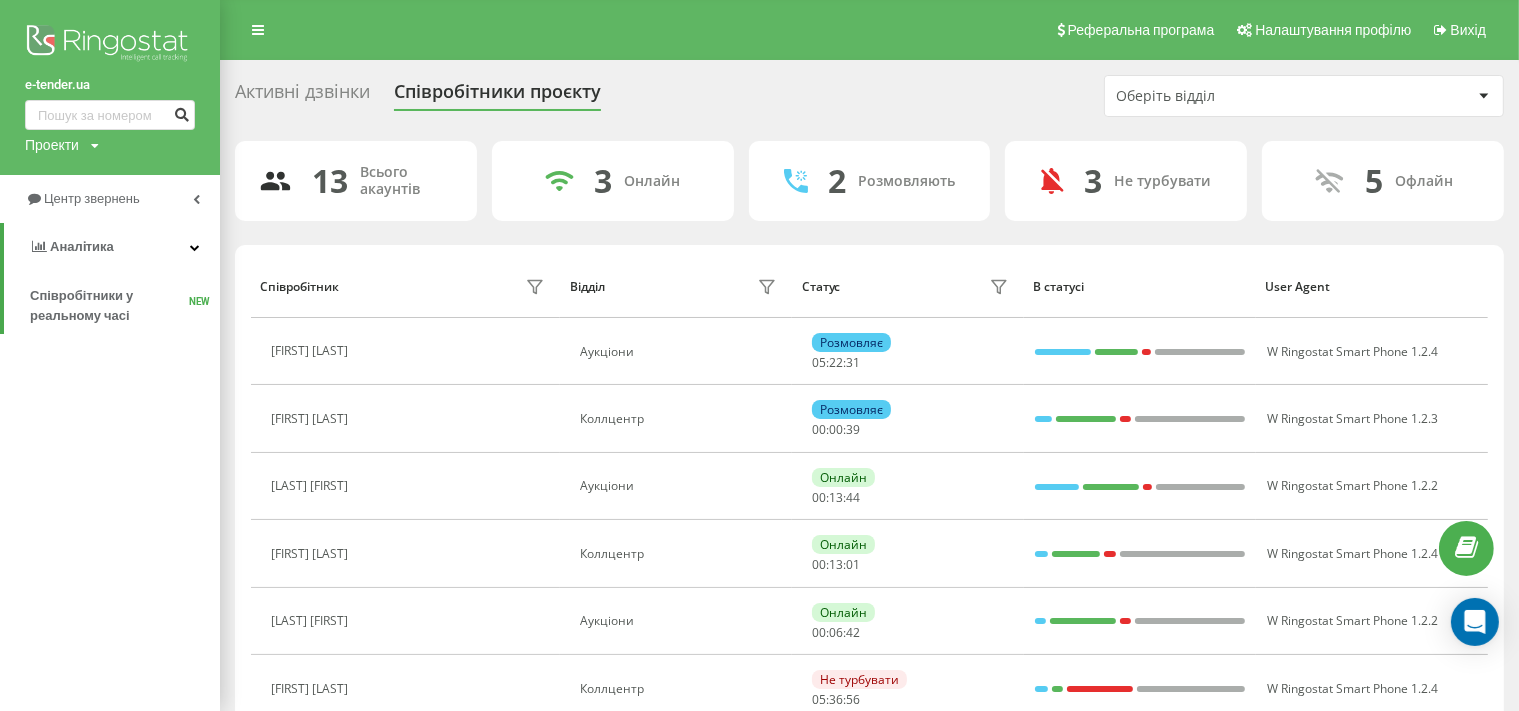 click at bounding box center [181, 115] 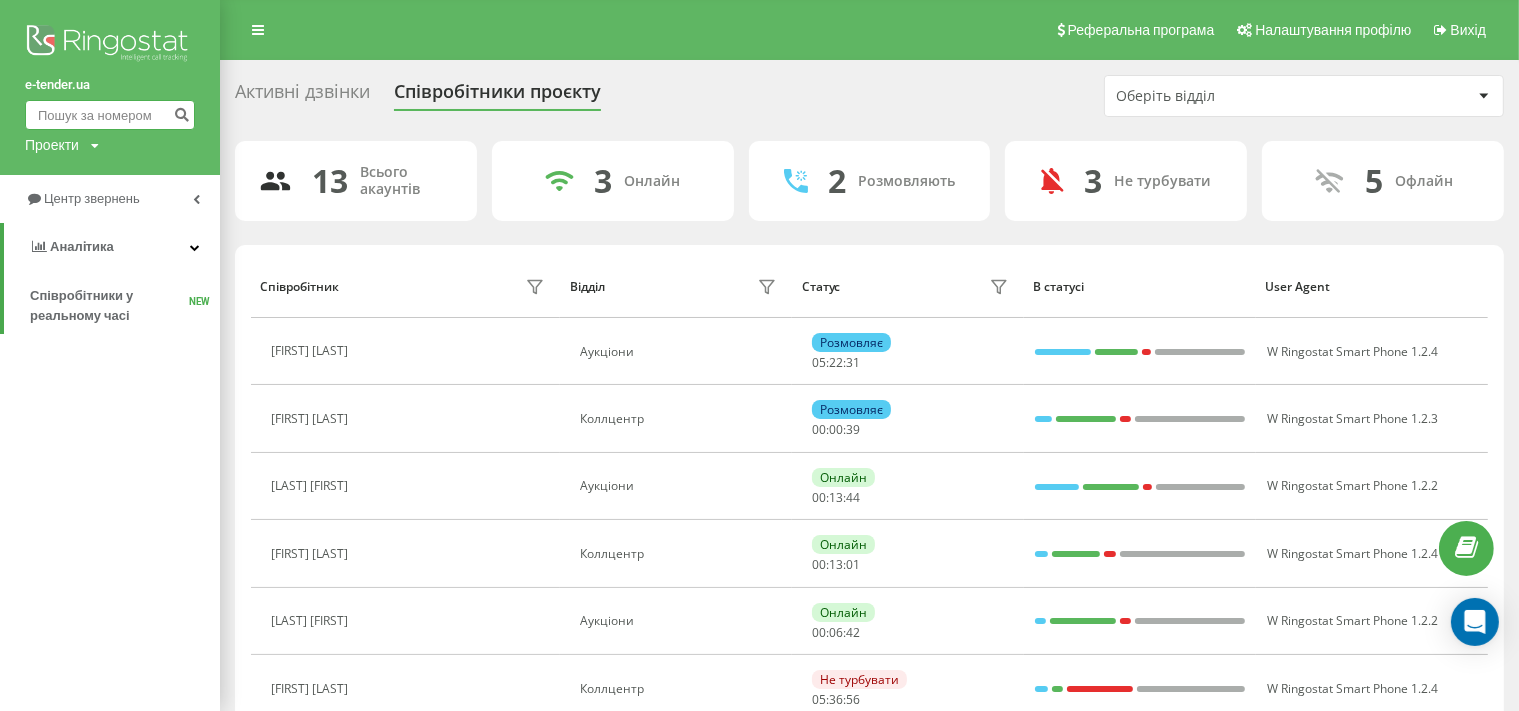 click at bounding box center (110, 115) 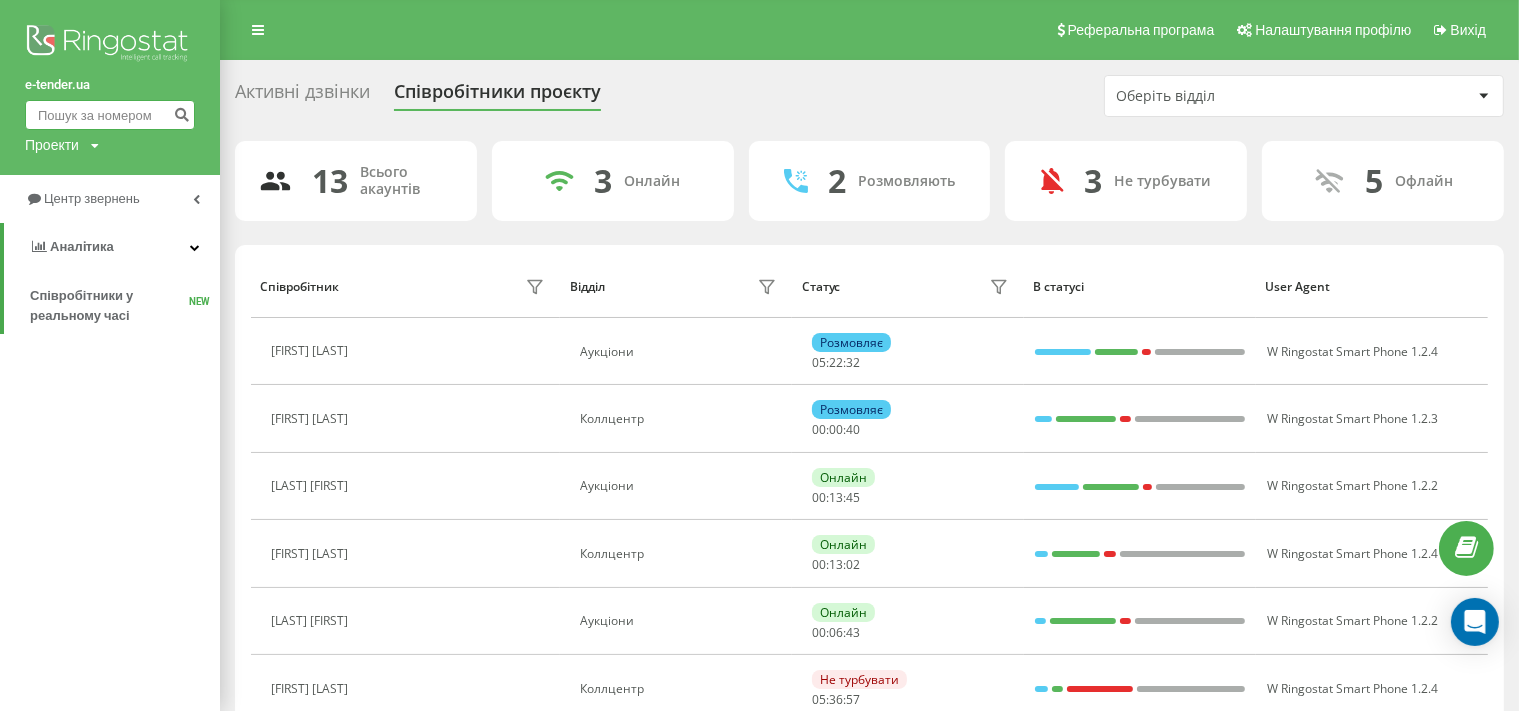 paste 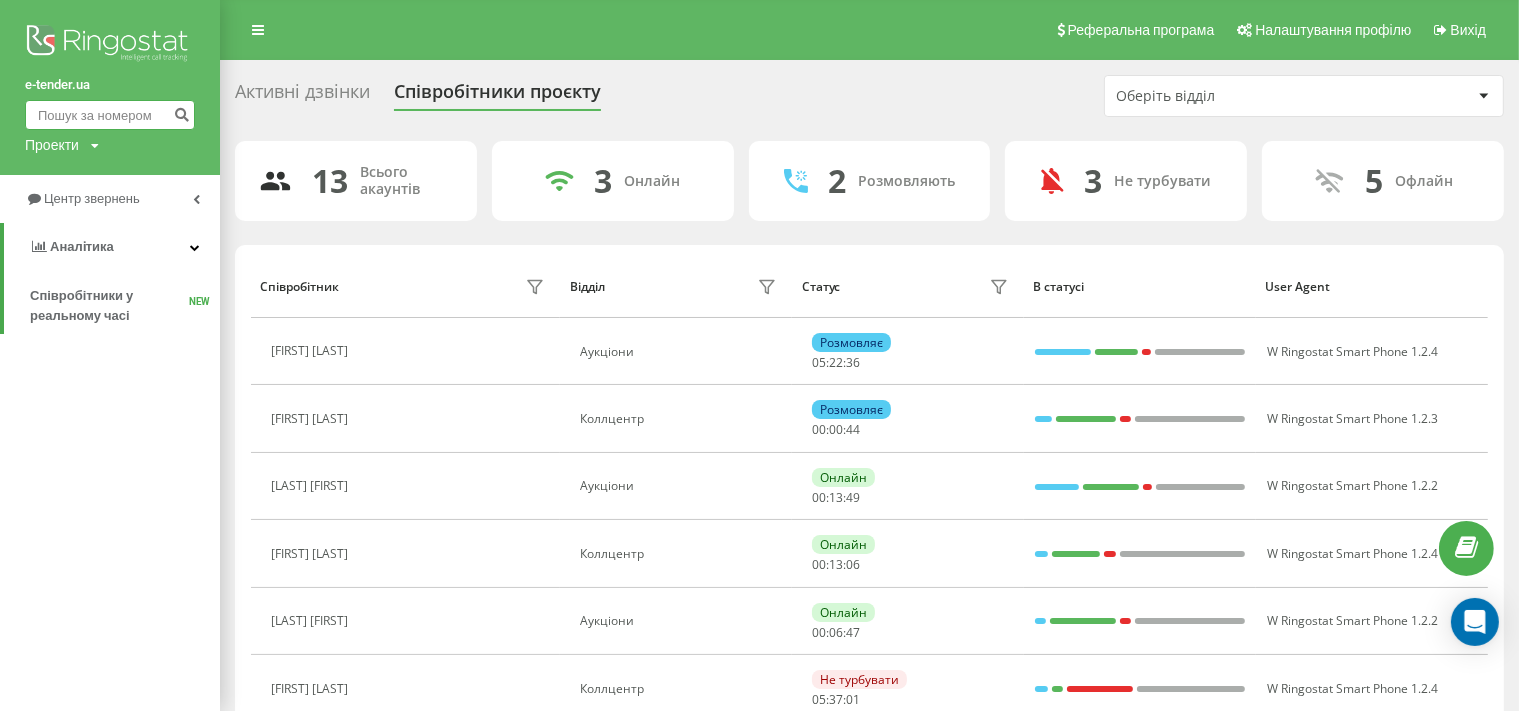 paste on "[PHONE]" 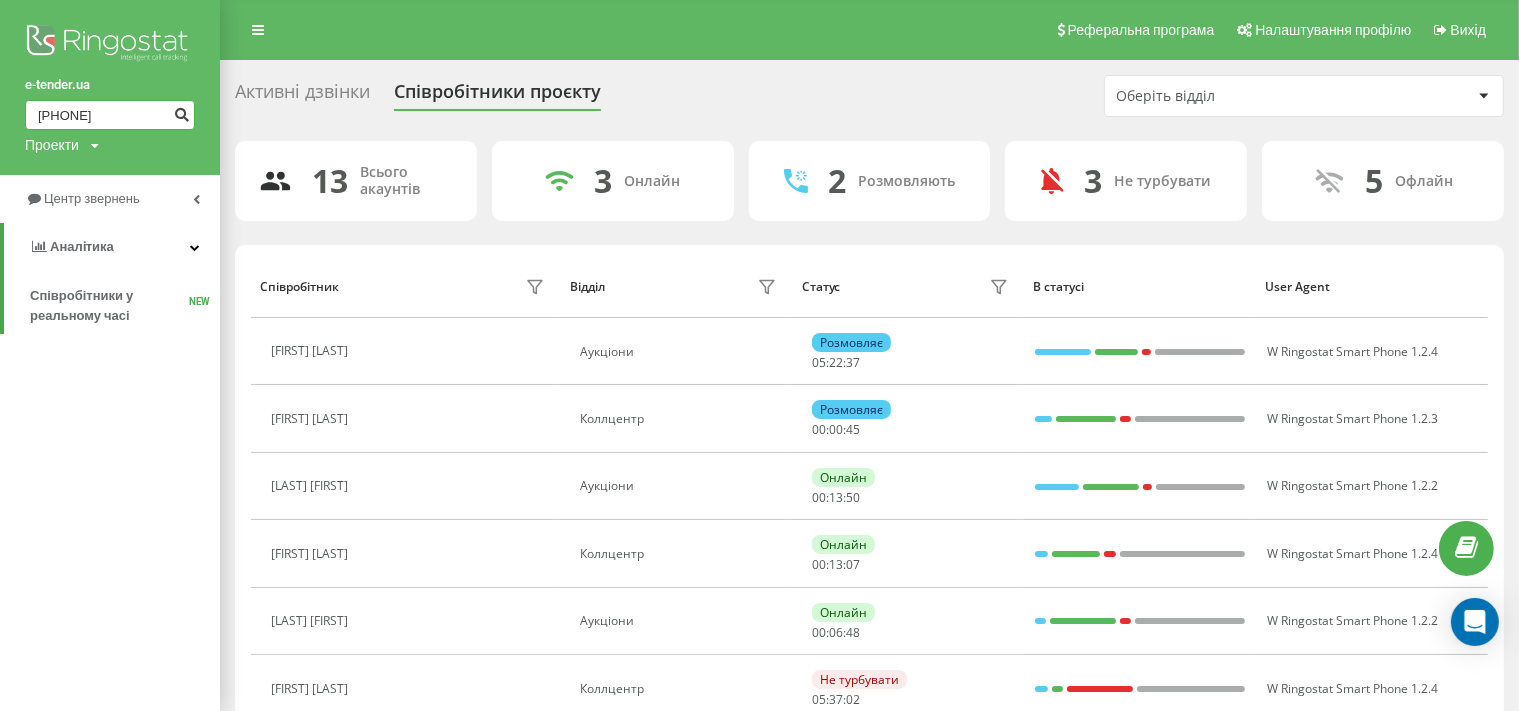 type on "[PHONE]" 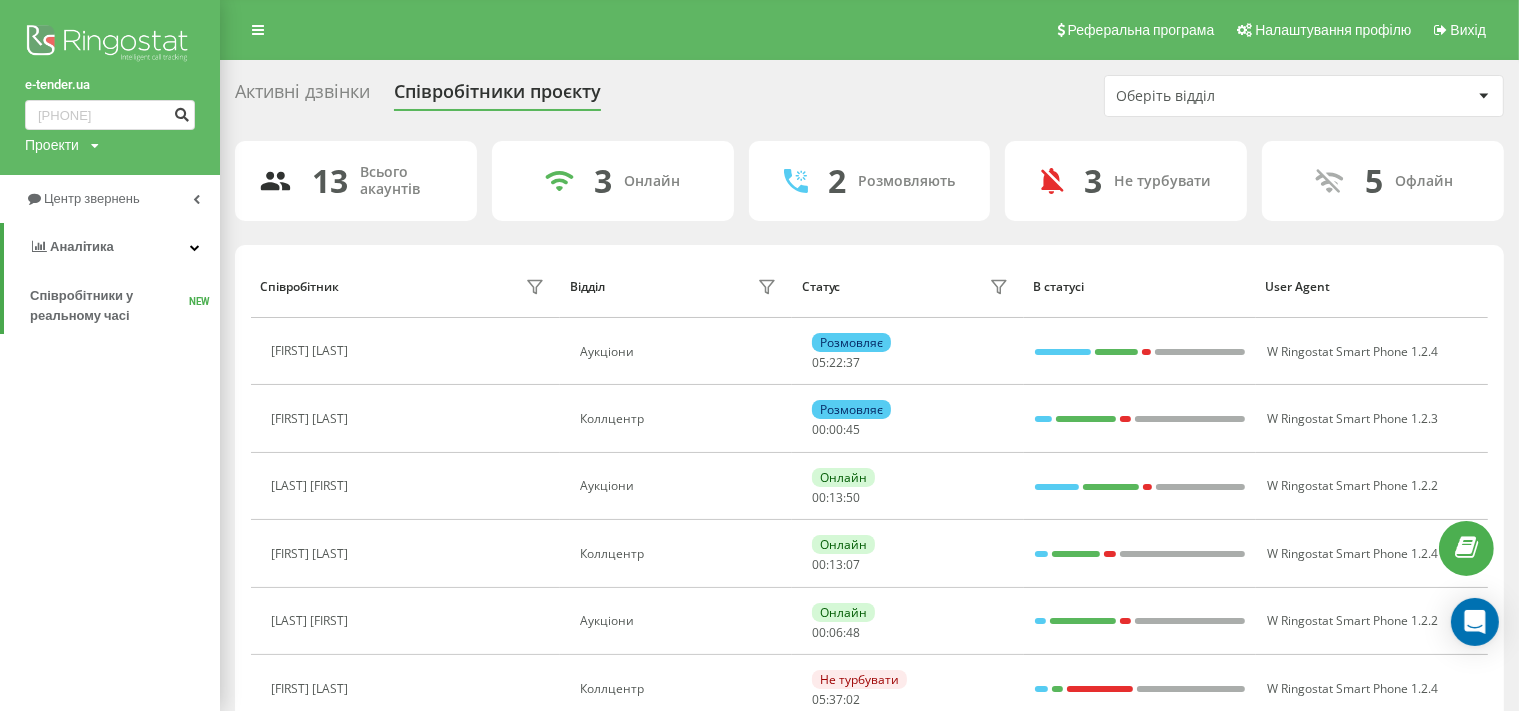 click at bounding box center (181, 112) 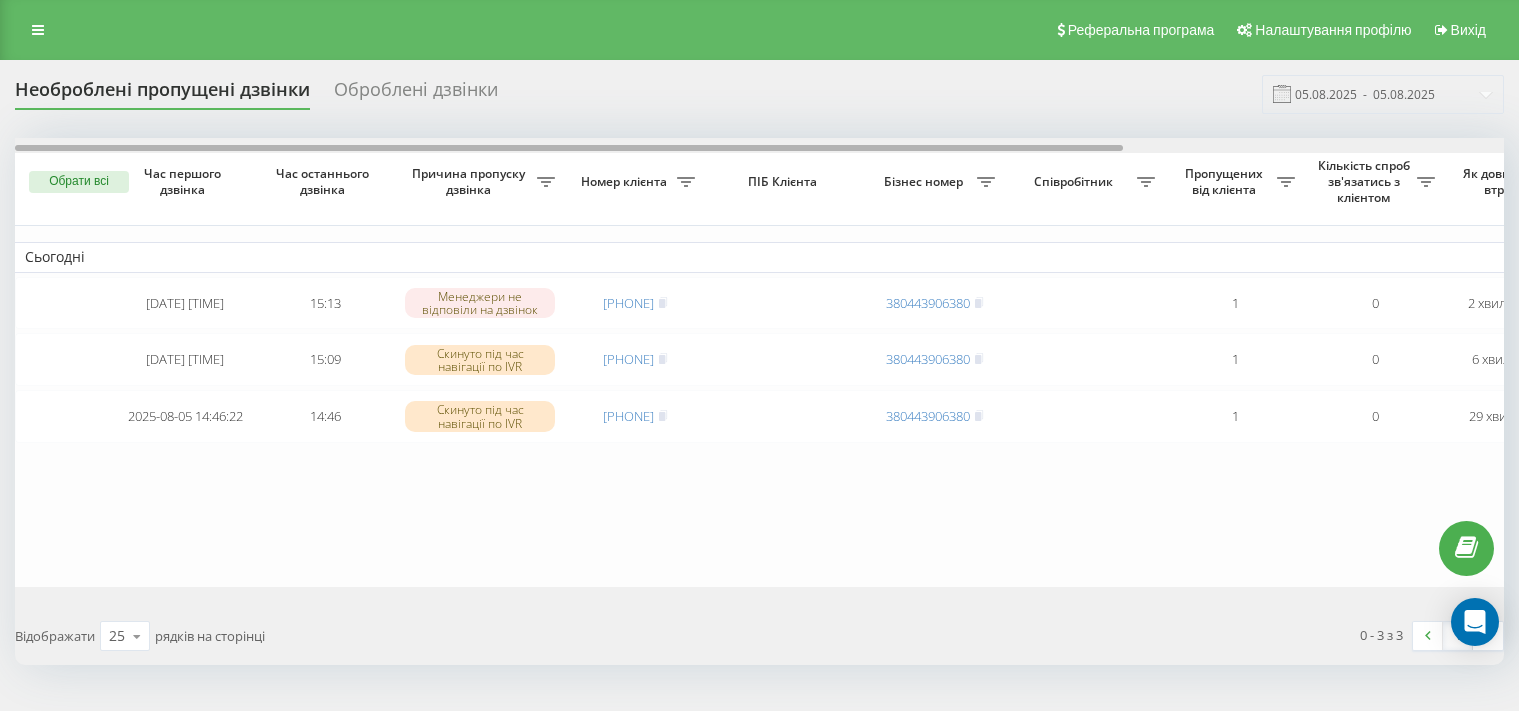 scroll, scrollTop: 0, scrollLeft: 0, axis: both 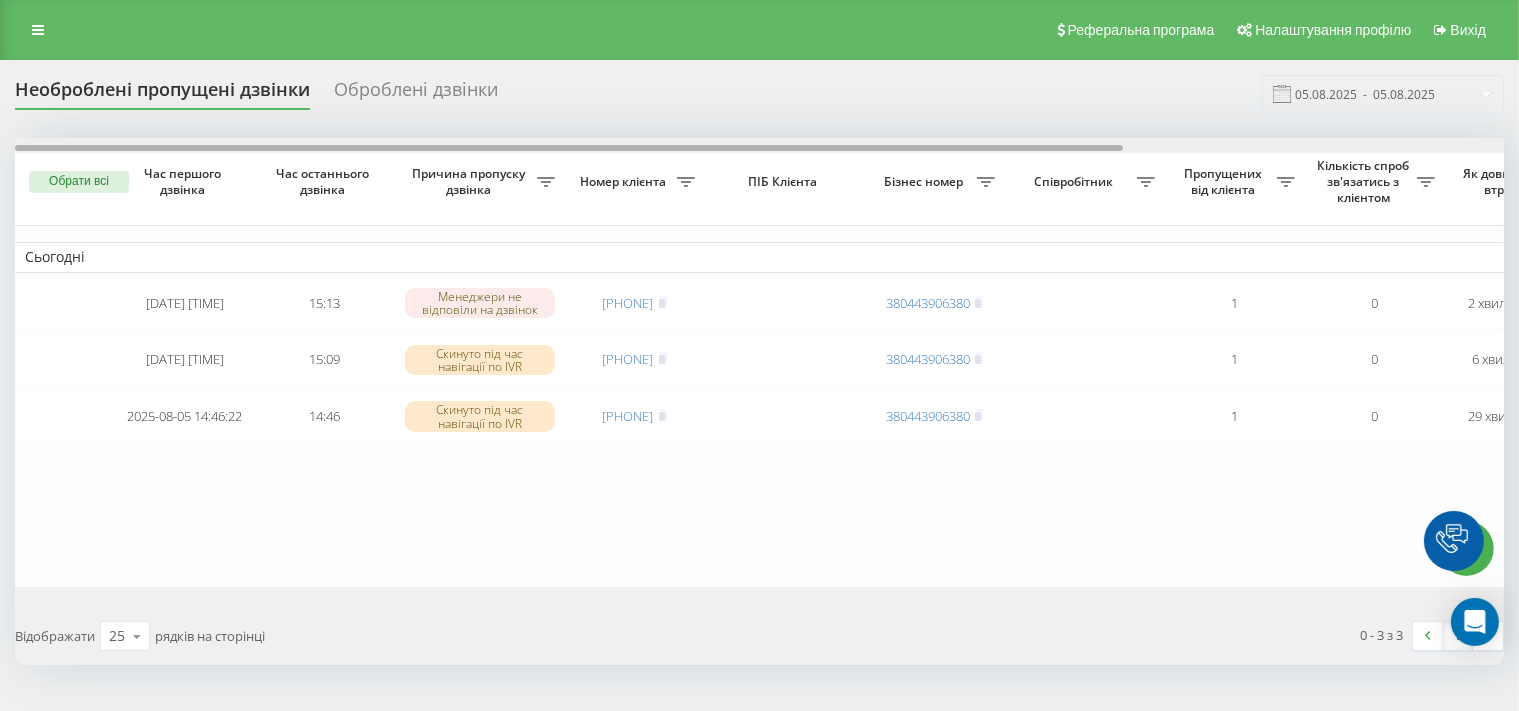 drag, startPoint x: 450, startPoint y: 146, endPoint x: 410, endPoint y: 205, distance: 71.281136 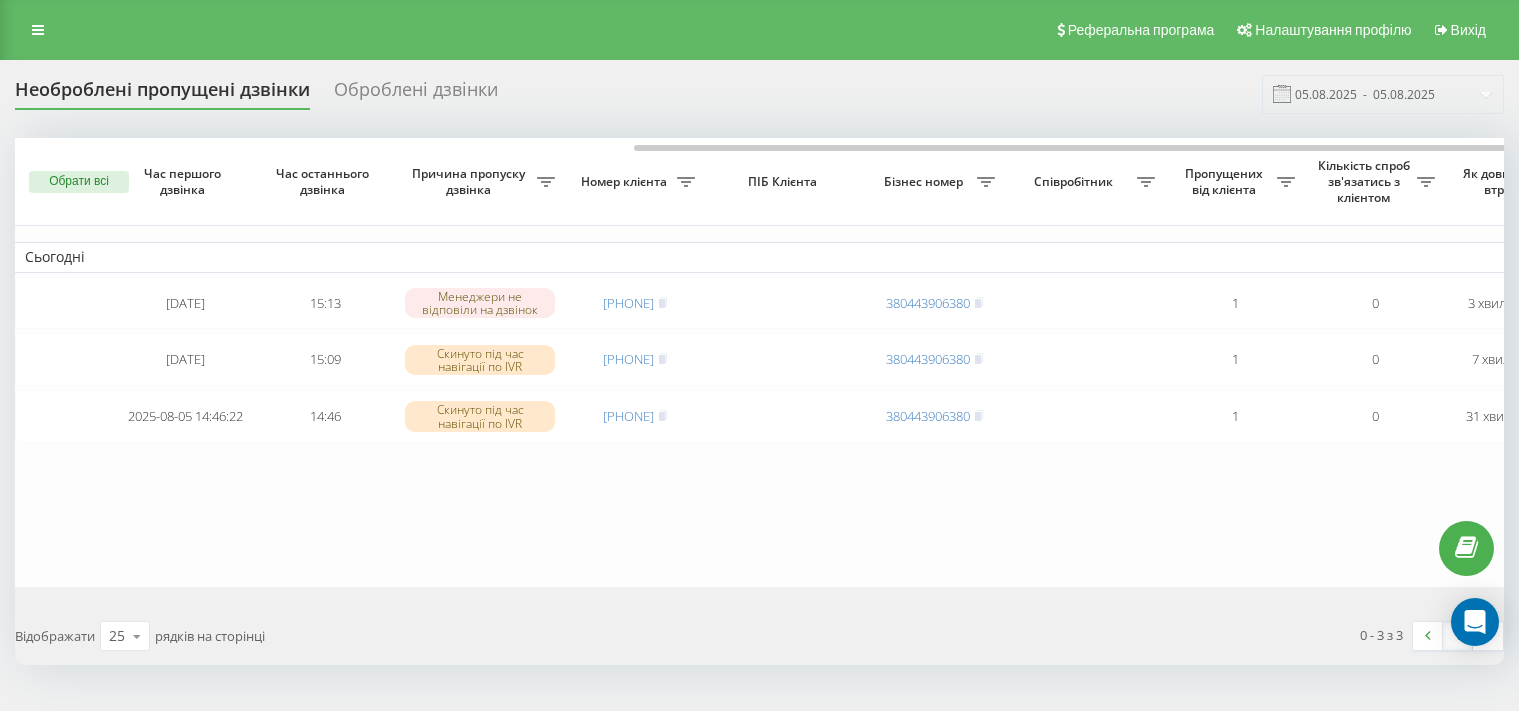 scroll, scrollTop: 0, scrollLeft: 0, axis: both 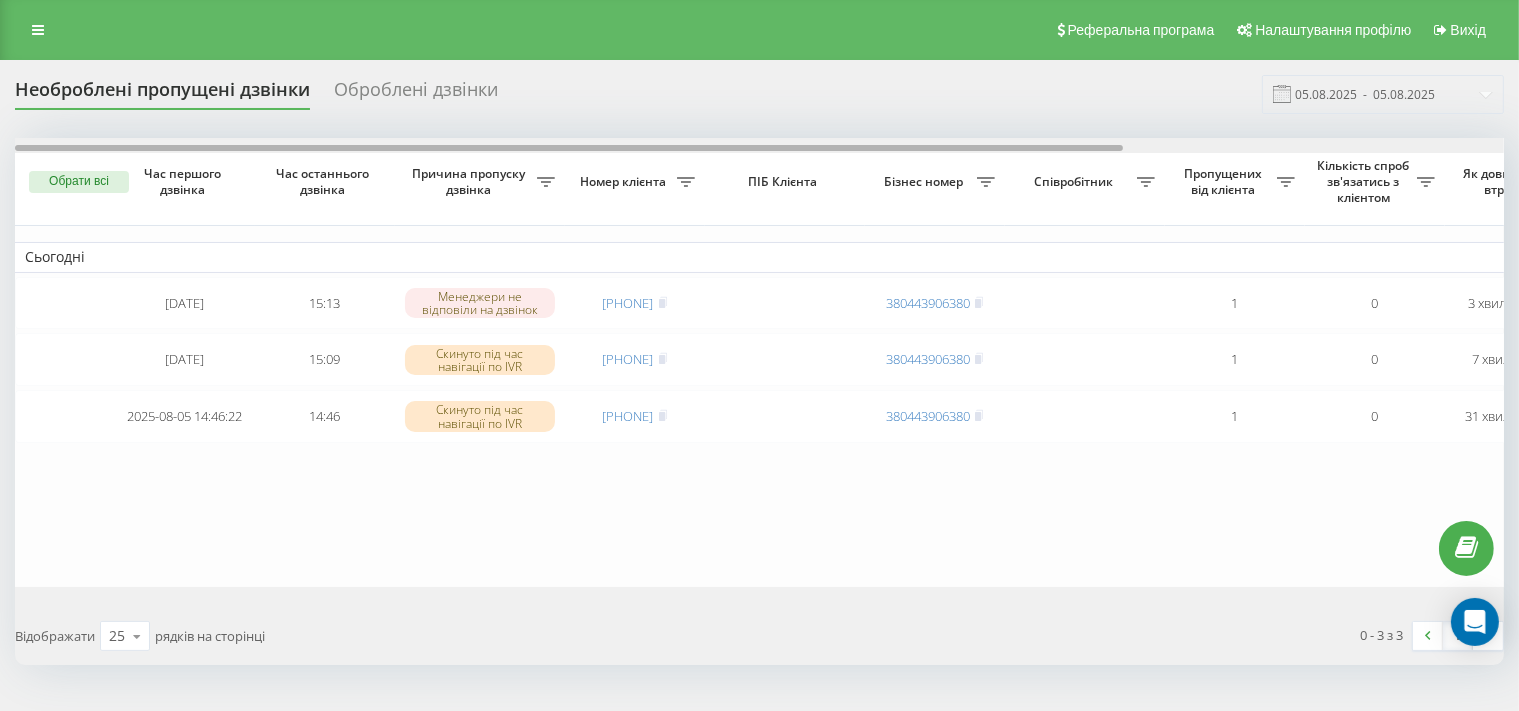 drag, startPoint x: 0, startPoint y: 0, endPoint x: 434, endPoint y: 151, distance: 459.51822 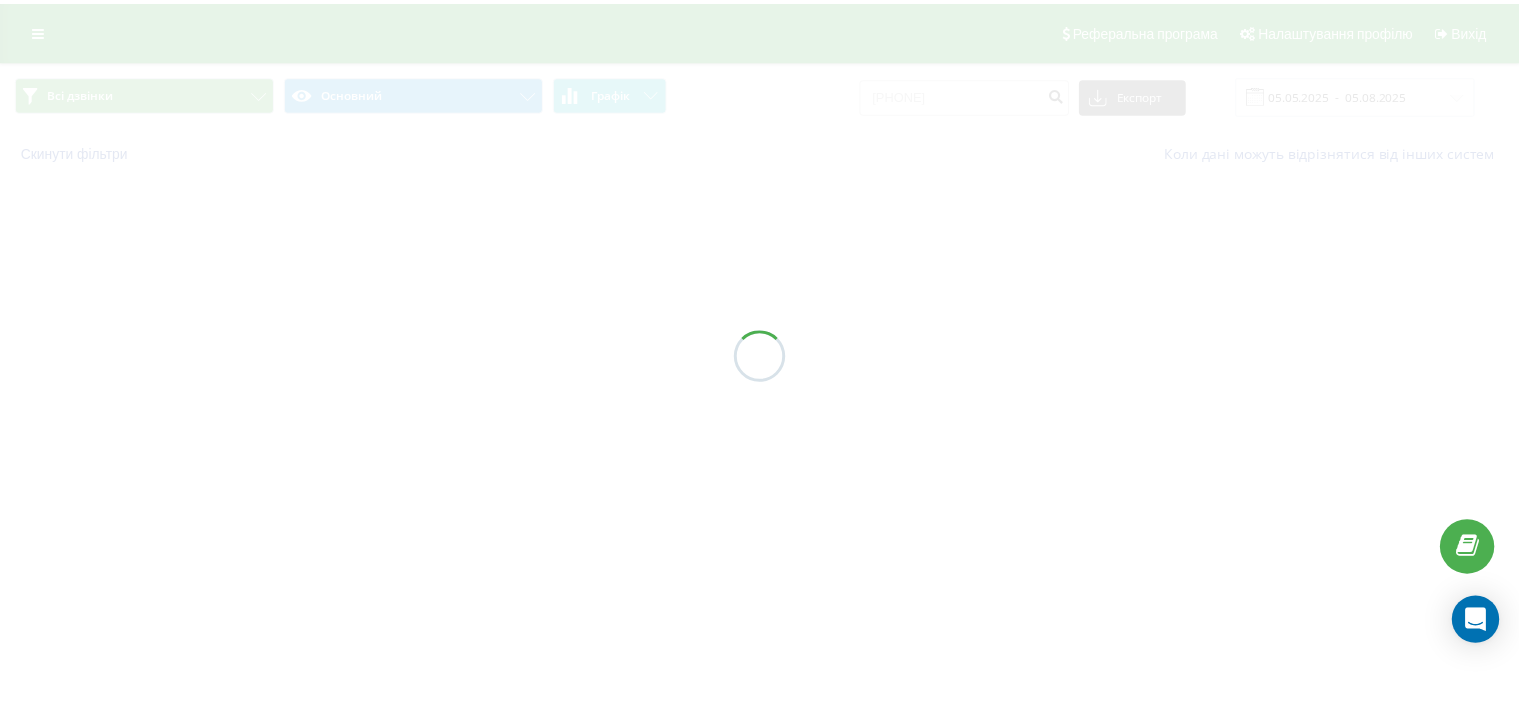 scroll, scrollTop: 0, scrollLeft: 0, axis: both 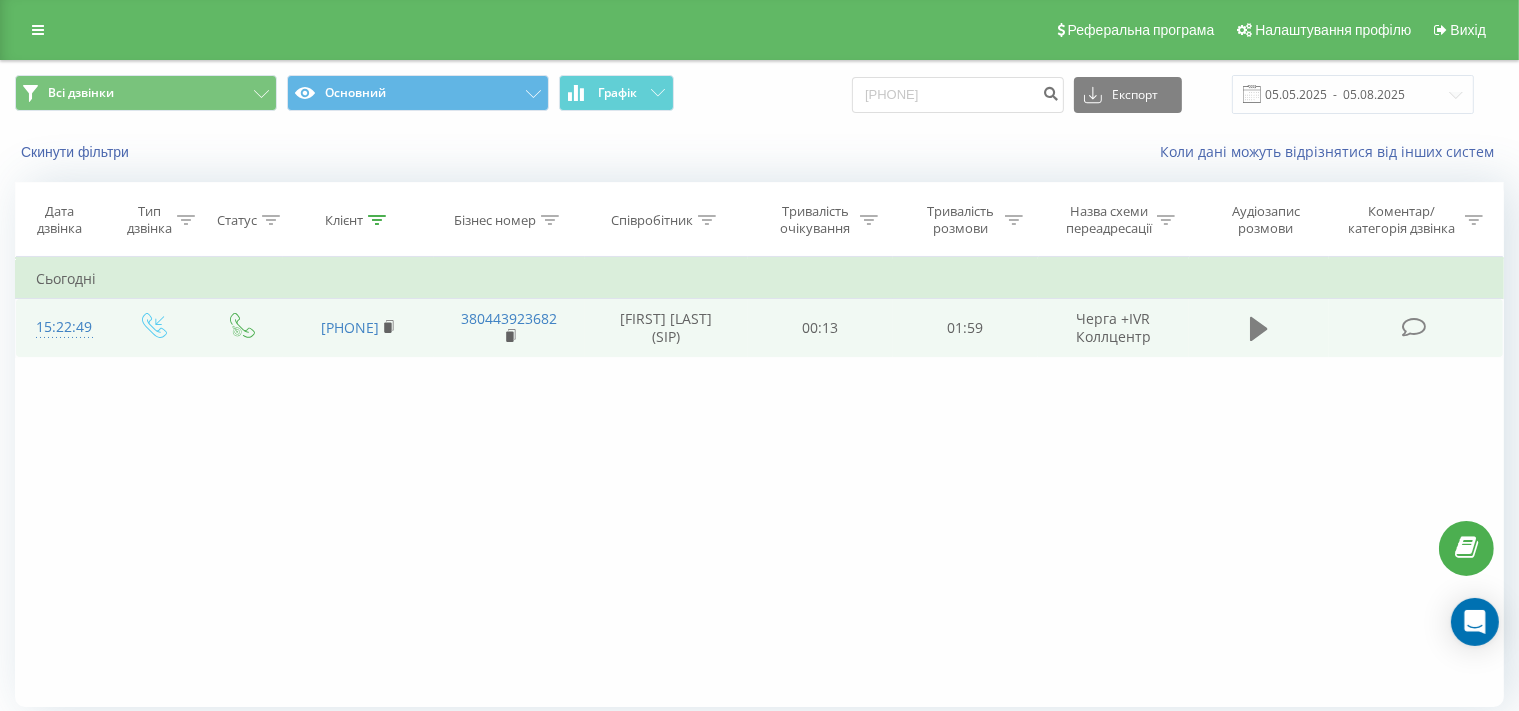 click at bounding box center (1259, 329) 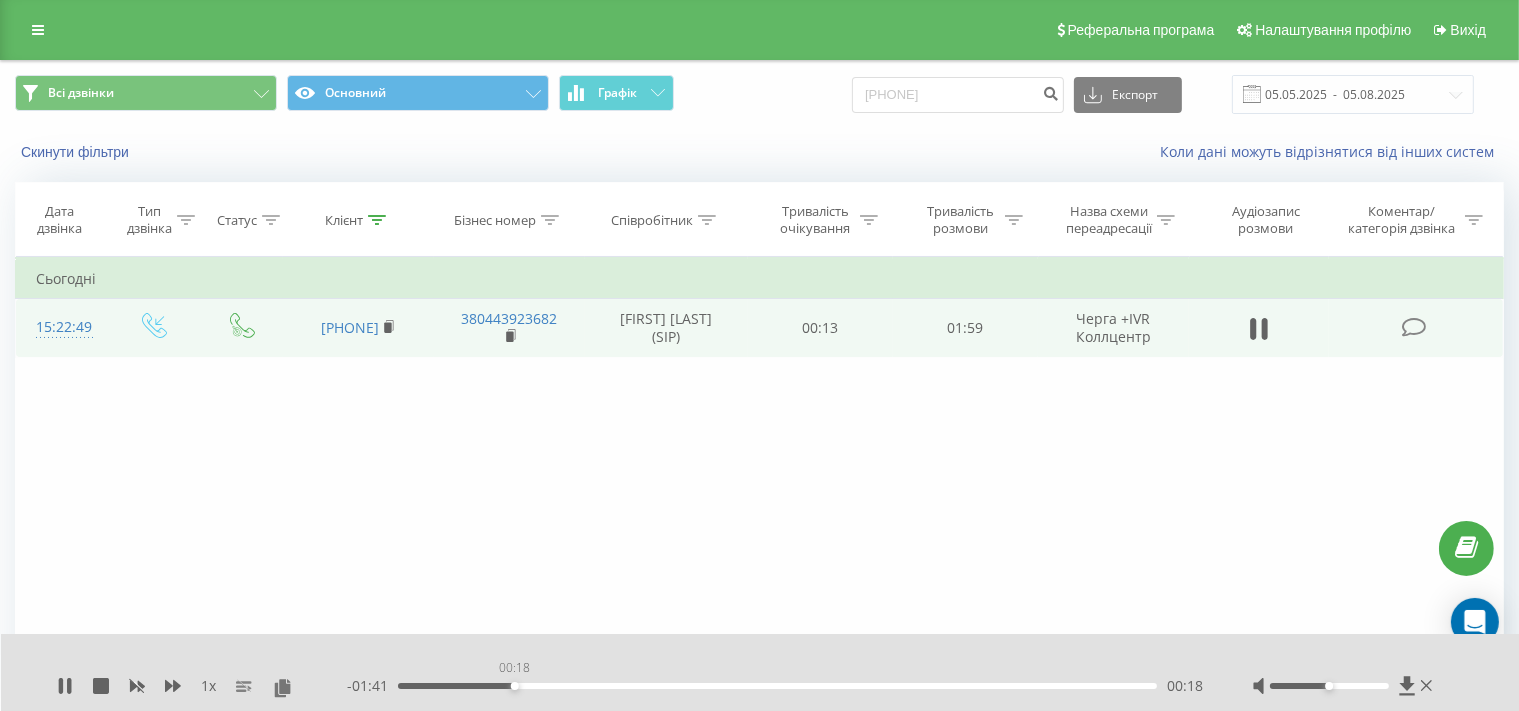 click on "00:18" at bounding box center (777, 686) 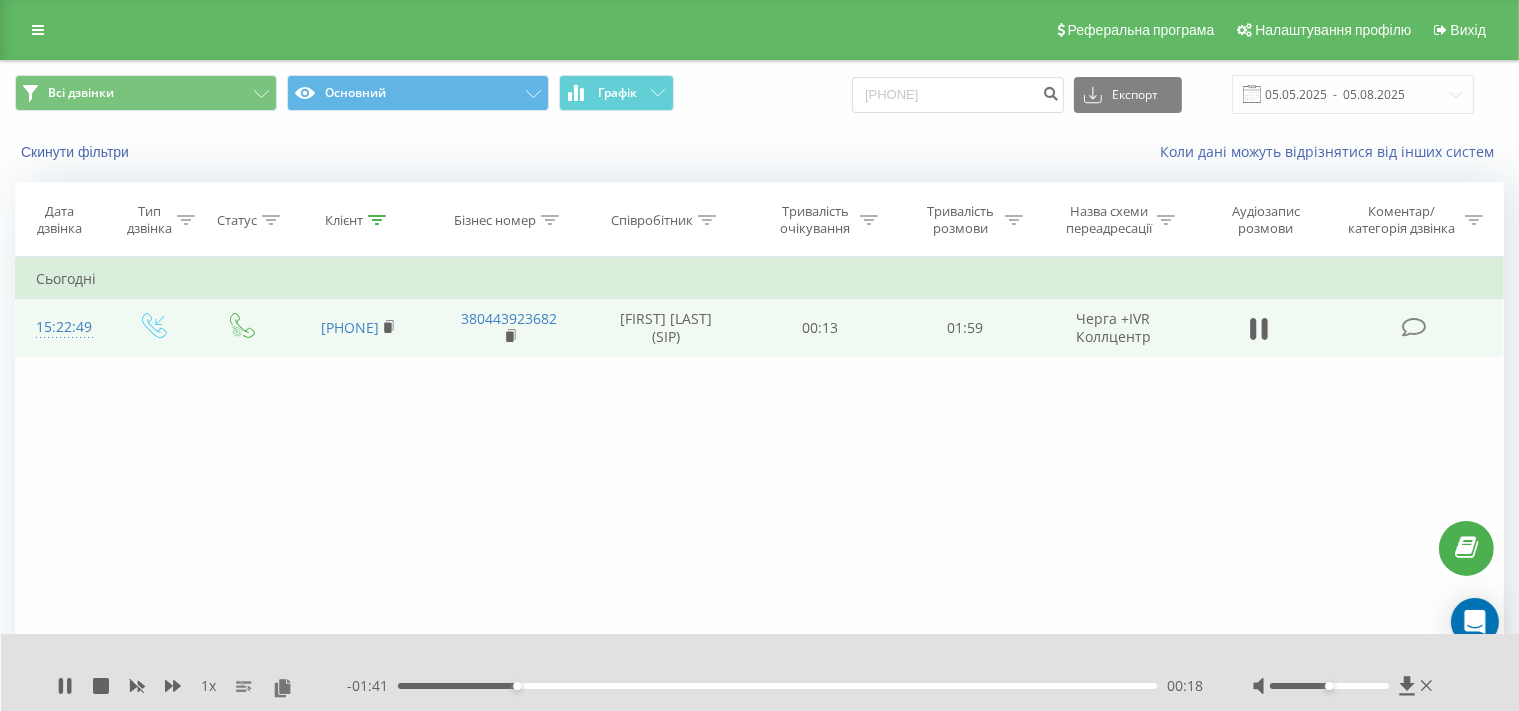 click on "00:18" at bounding box center [777, 686] 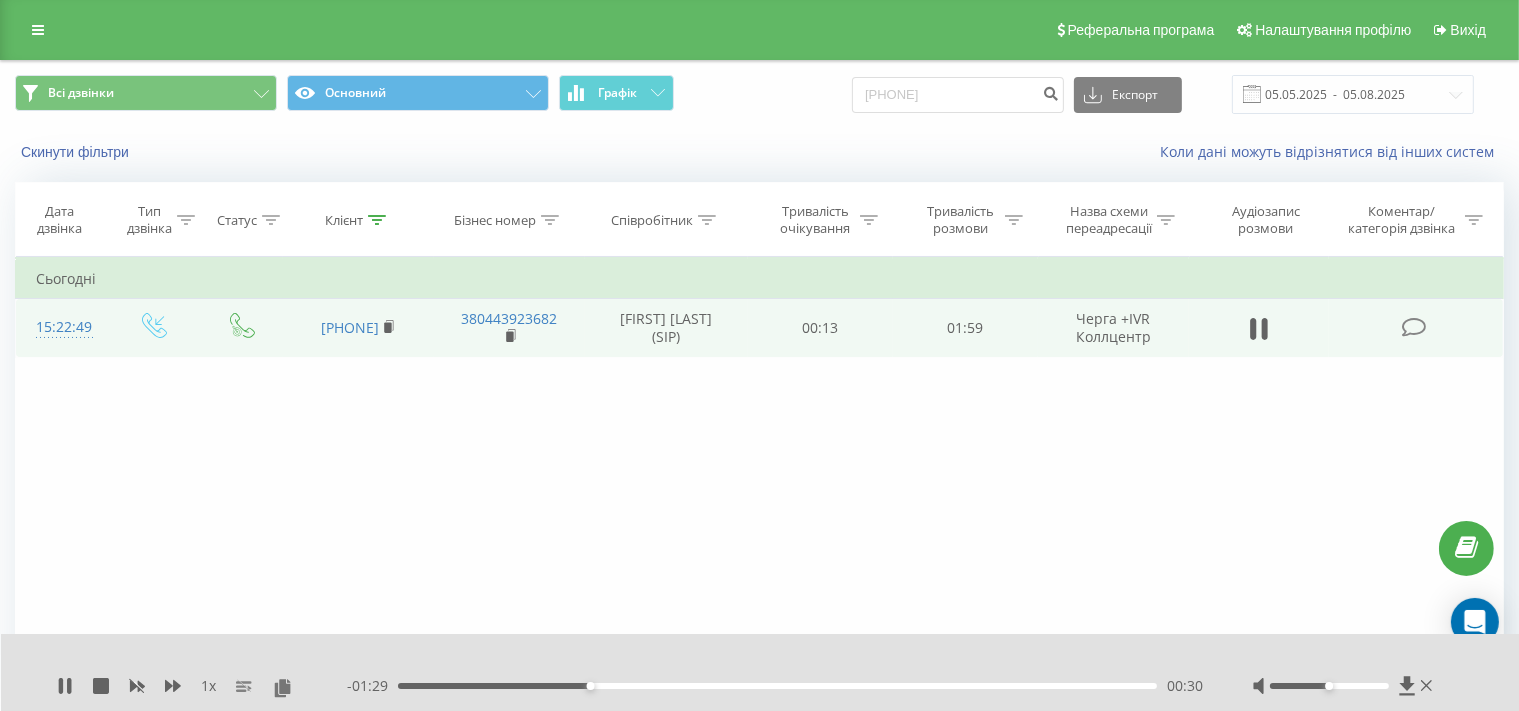 click on "00:30" at bounding box center [777, 686] 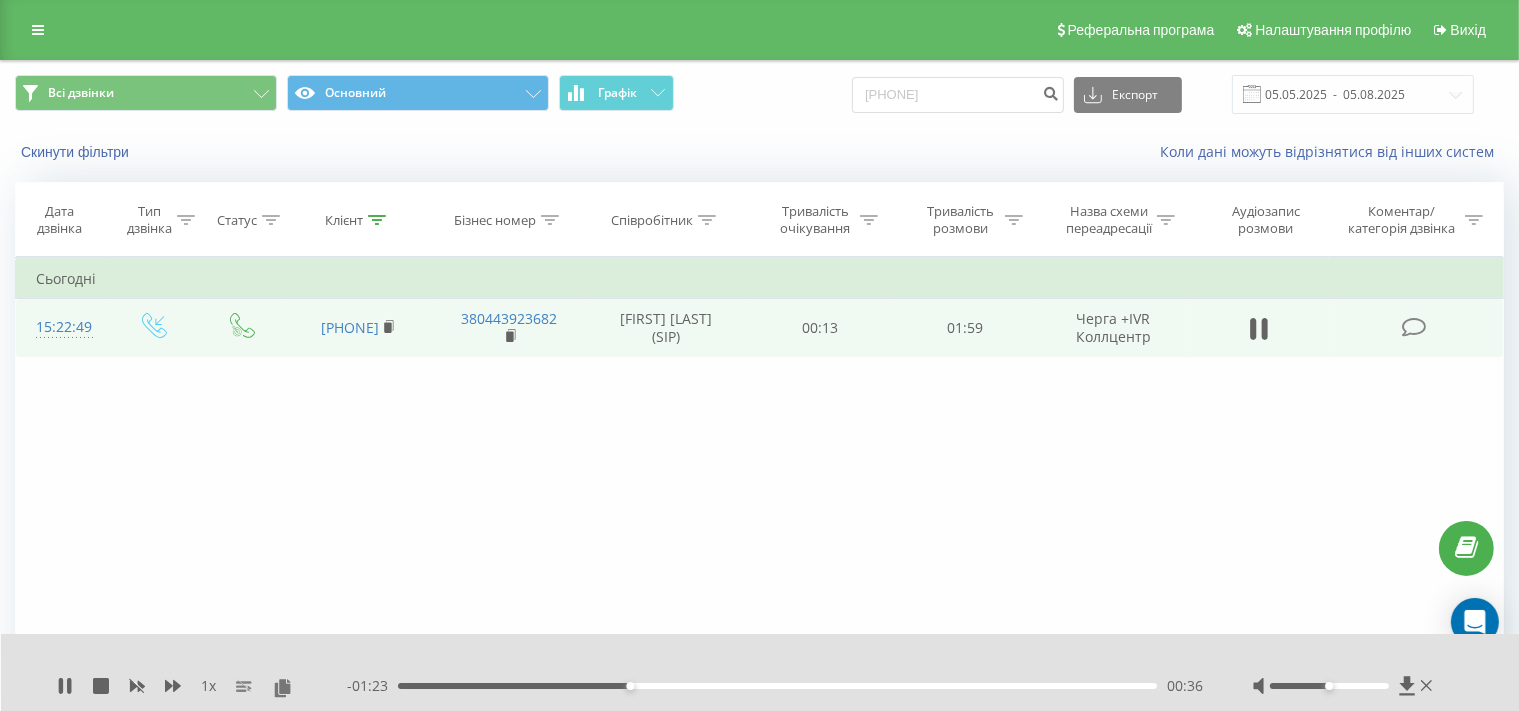 click on "00:36" at bounding box center (777, 686) 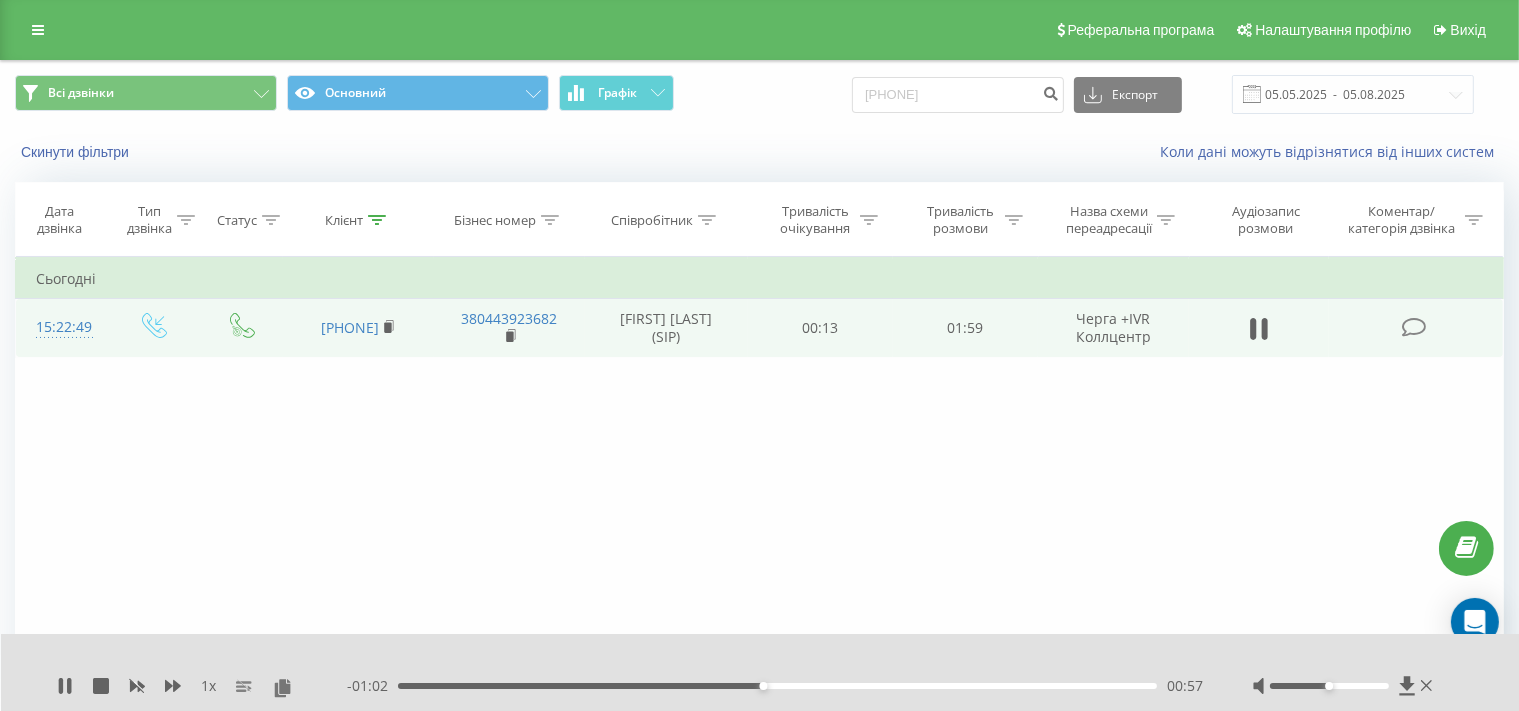 click on "00:57" at bounding box center (777, 686) 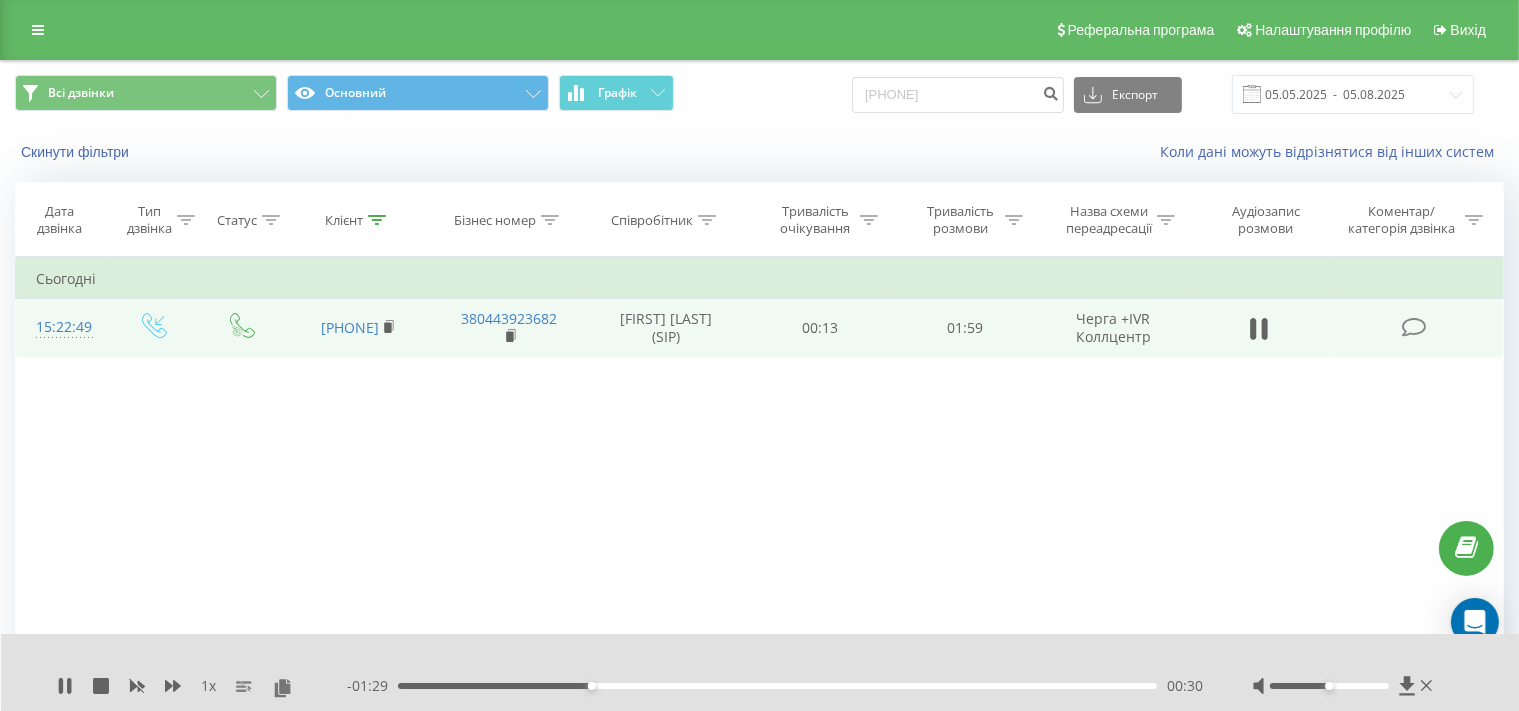 click on "00:30" at bounding box center (777, 686) 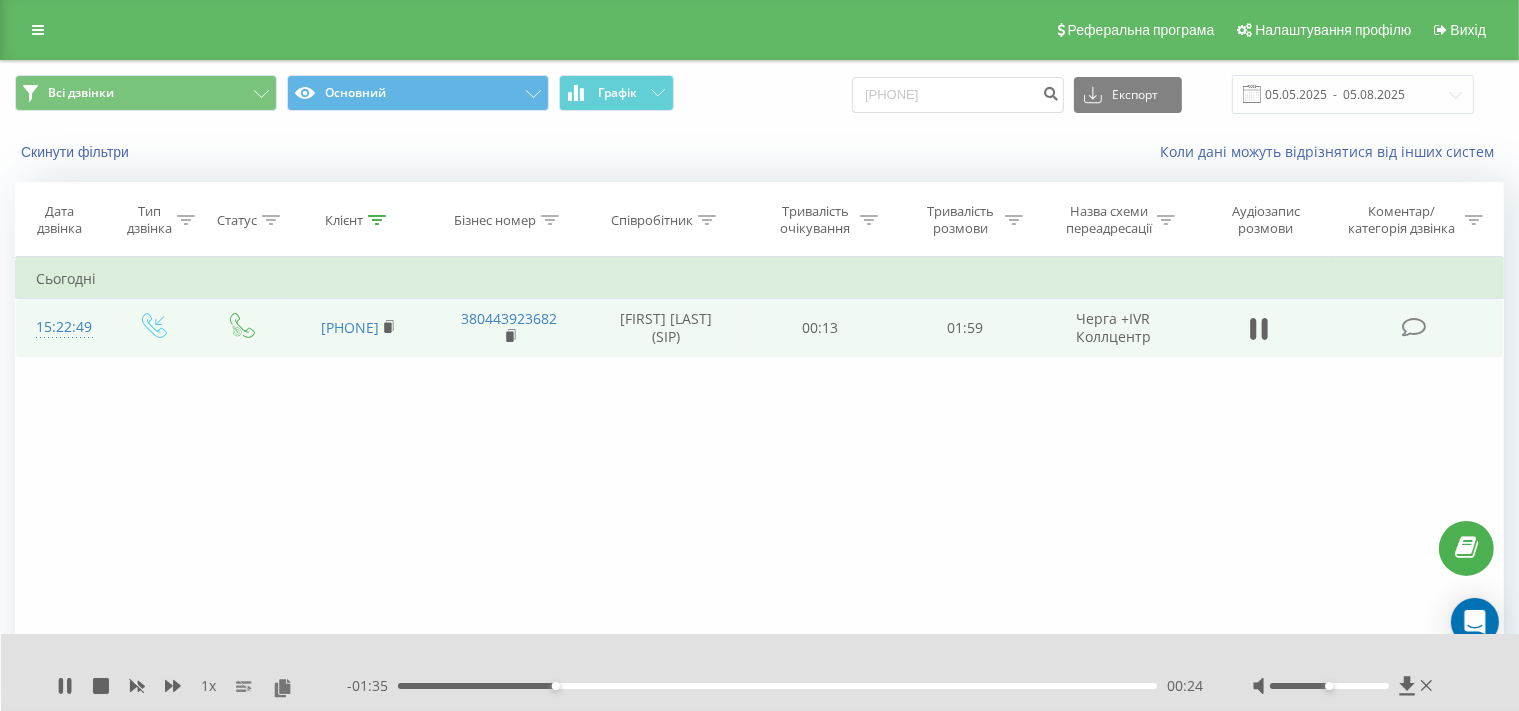 click on "00:24" at bounding box center (777, 686) 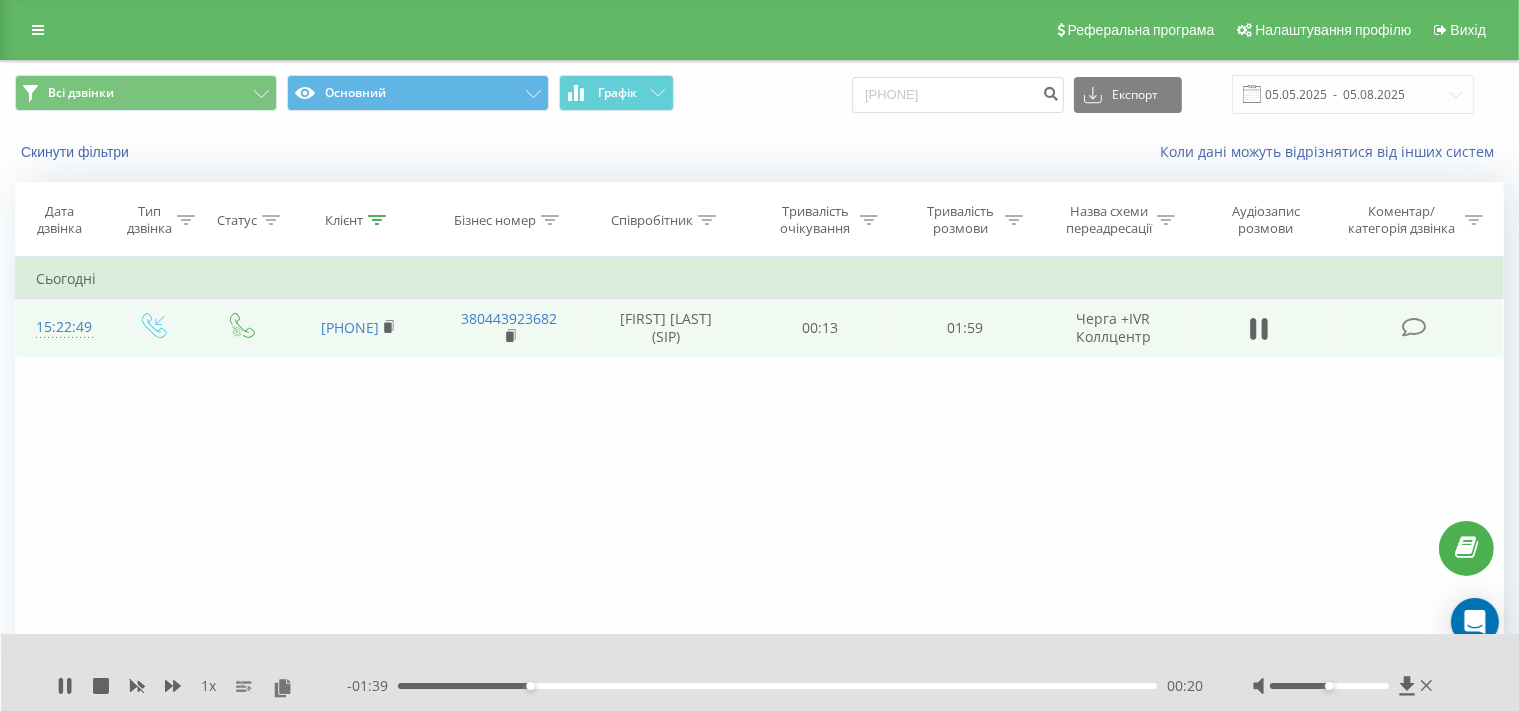 click on "00:20" at bounding box center [777, 686] 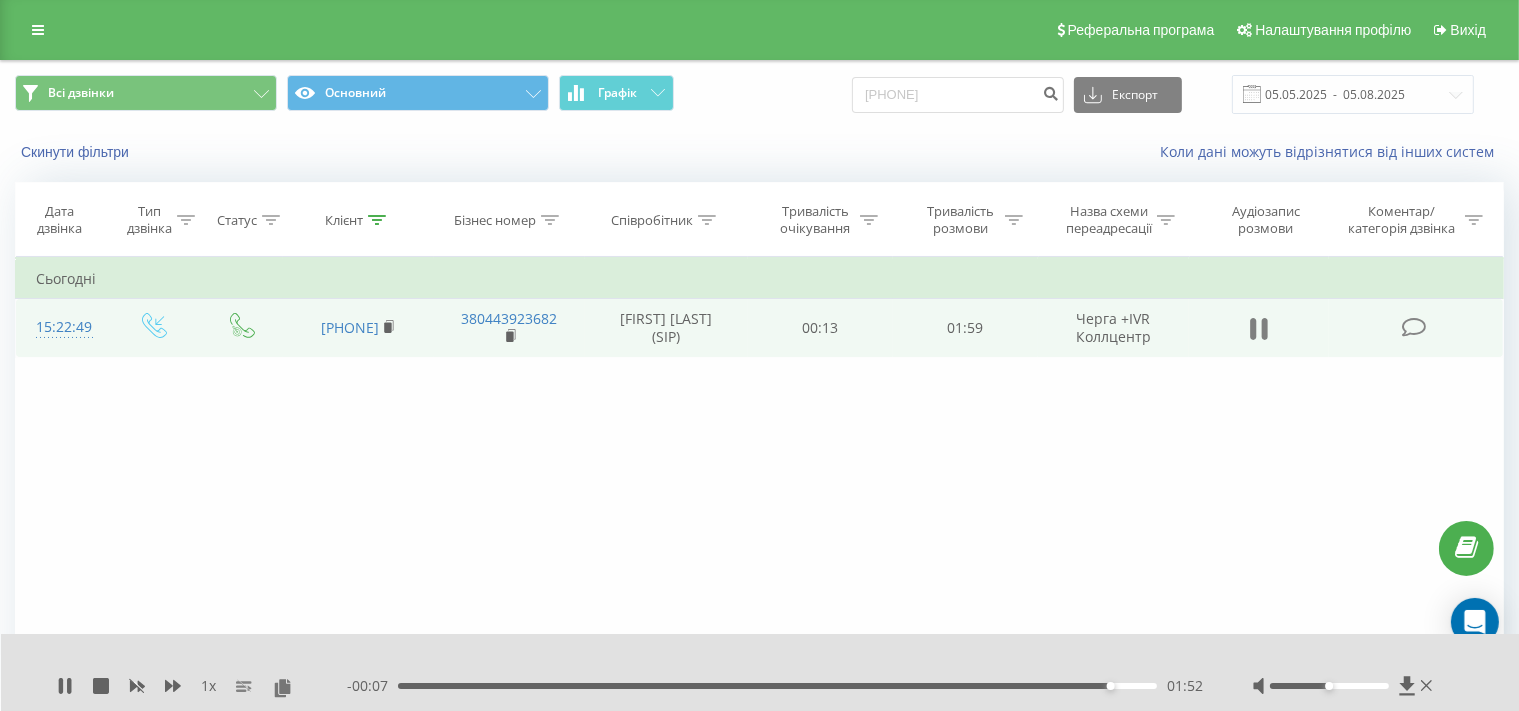 click 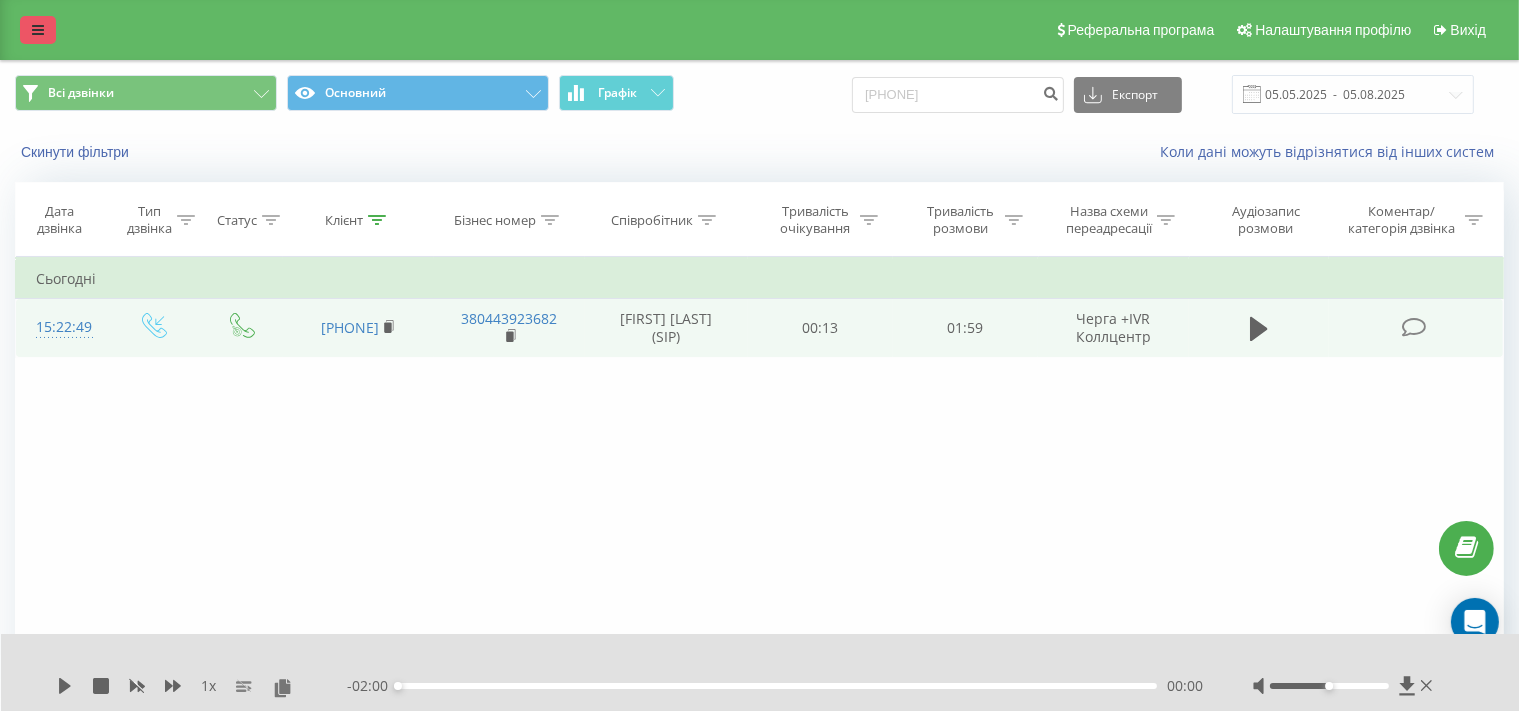 click at bounding box center (38, 30) 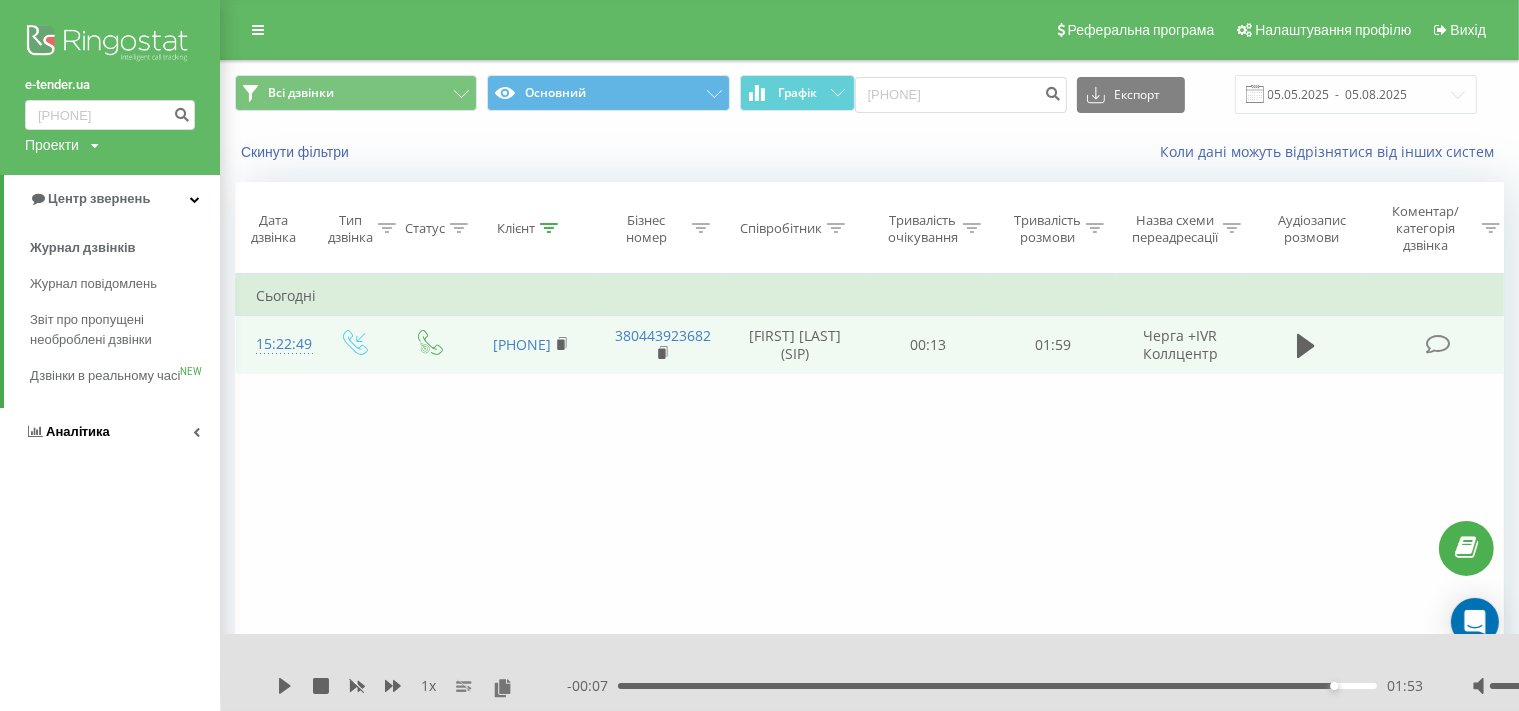 click on "Аналiтика" at bounding box center (78, 431) 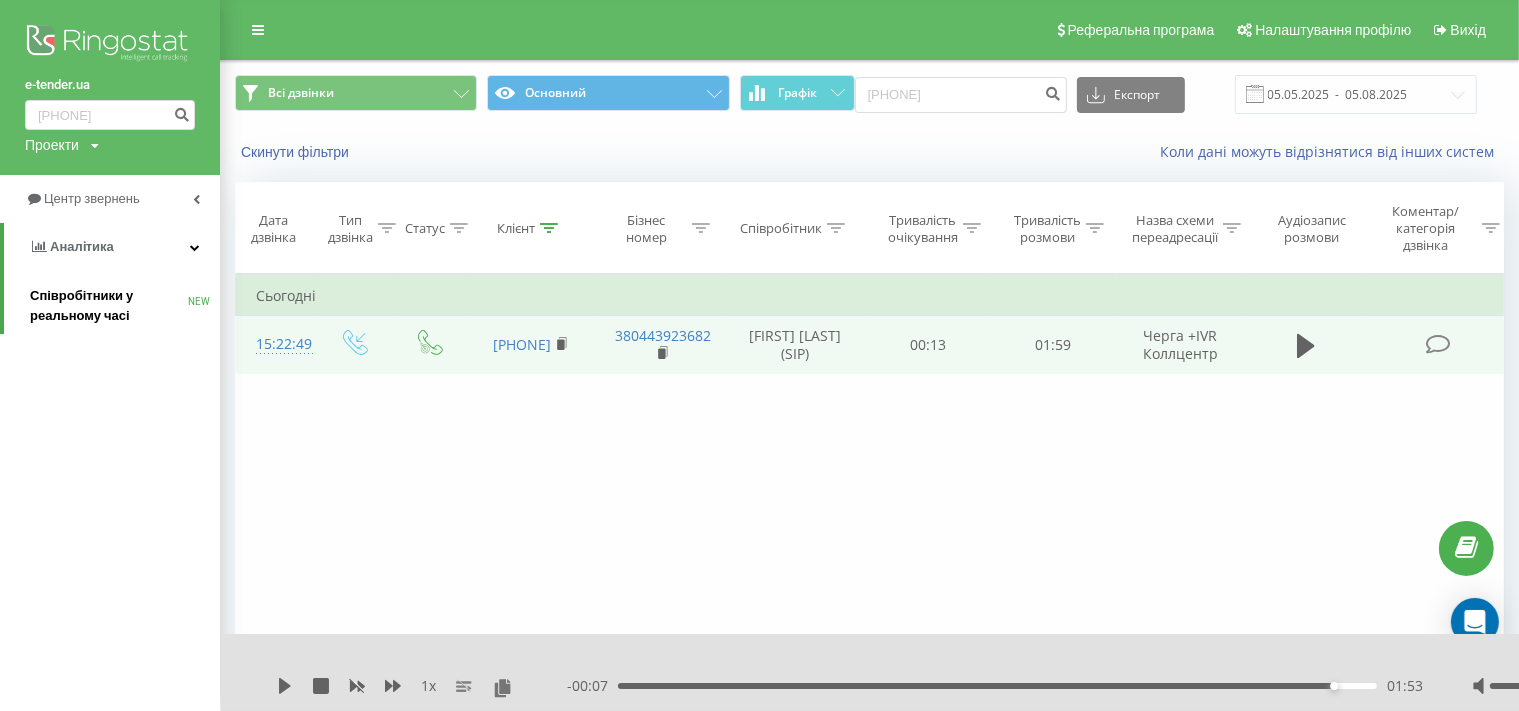 click on "Співробітники у реальному часі" at bounding box center [109, 306] 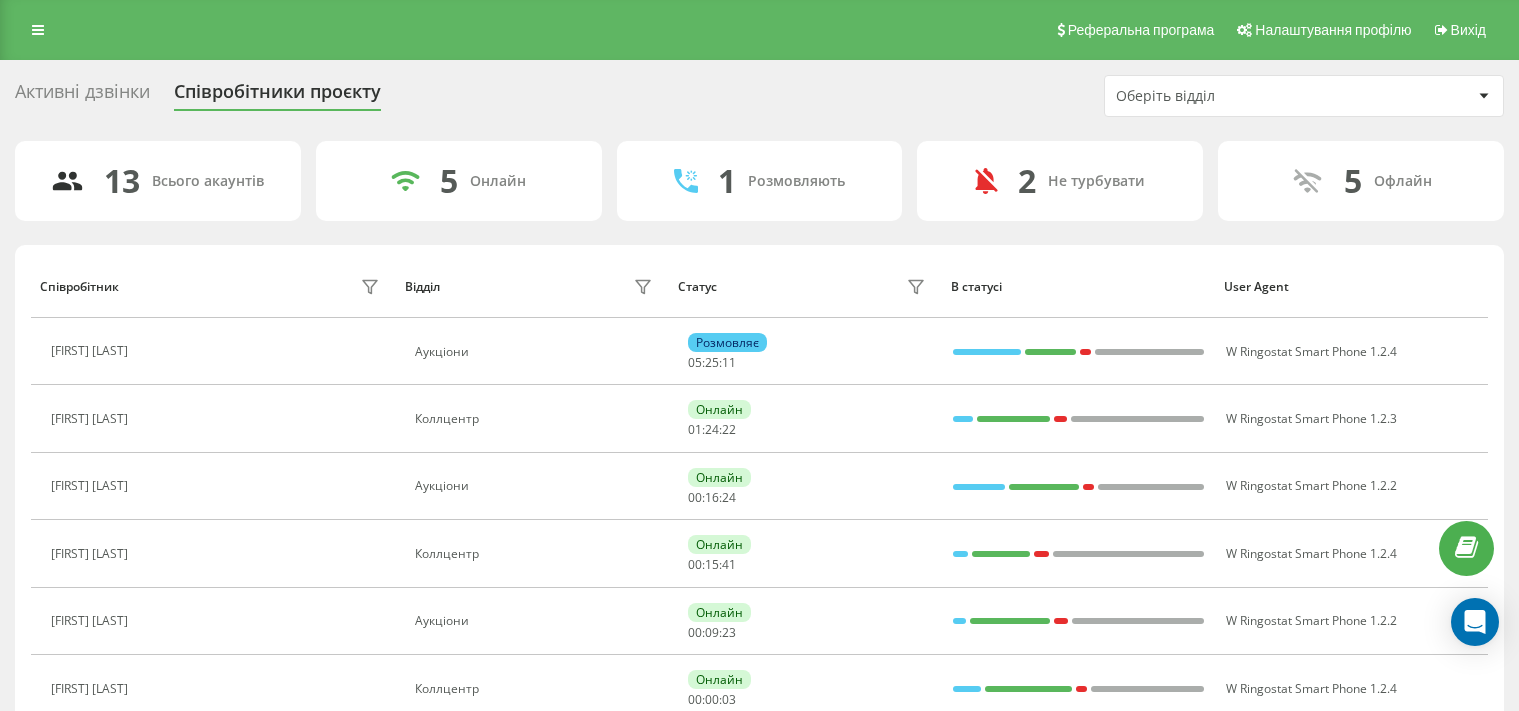 scroll, scrollTop: 0, scrollLeft: 0, axis: both 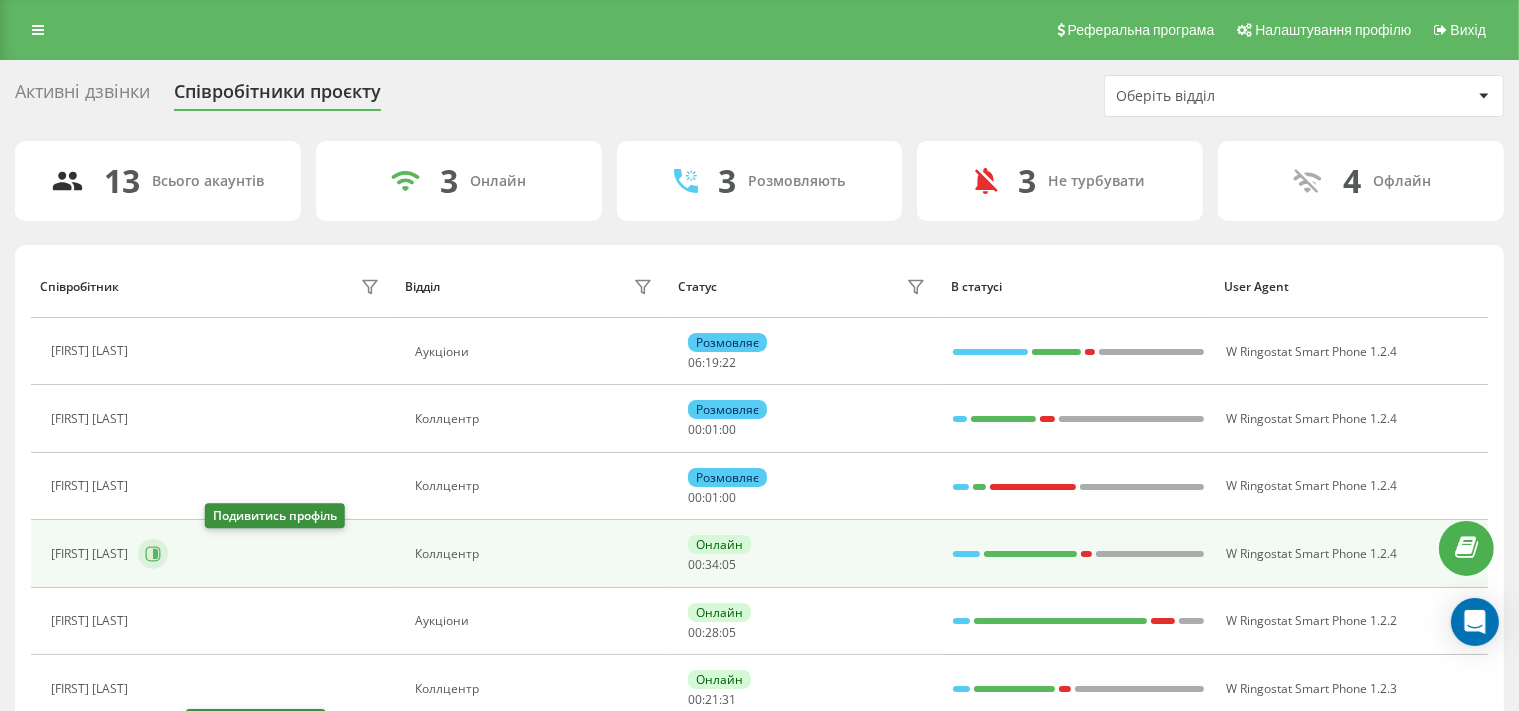 click at bounding box center (153, 554) 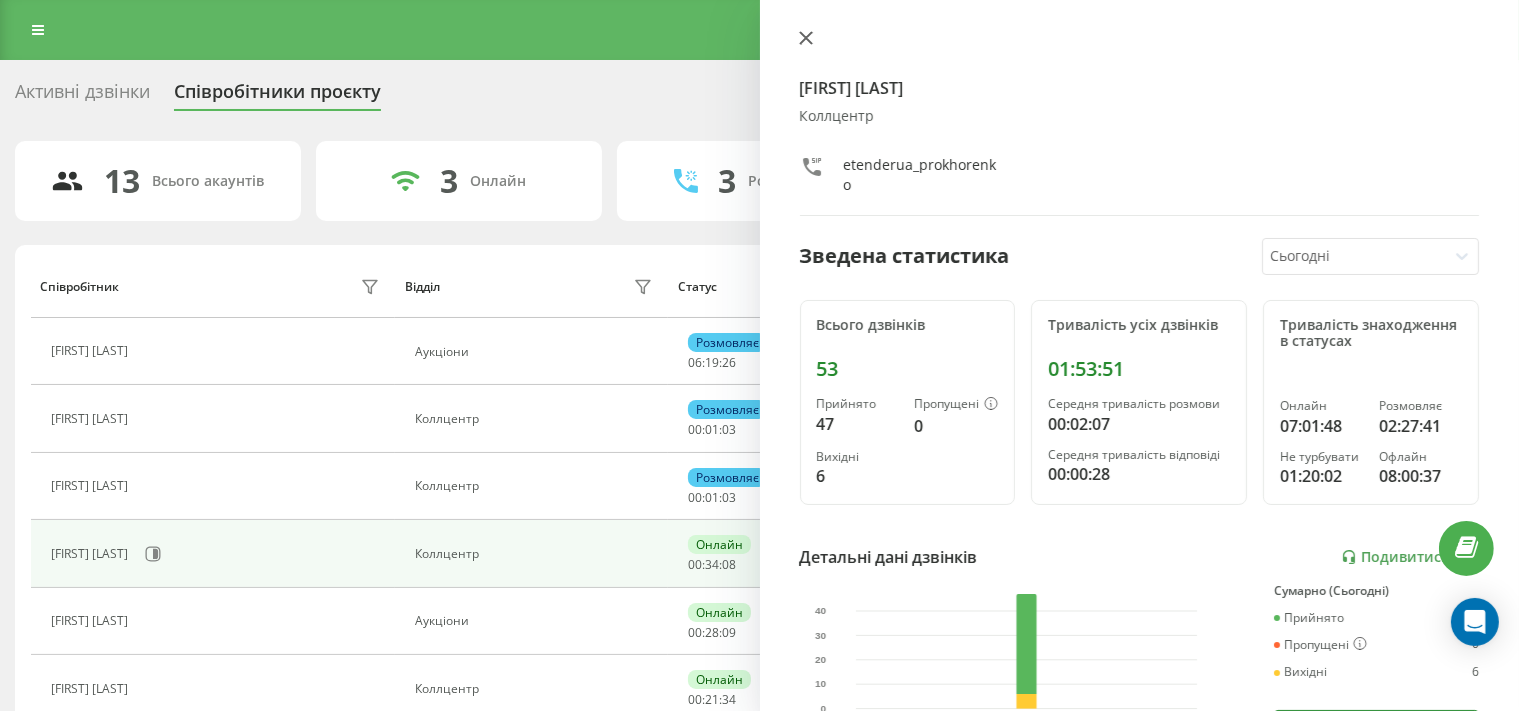 click 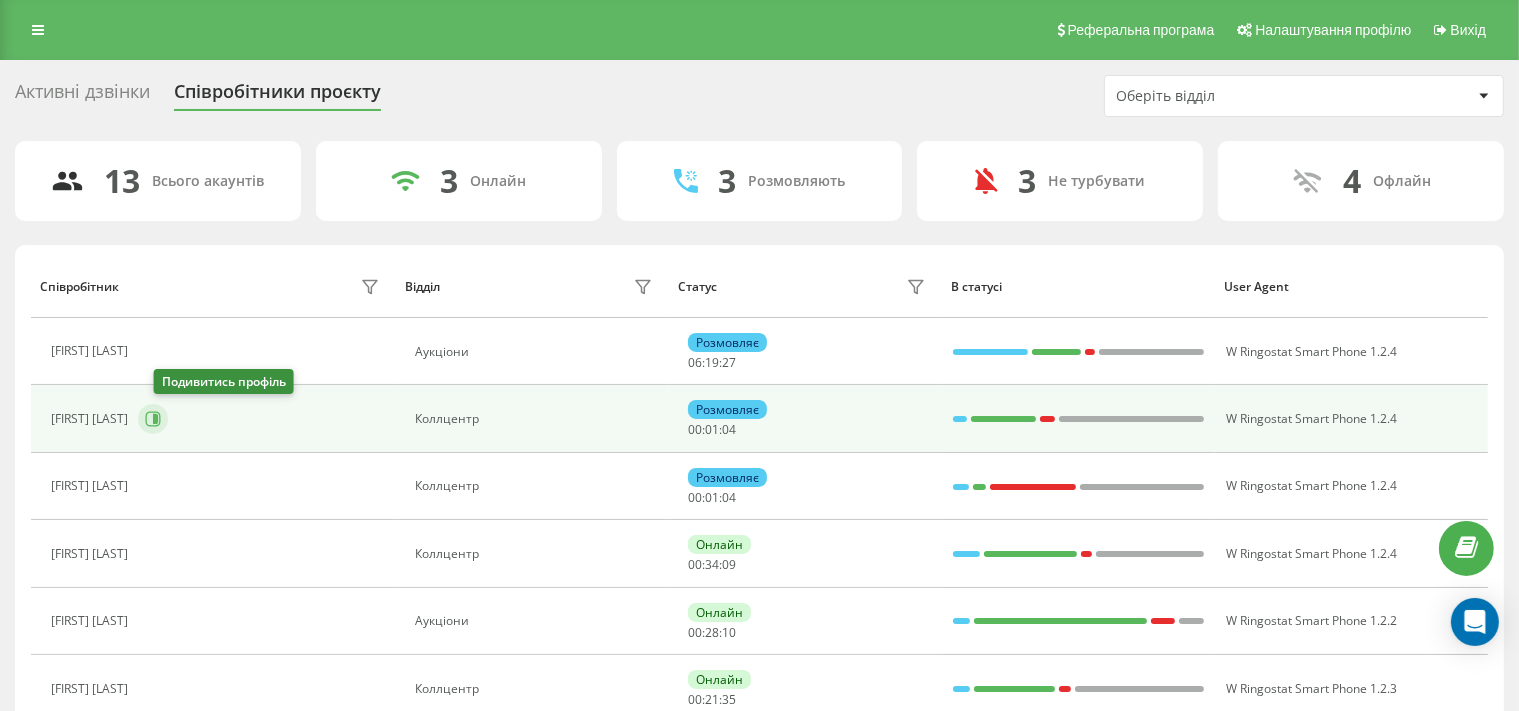 click 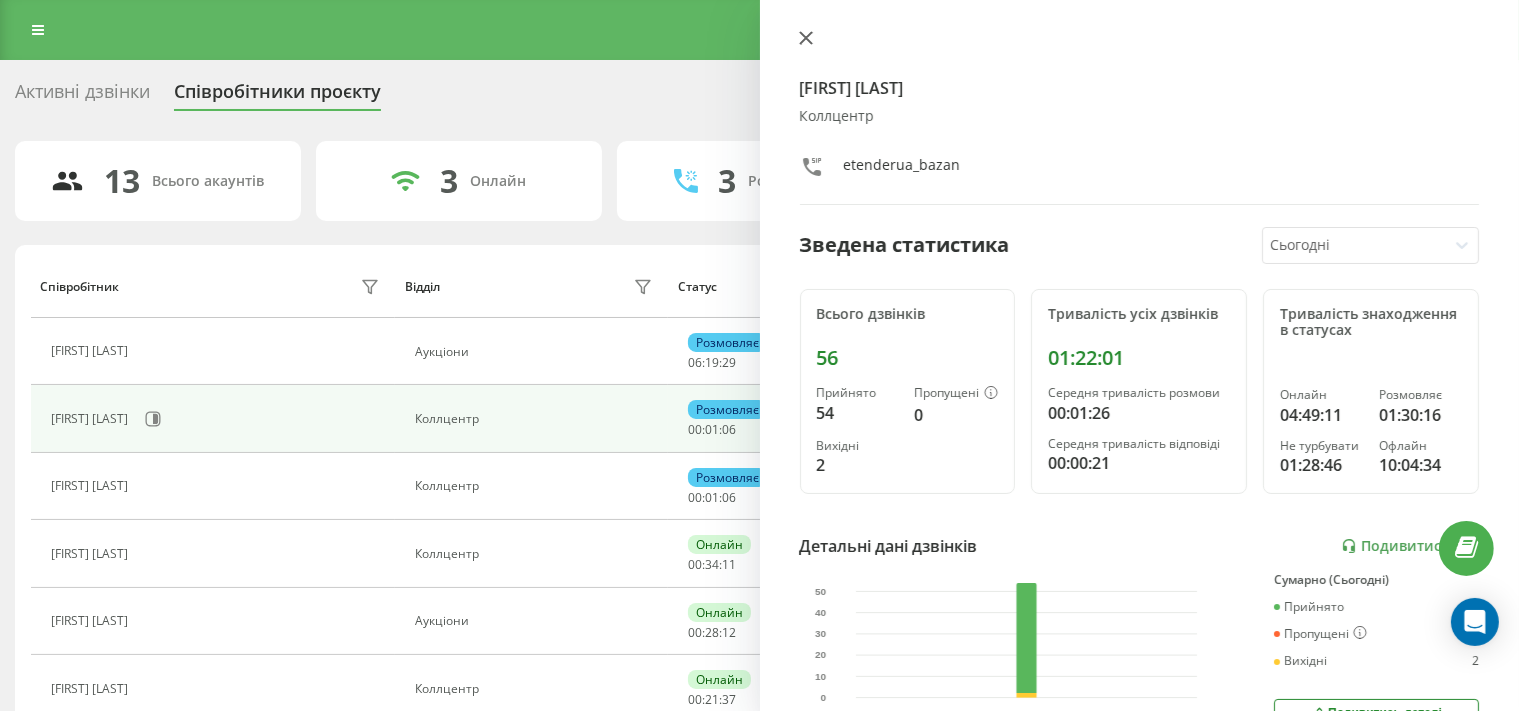 click 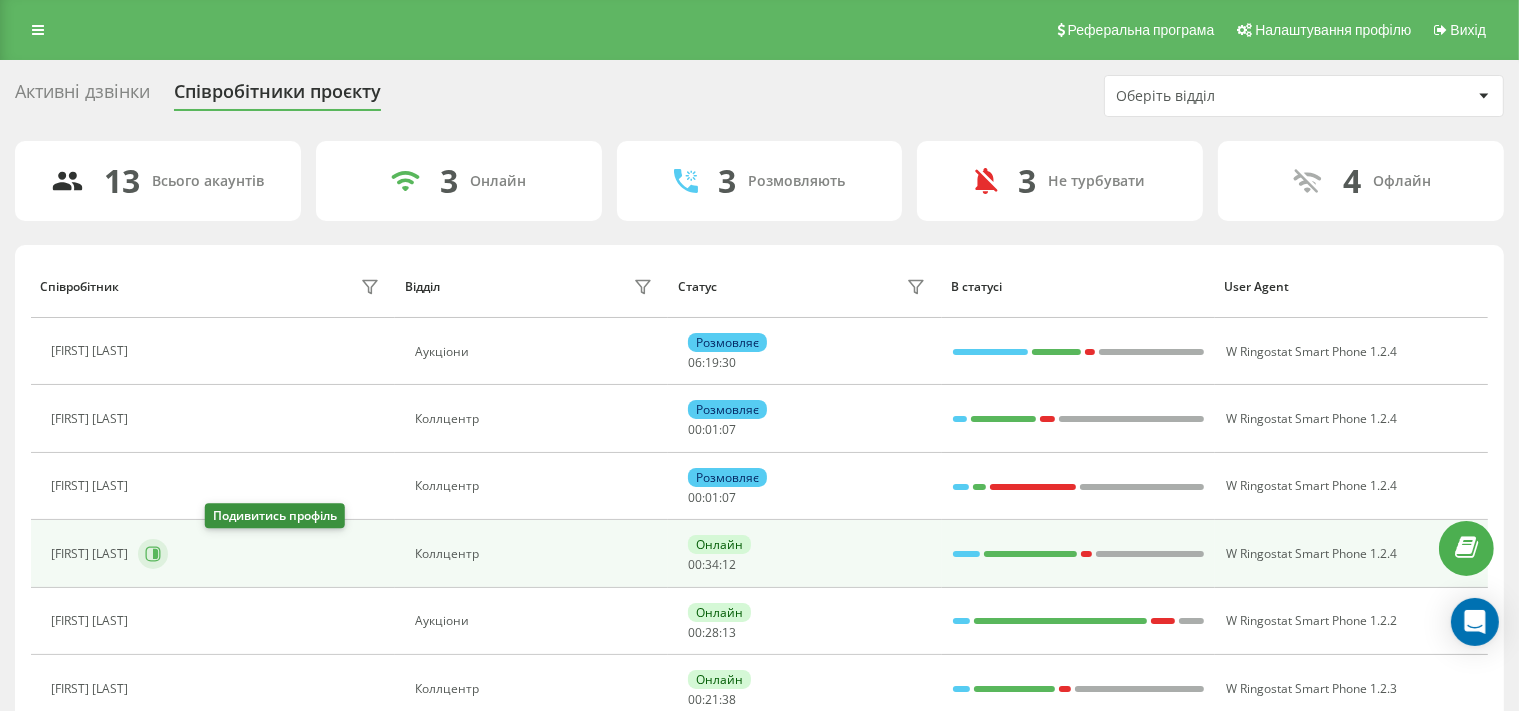 click 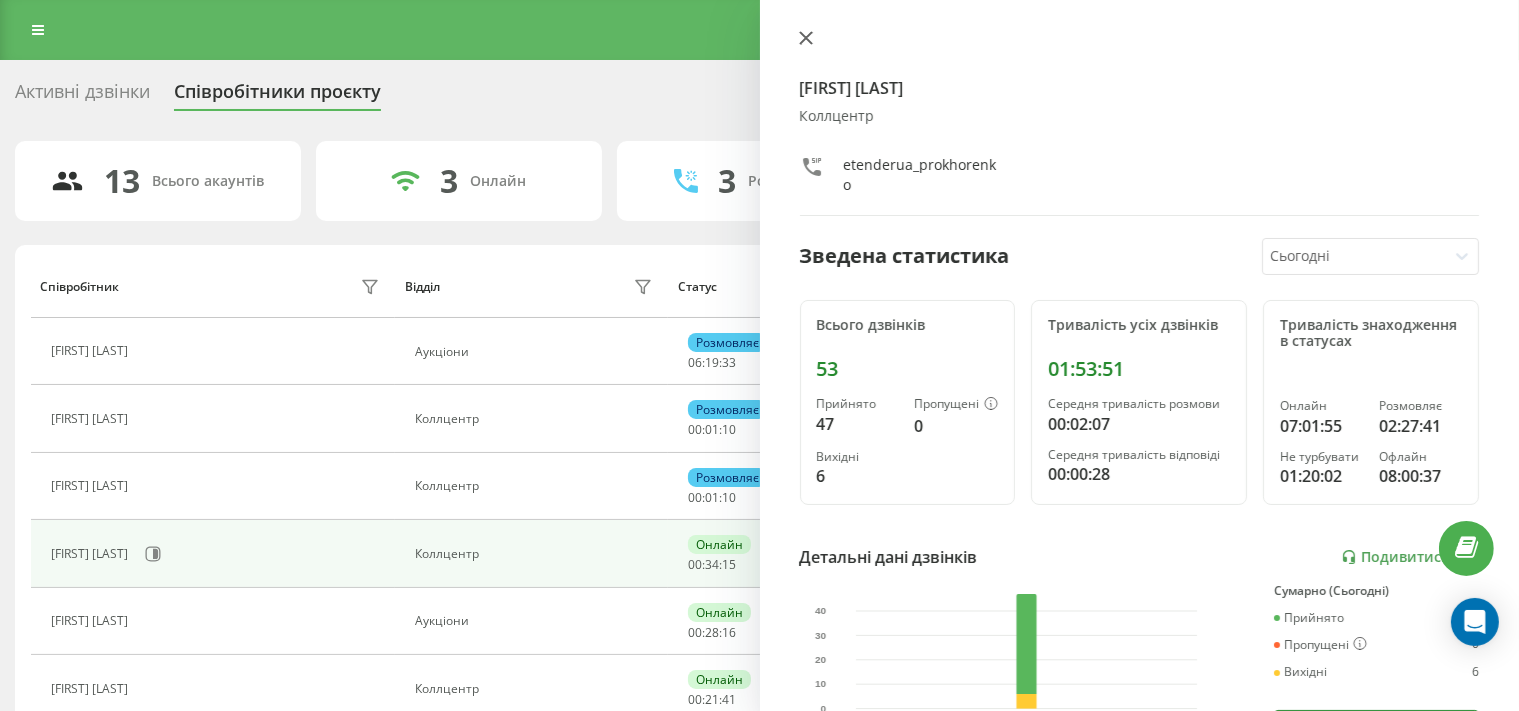 click 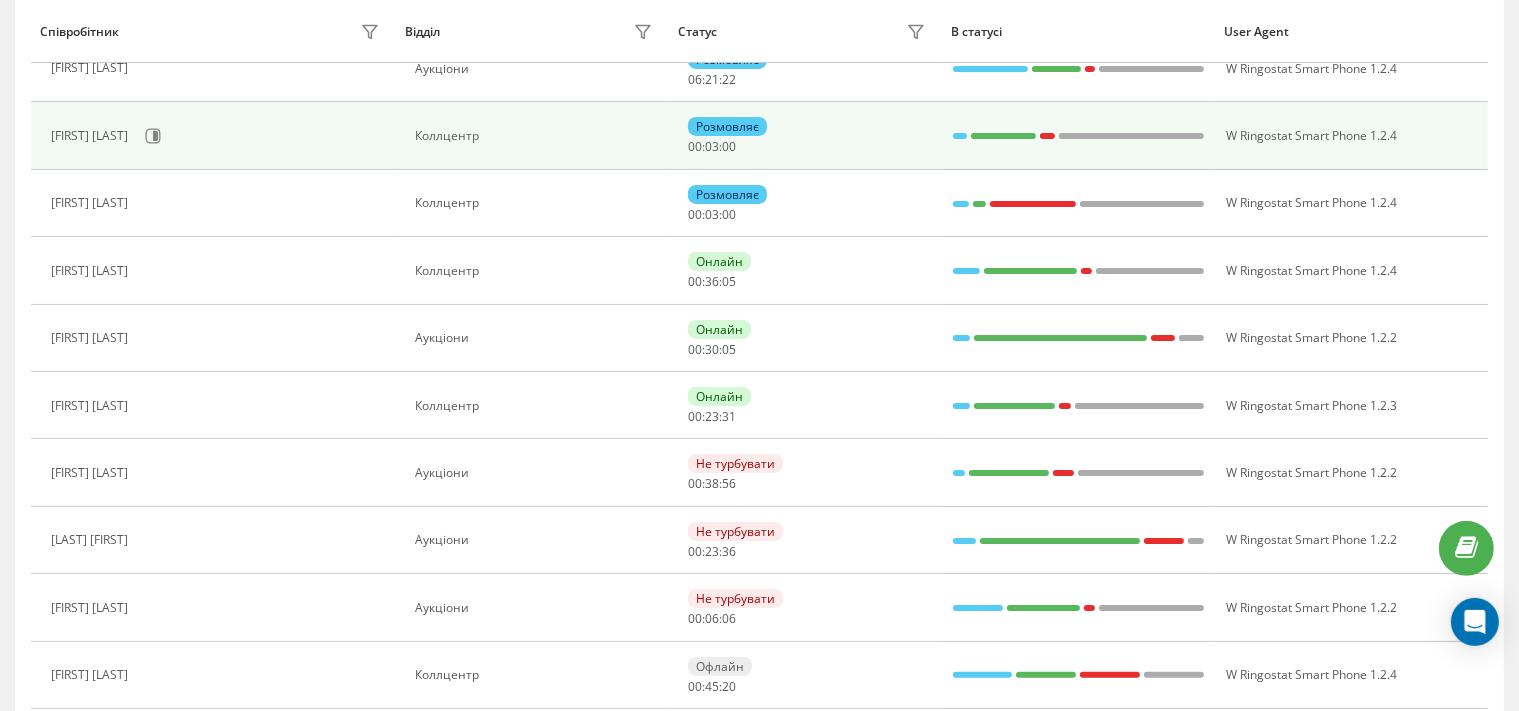 scroll, scrollTop: 316, scrollLeft: 0, axis: vertical 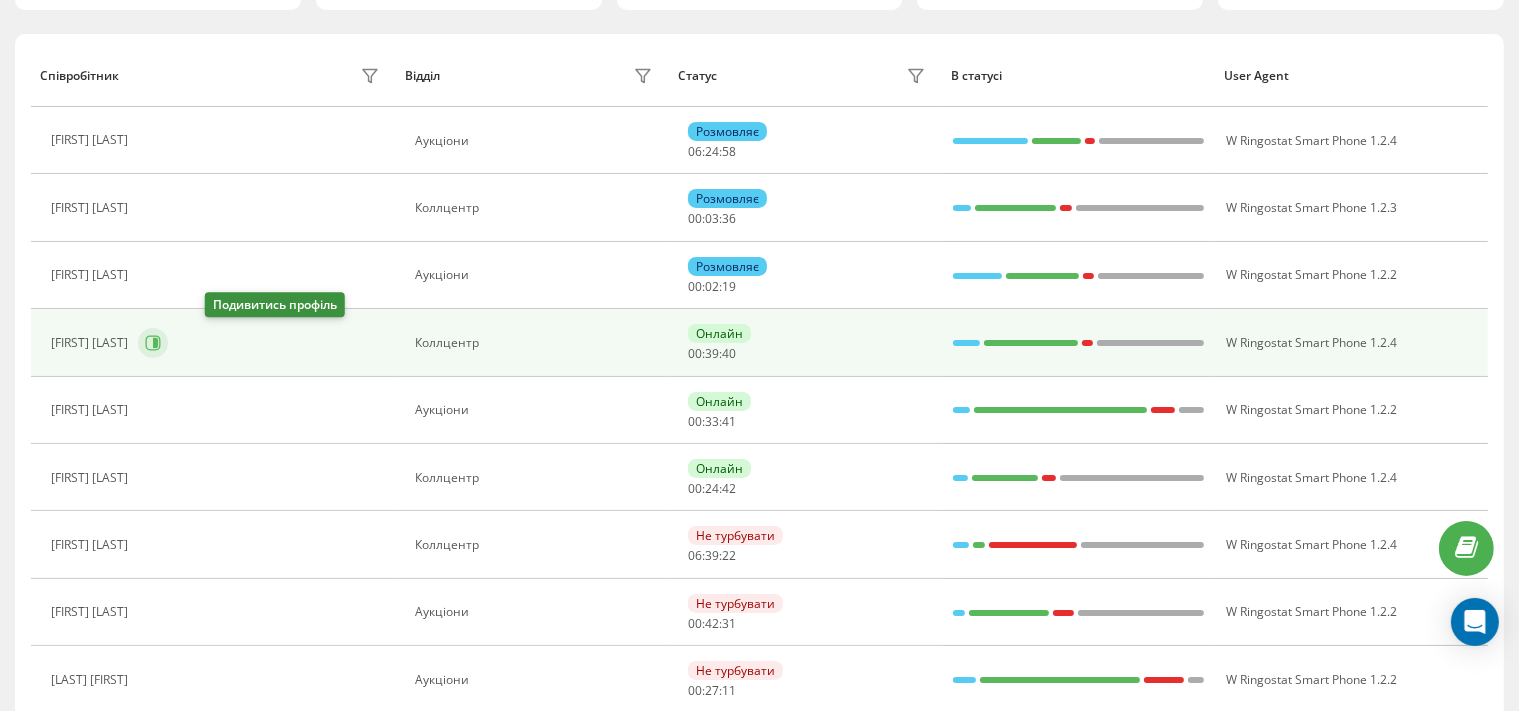 click at bounding box center [153, 343] 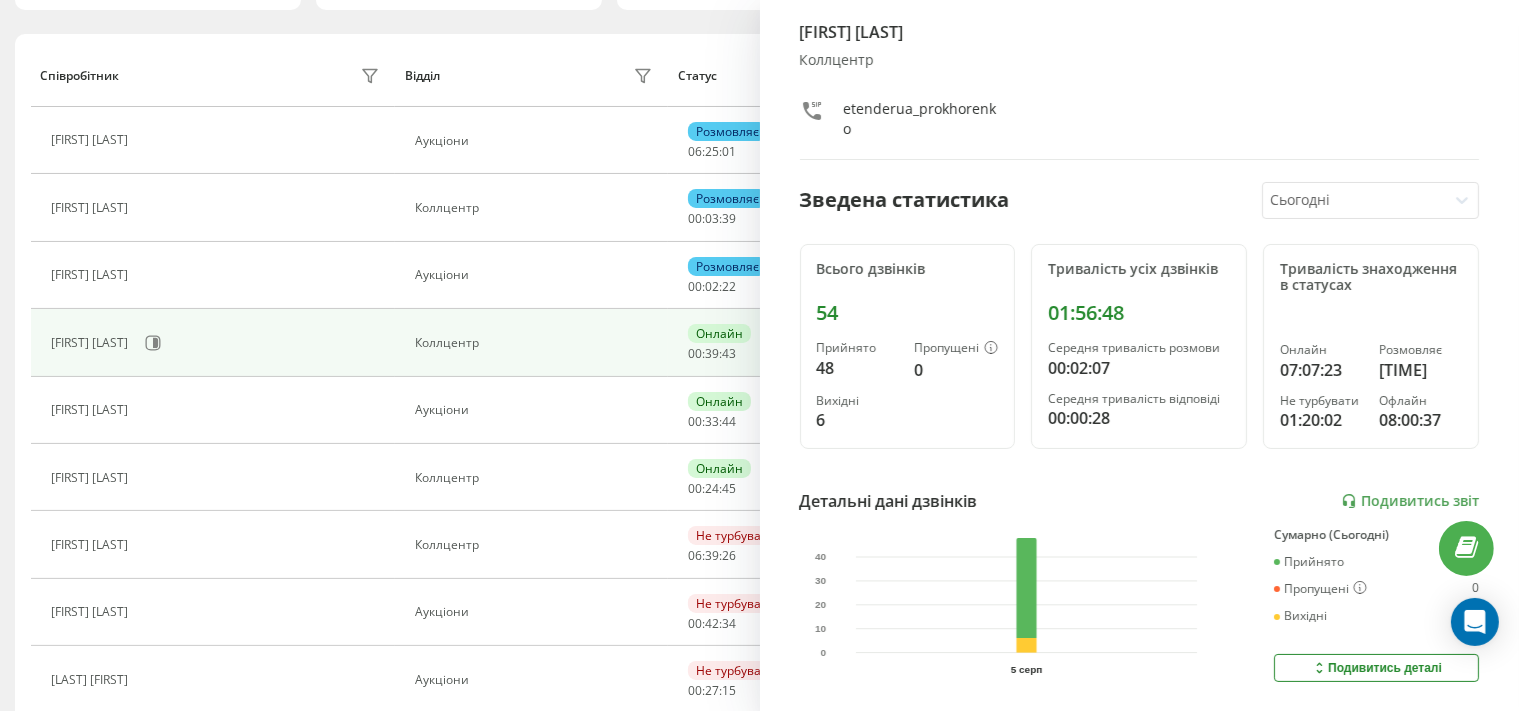 scroll, scrollTop: 0, scrollLeft: 0, axis: both 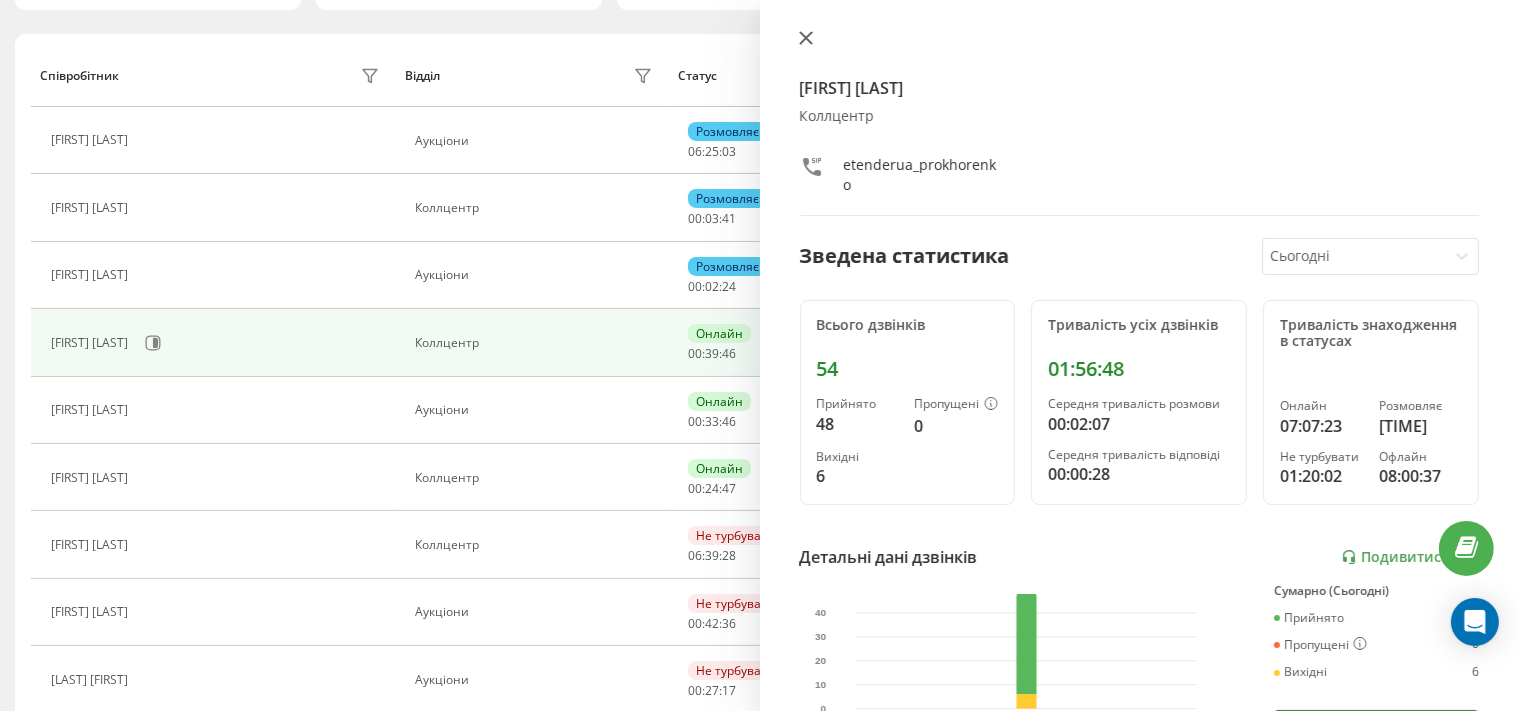 click 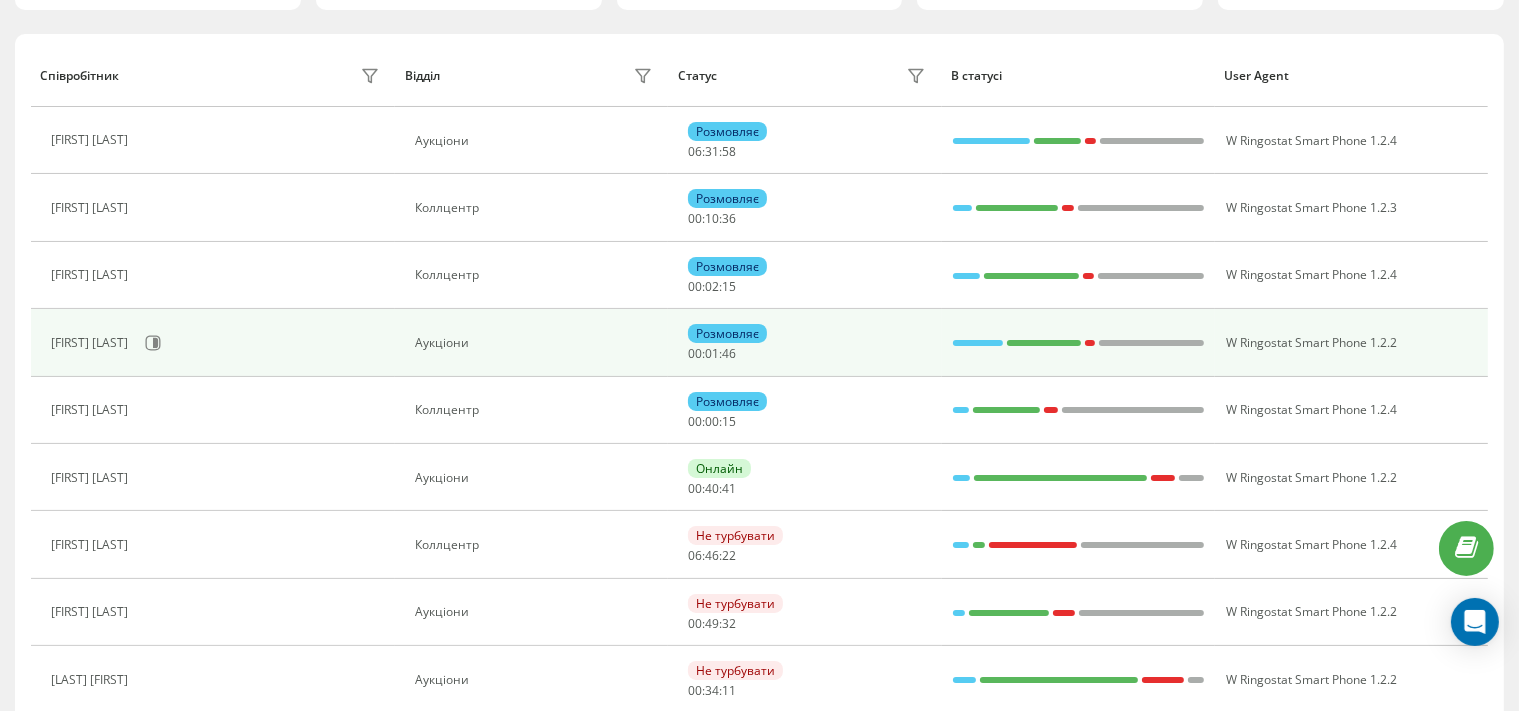scroll, scrollTop: 0, scrollLeft: 0, axis: both 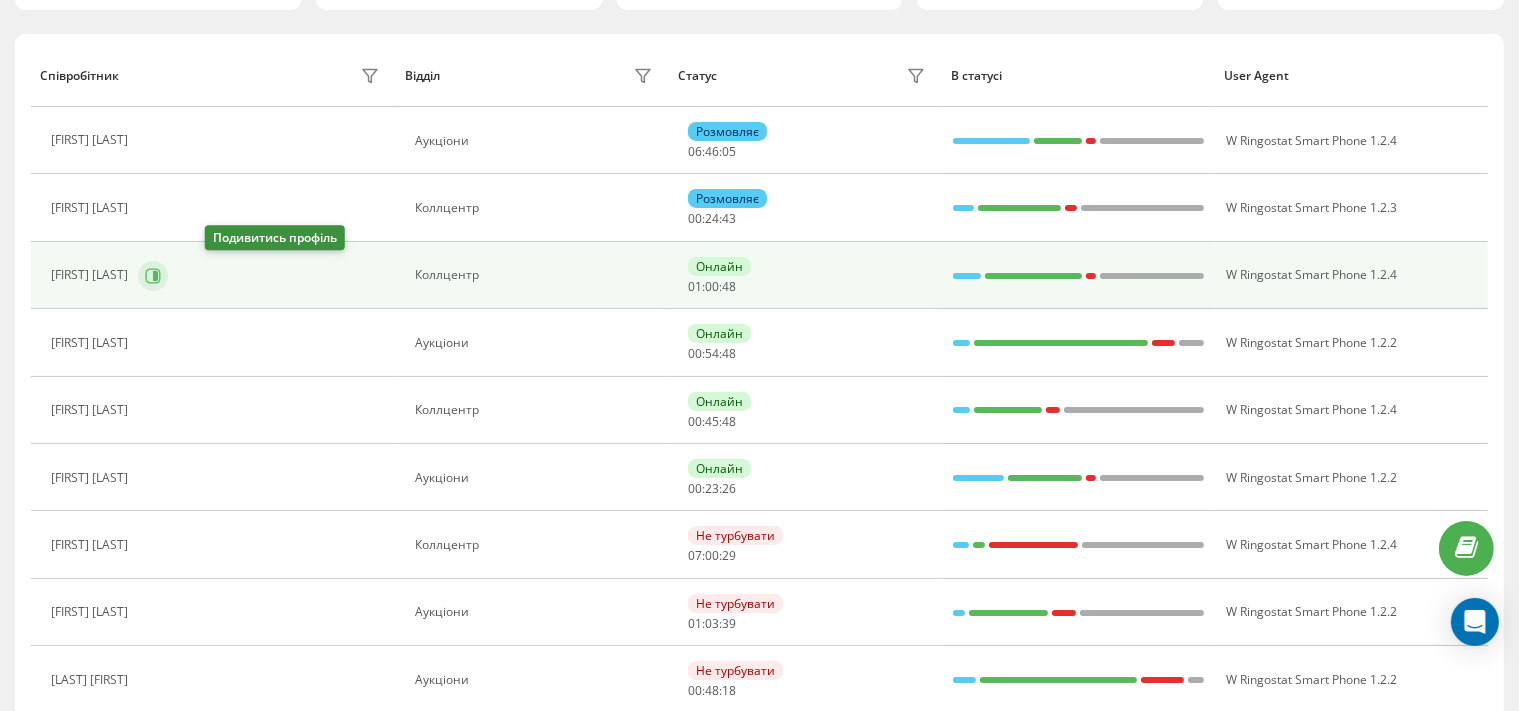 click 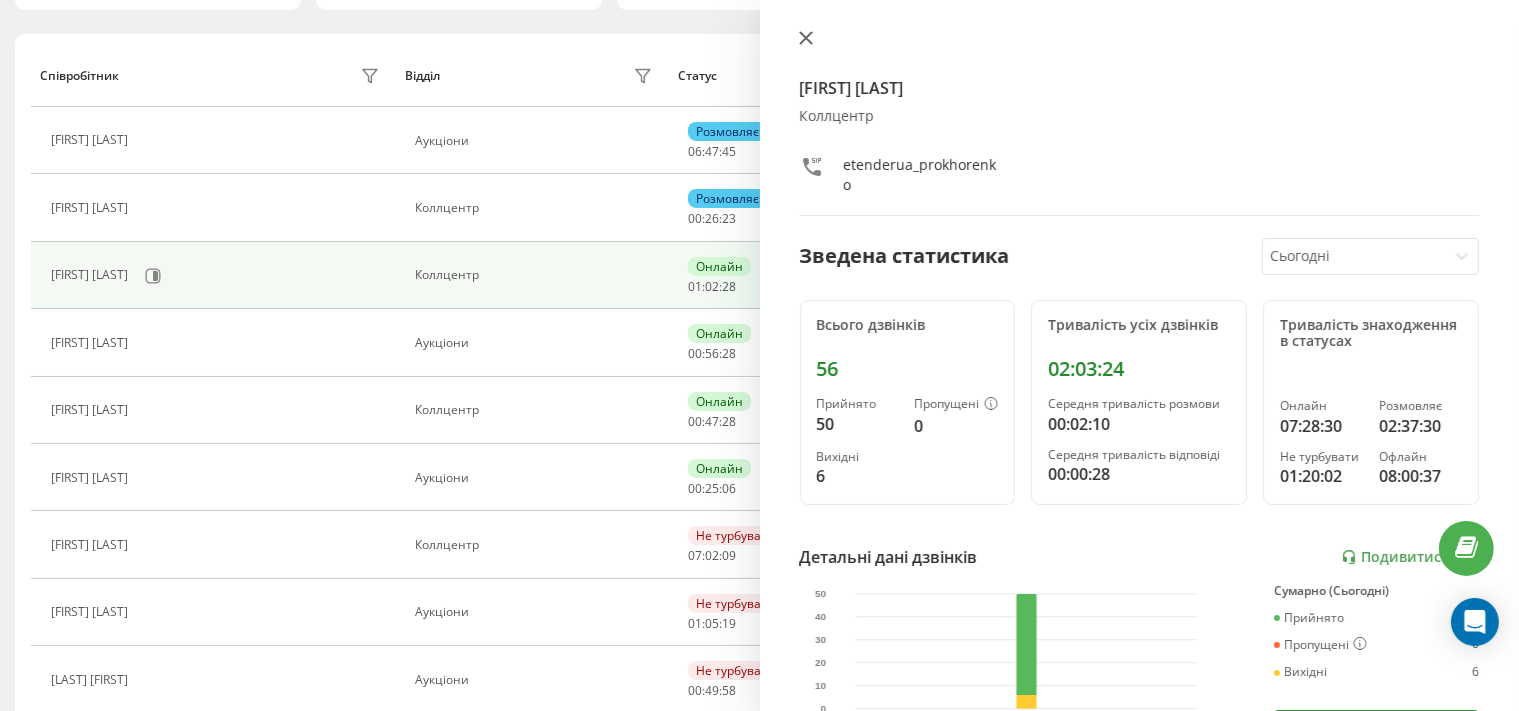 click 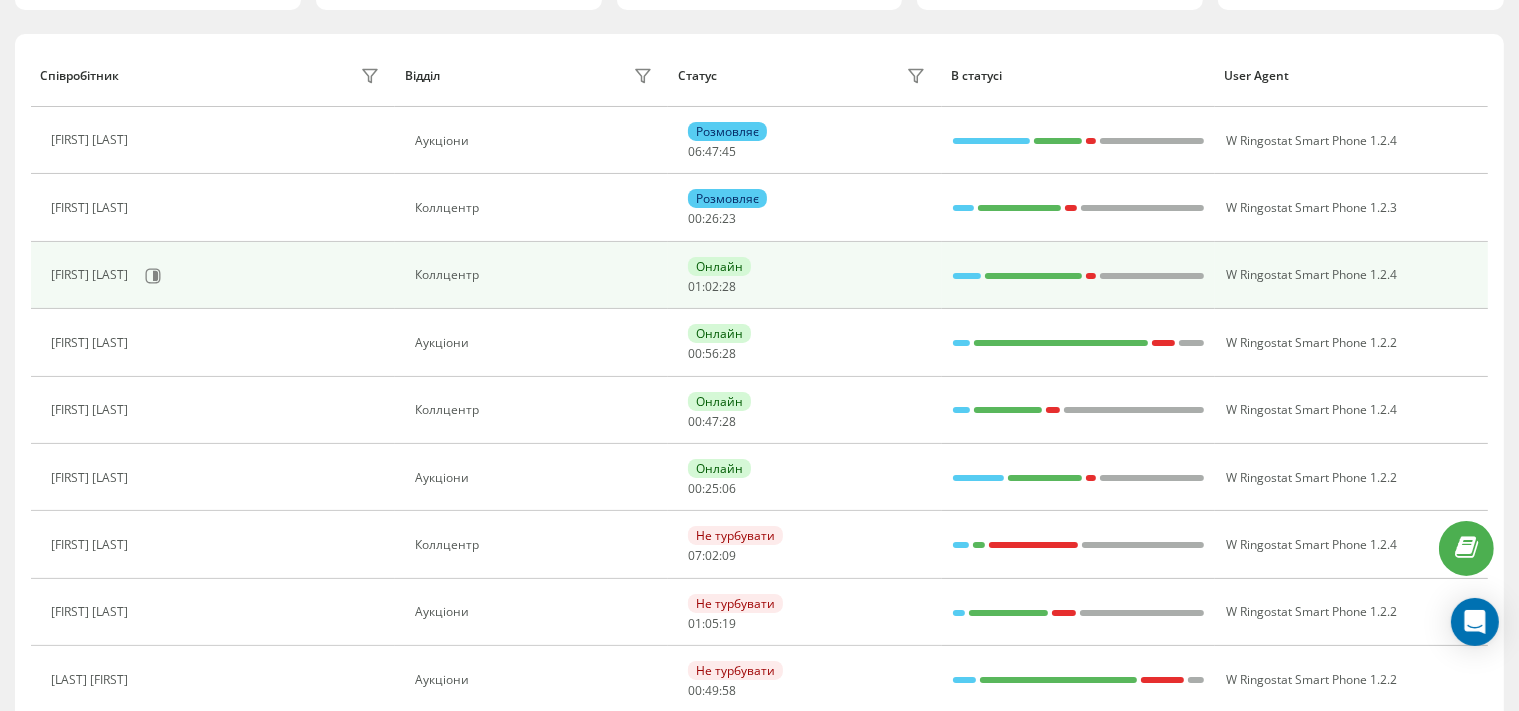 scroll, scrollTop: 0, scrollLeft: 0, axis: both 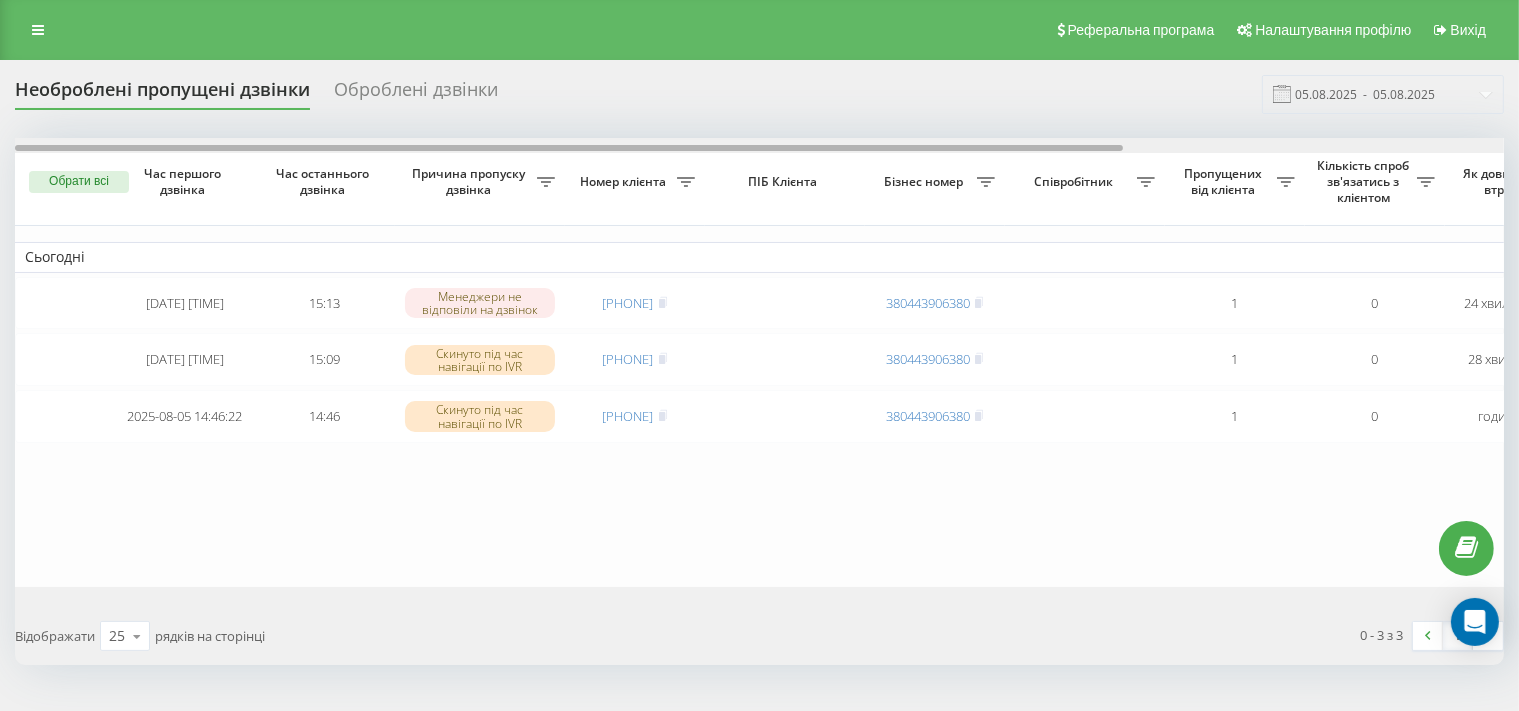 drag, startPoint x: 739, startPoint y: 146, endPoint x: 305, endPoint y: 158, distance: 434.16586 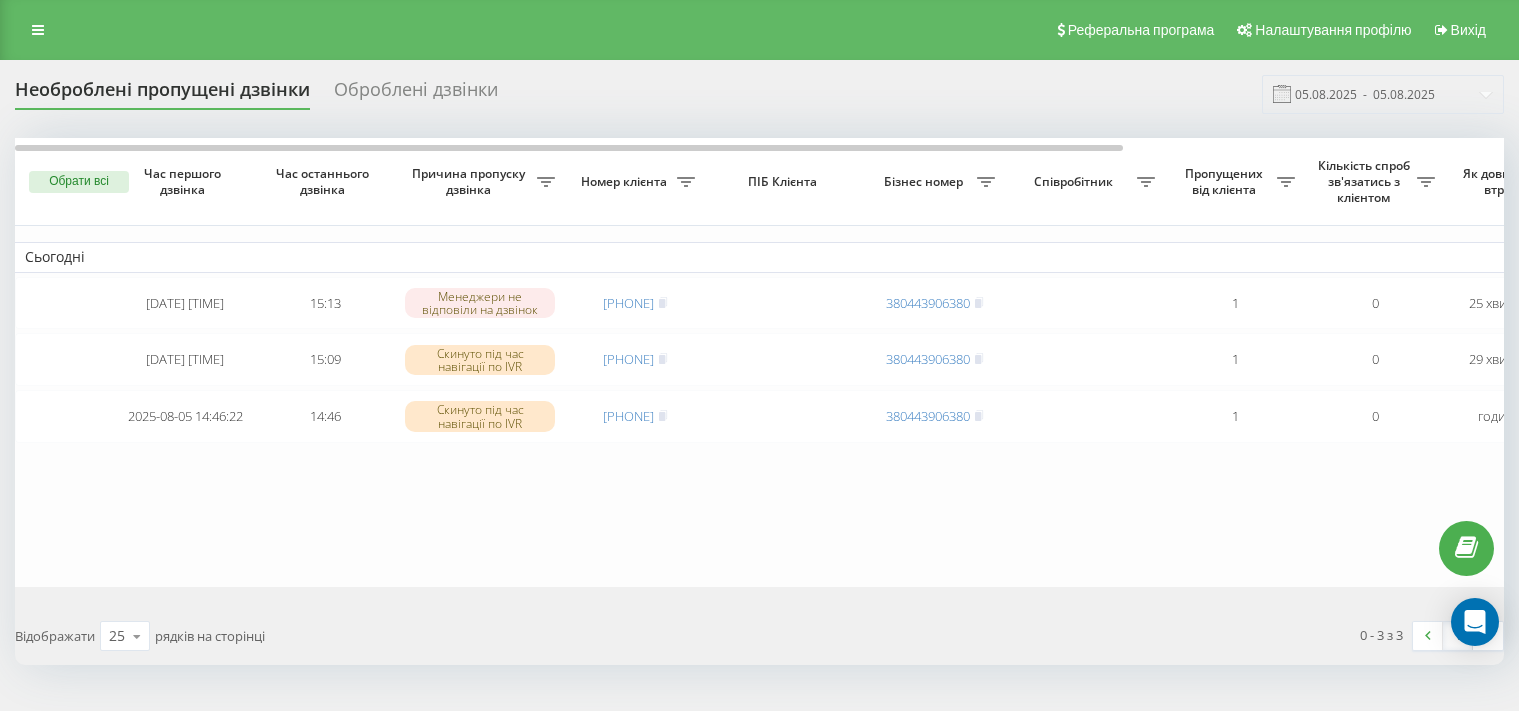 scroll, scrollTop: 0, scrollLeft: 0, axis: both 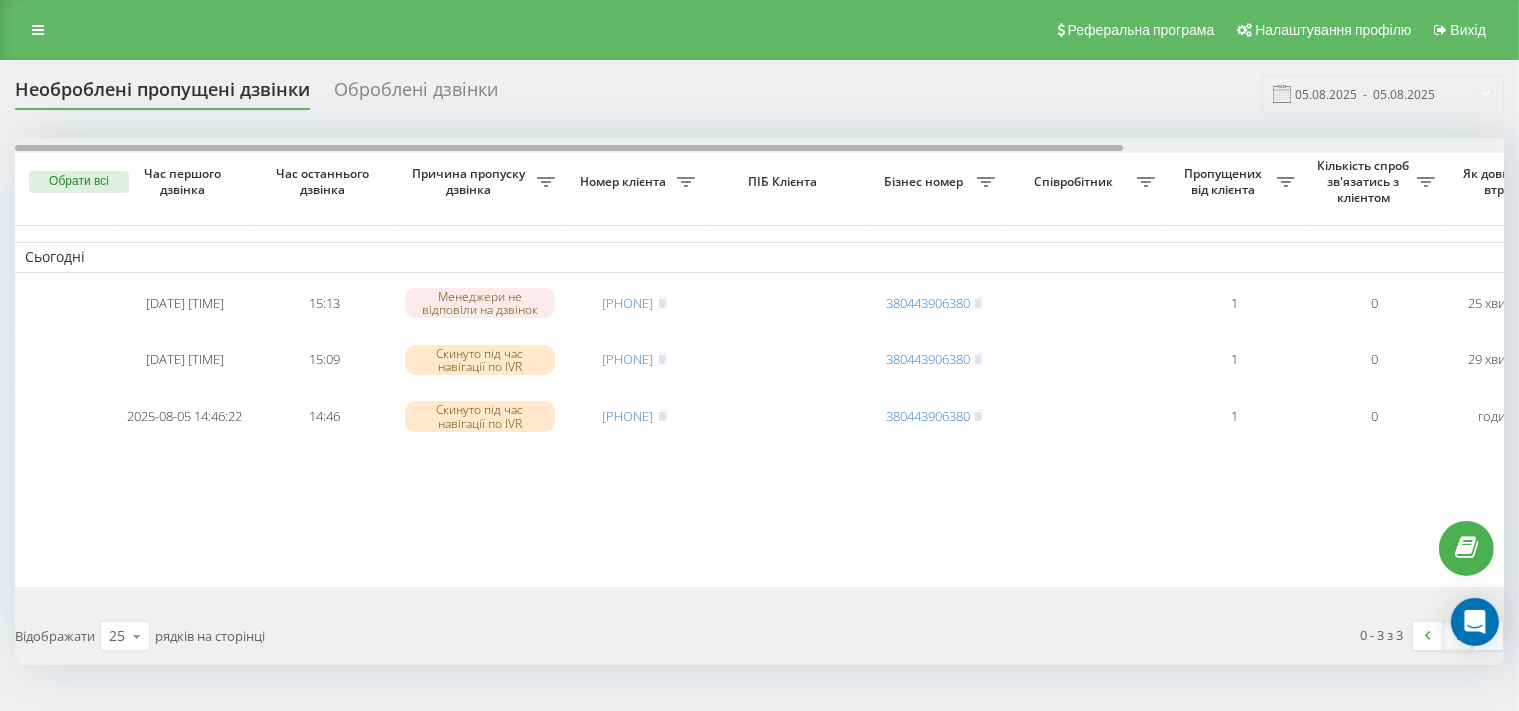 drag, startPoint x: 603, startPoint y: 149, endPoint x: 364, endPoint y: 176, distance: 240.52026 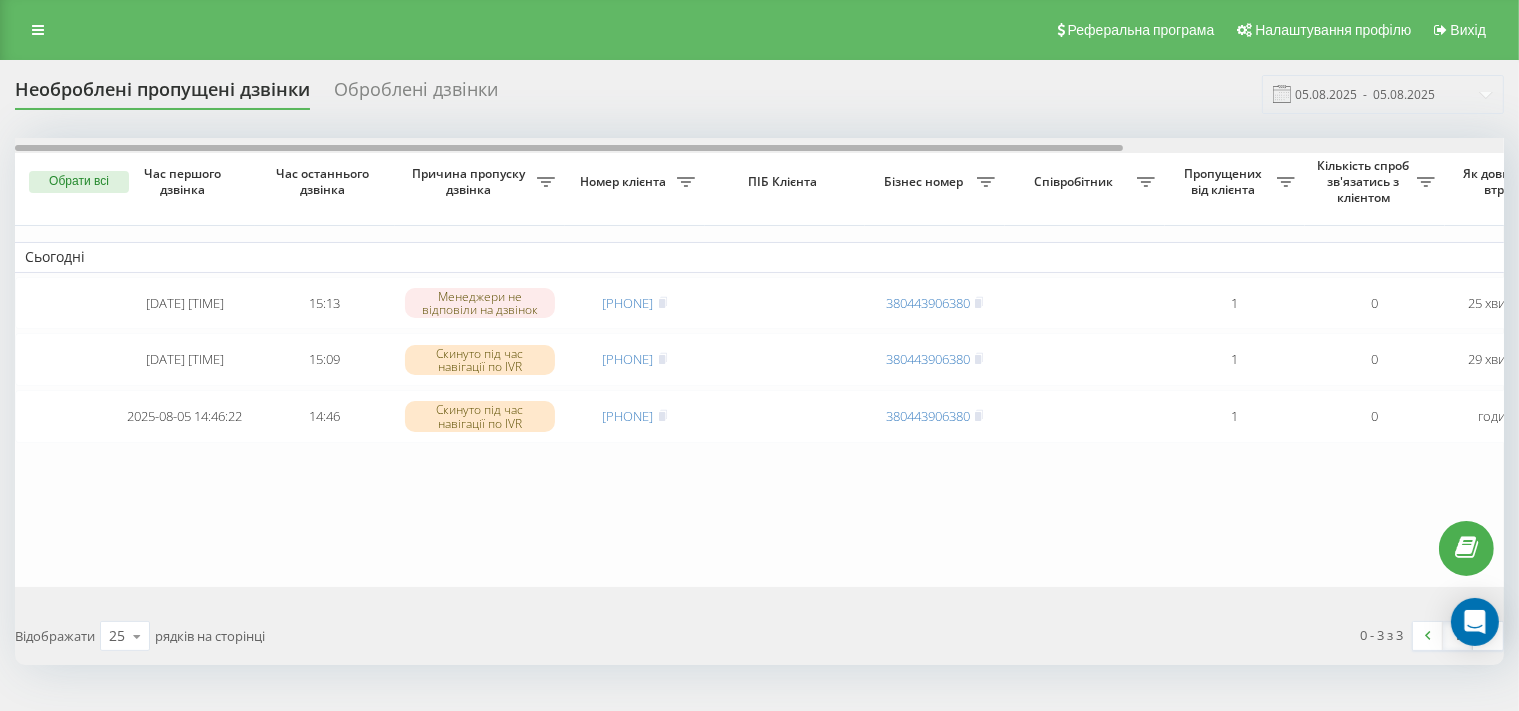 click on "Обрати всі Час першого дзвінка Час останнього дзвінка Причина пропуску дзвінка Номер клієнта ПІБ Клієнта Бізнес номер Співробітник Пропущених від клієнта Кількість спроб зв'язатись з клієнтом Як довго дзвінок втрачено Назва схеми переадресації Коментар до дзвінка Сьогодні 2025-08-05 15:13:51 15:13 Менеджери не відповіли на дзвінок 380509962005 380443906380 1 0 25 хвилин тому IVR Аукціони Обробити Не вдалося зв'язатися Зв'язався з клієнтом за допомогою іншого каналу Клієнт передзвонив сам з іншого номера Інший варіант 2025-08-05 15:09:36 15:09 Скинуто під час навігації по IVR 380963359677 380443906380" at bounding box center [759, 362] 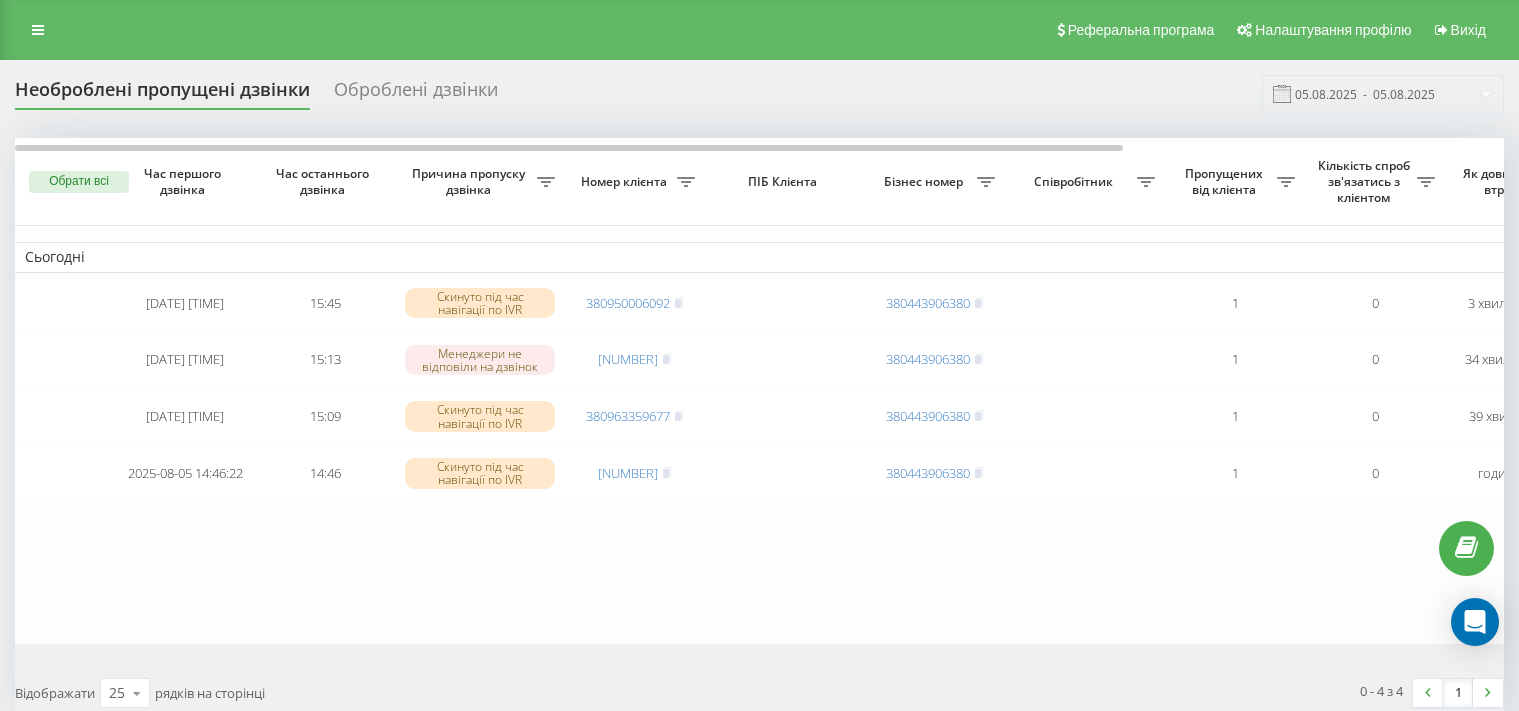 scroll, scrollTop: 0, scrollLeft: 0, axis: both 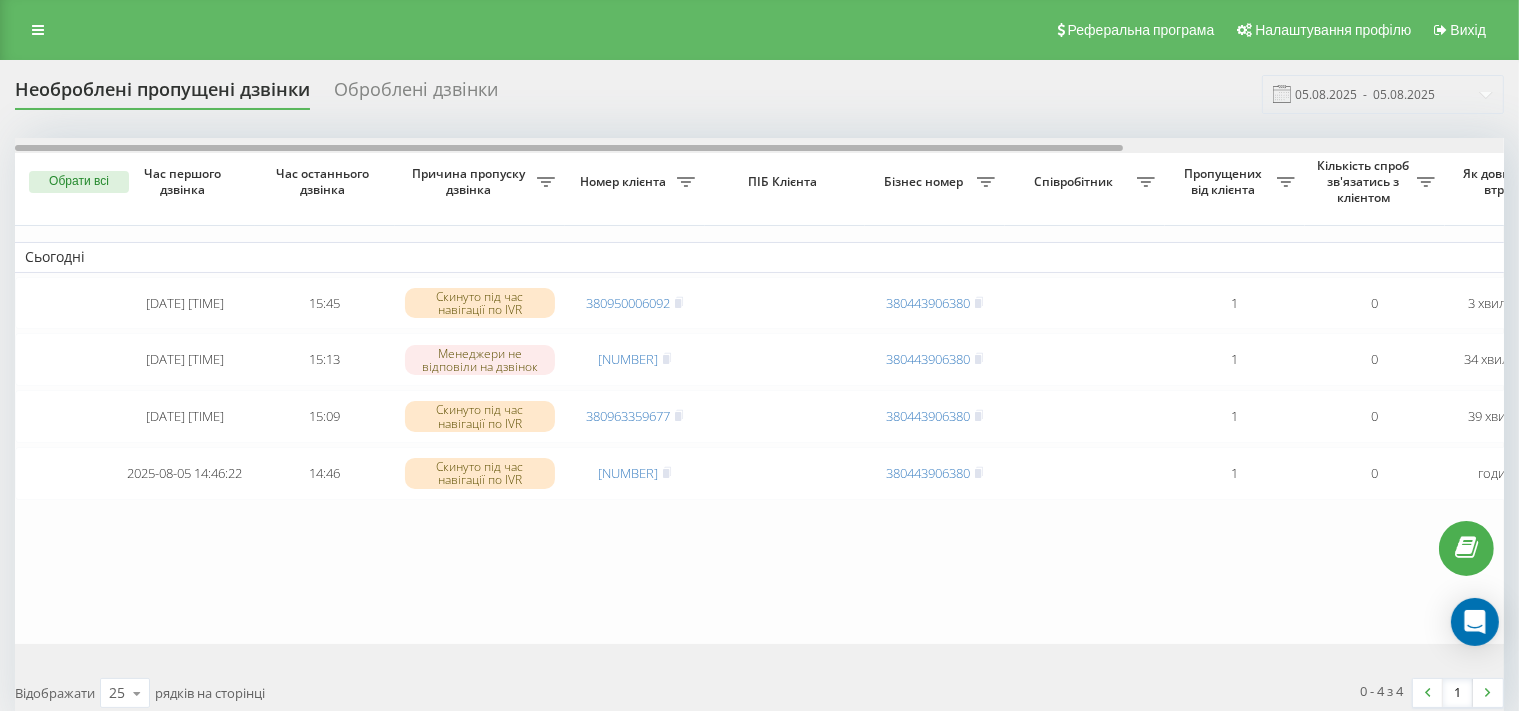 drag, startPoint x: 335, startPoint y: 148, endPoint x: 109, endPoint y: 142, distance: 226.07964 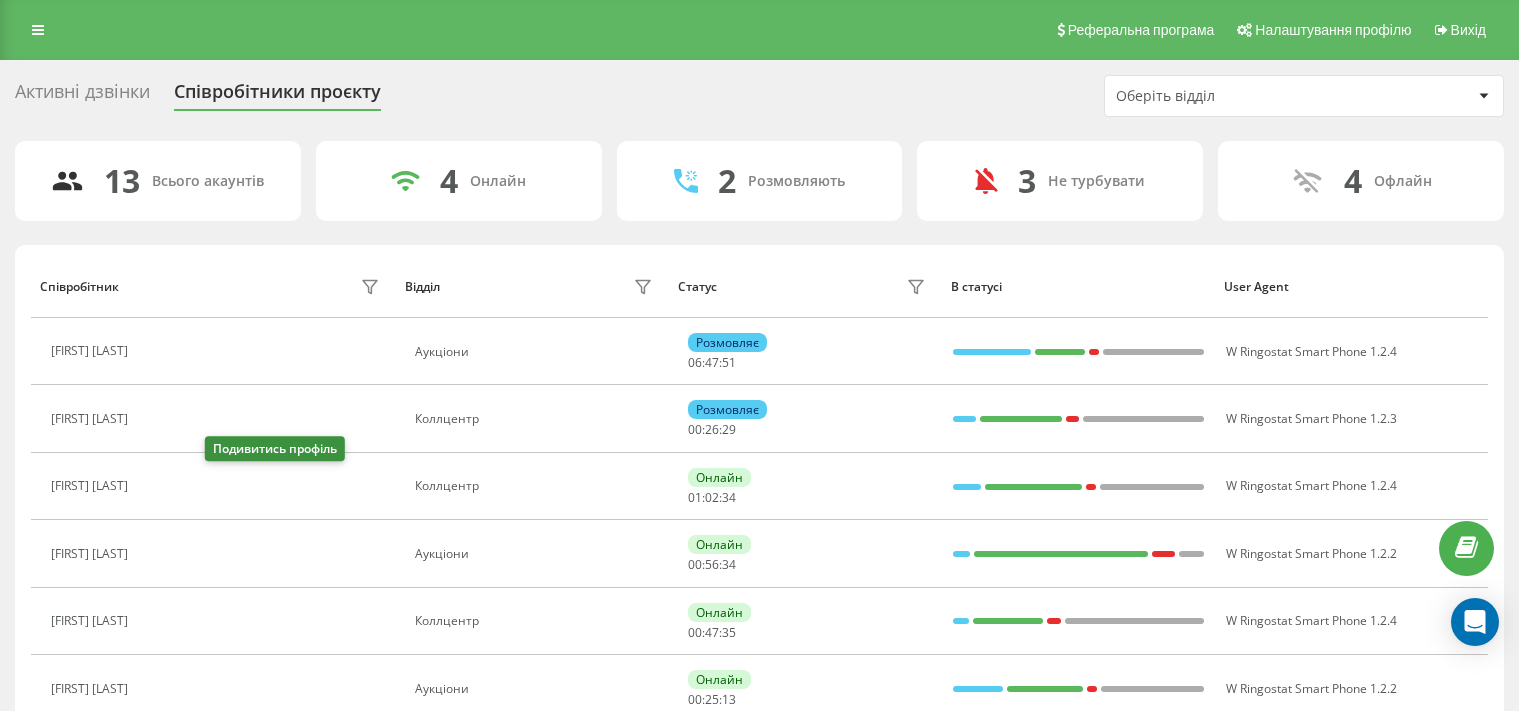 click 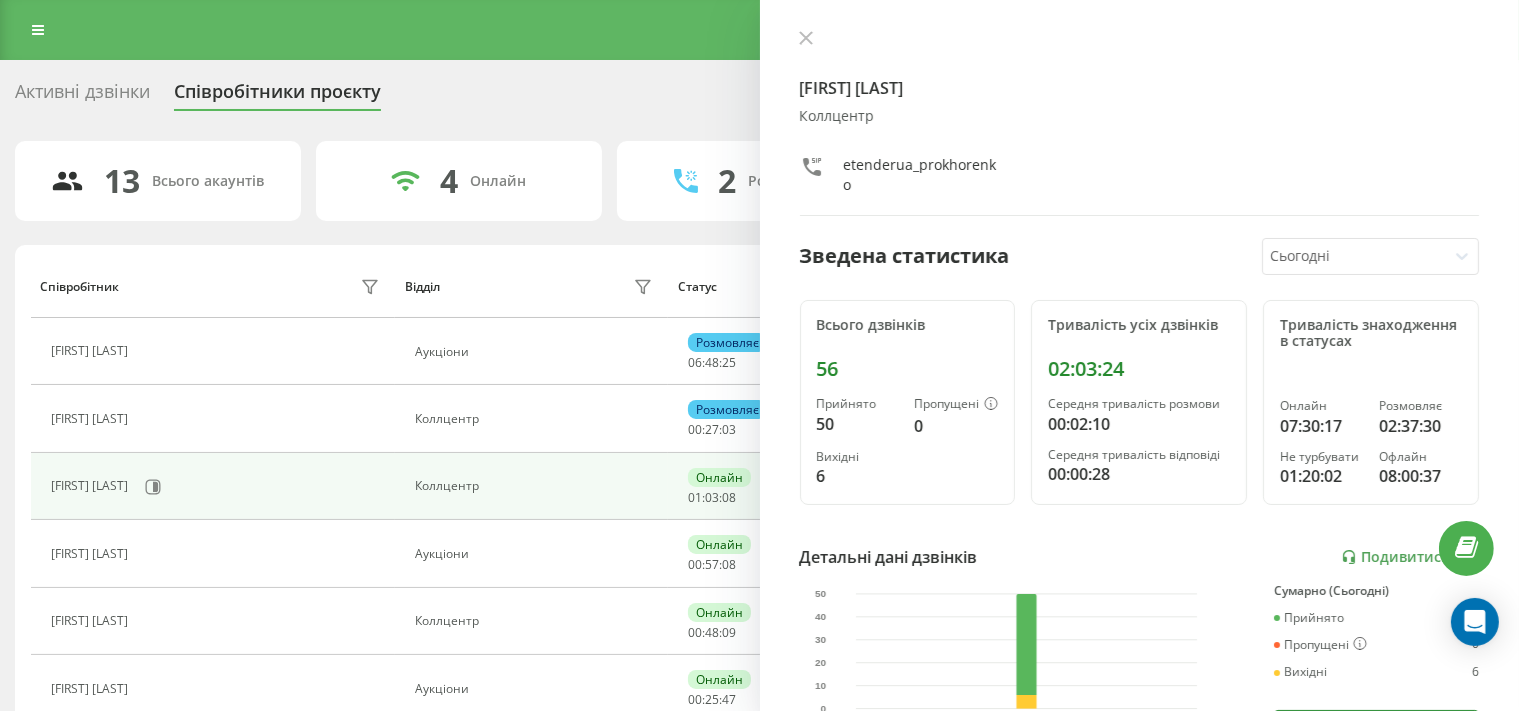 drag, startPoint x: 803, startPoint y: 37, endPoint x: 690, endPoint y: 70, distance: 117.72001 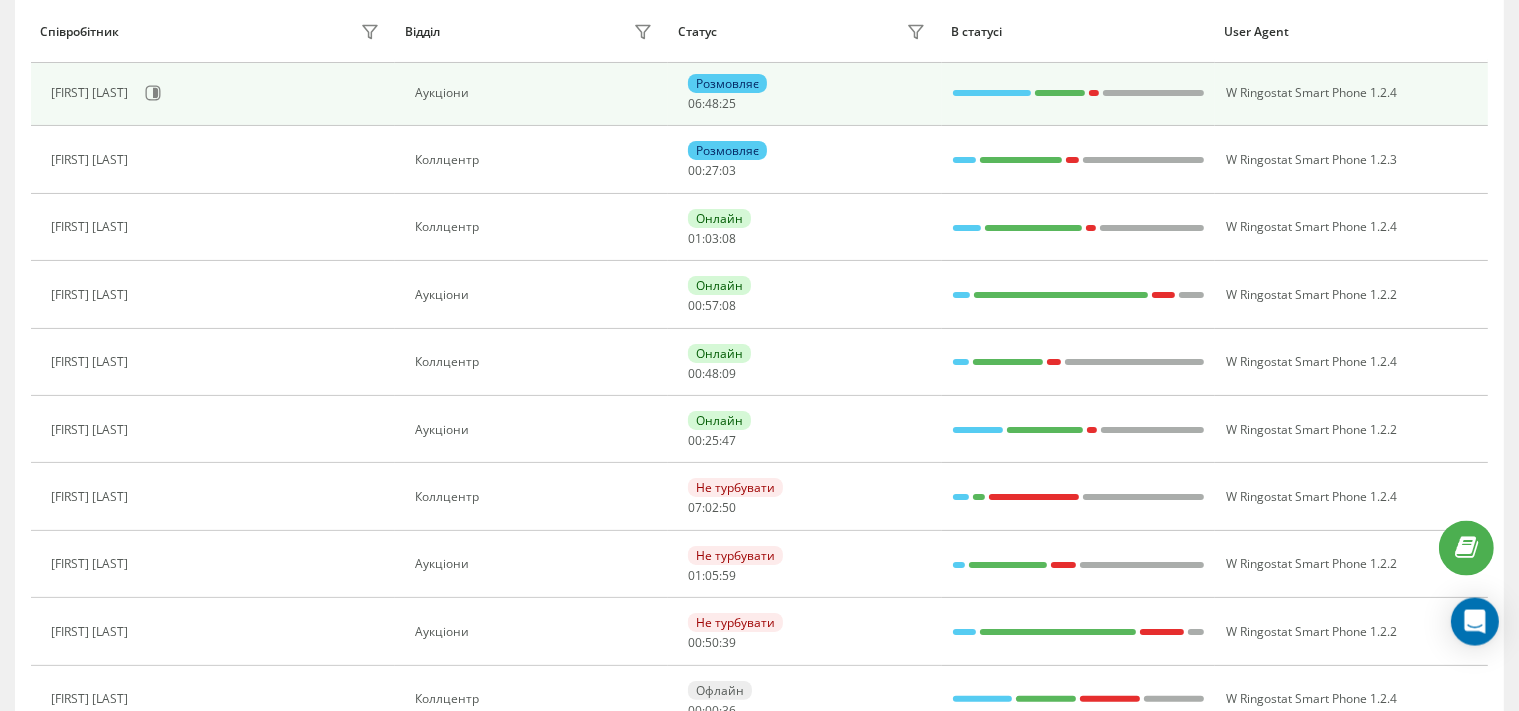 scroll, scrollTop: 316, scrollLeft: 0, axis: vertical 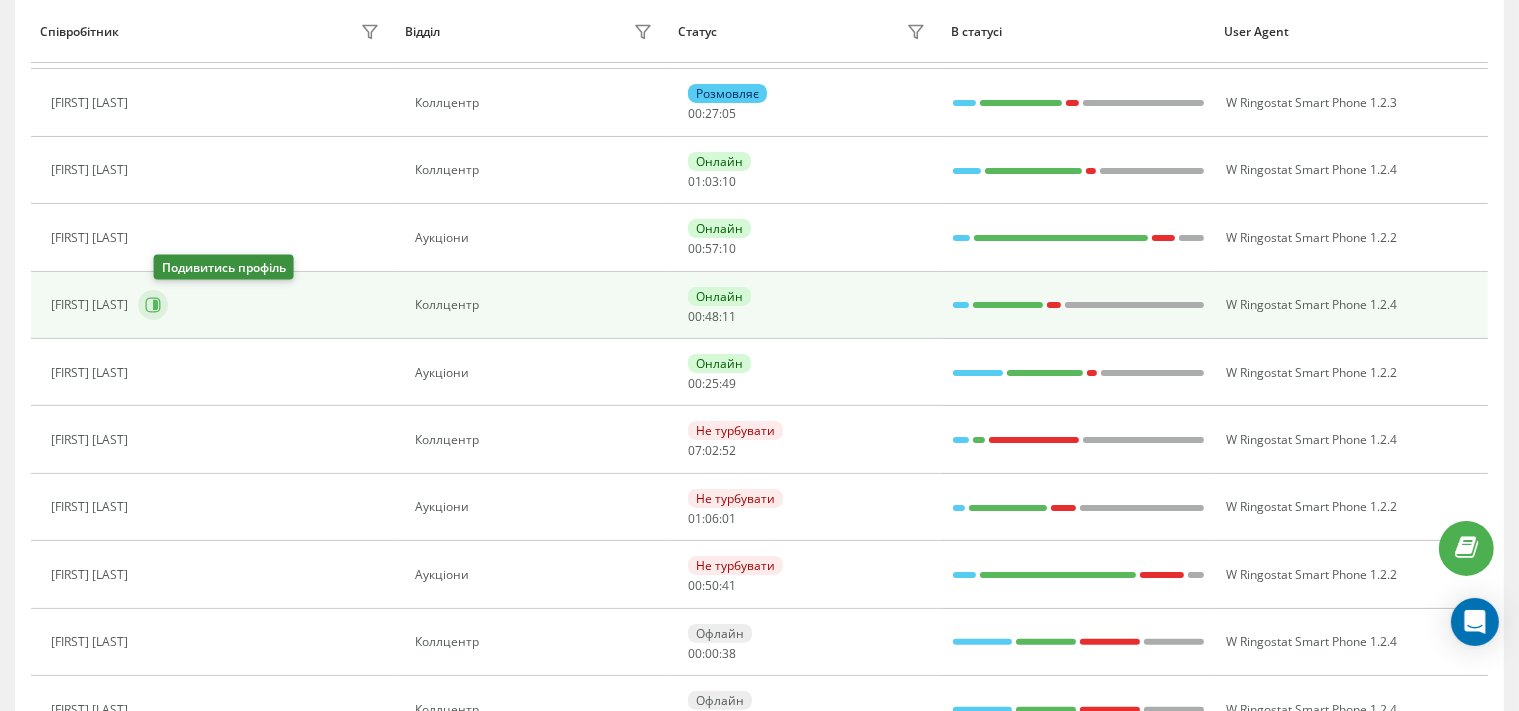 click at bounding box center (153, 305) 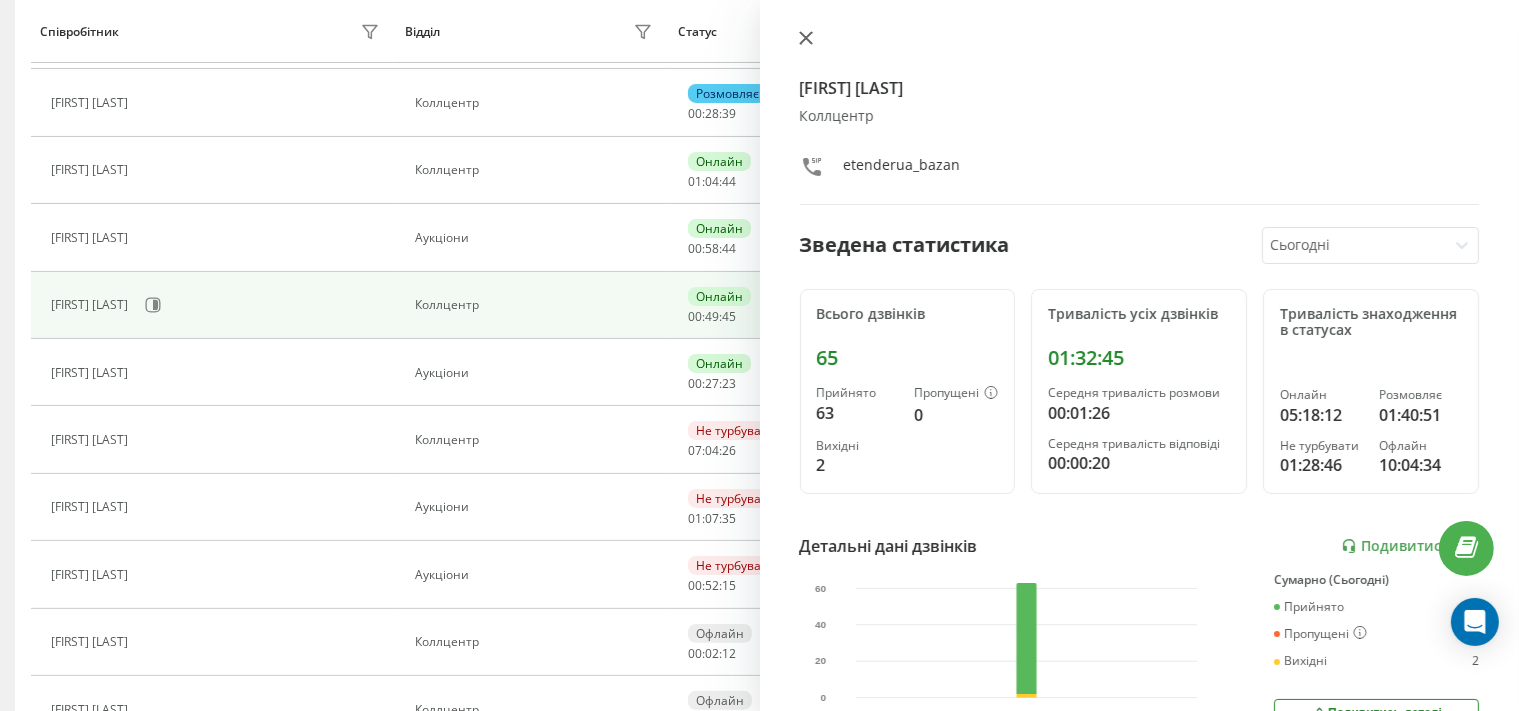 click 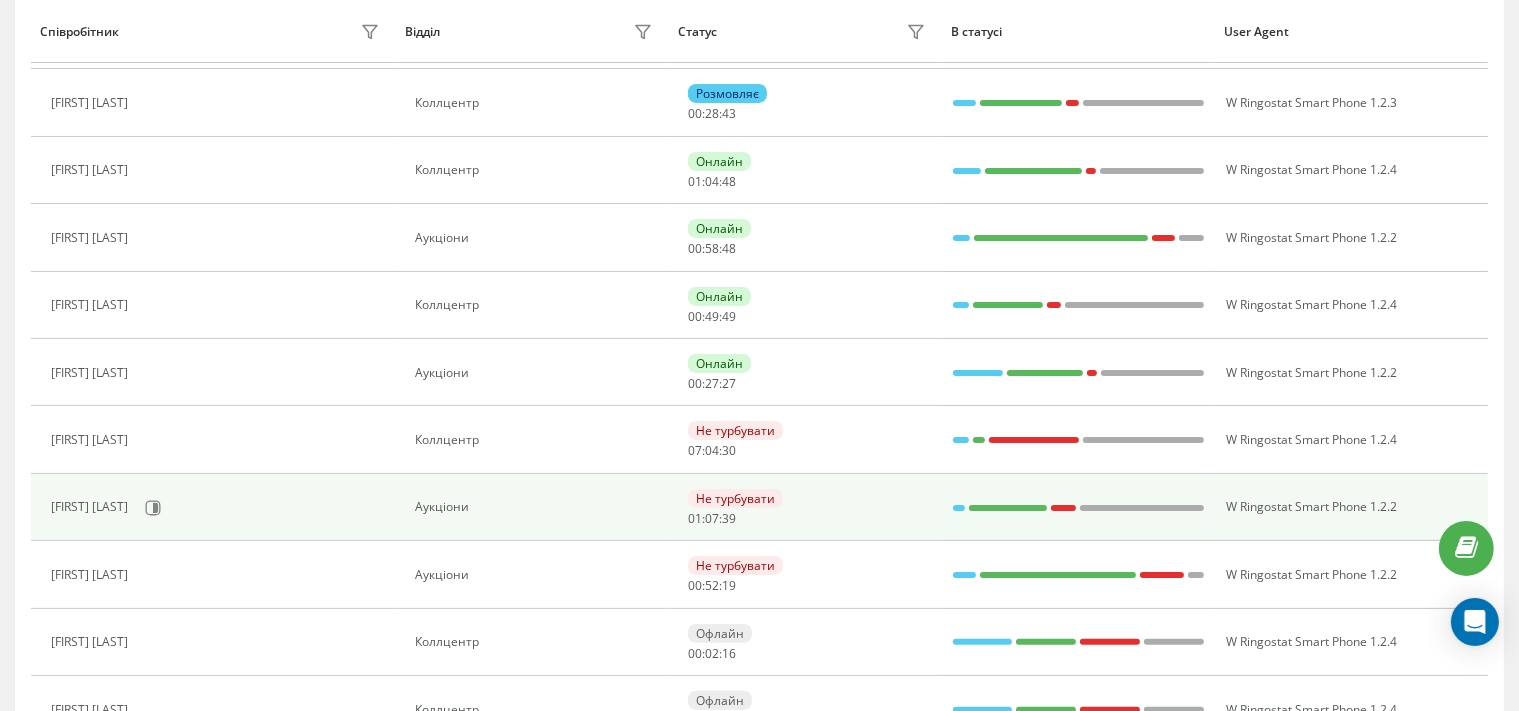 scroll, scrollTop: 105, scrollLeft: 0, axis: vertical 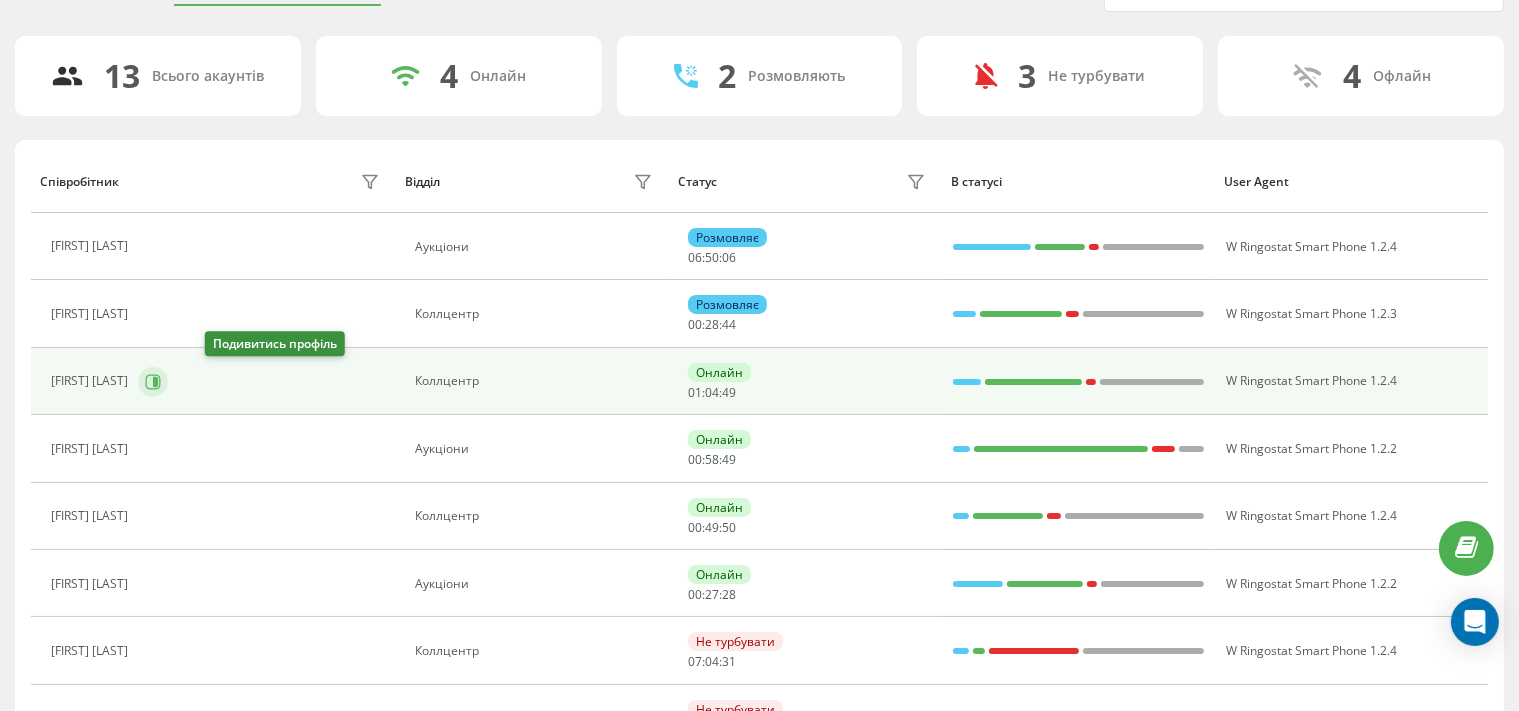 click 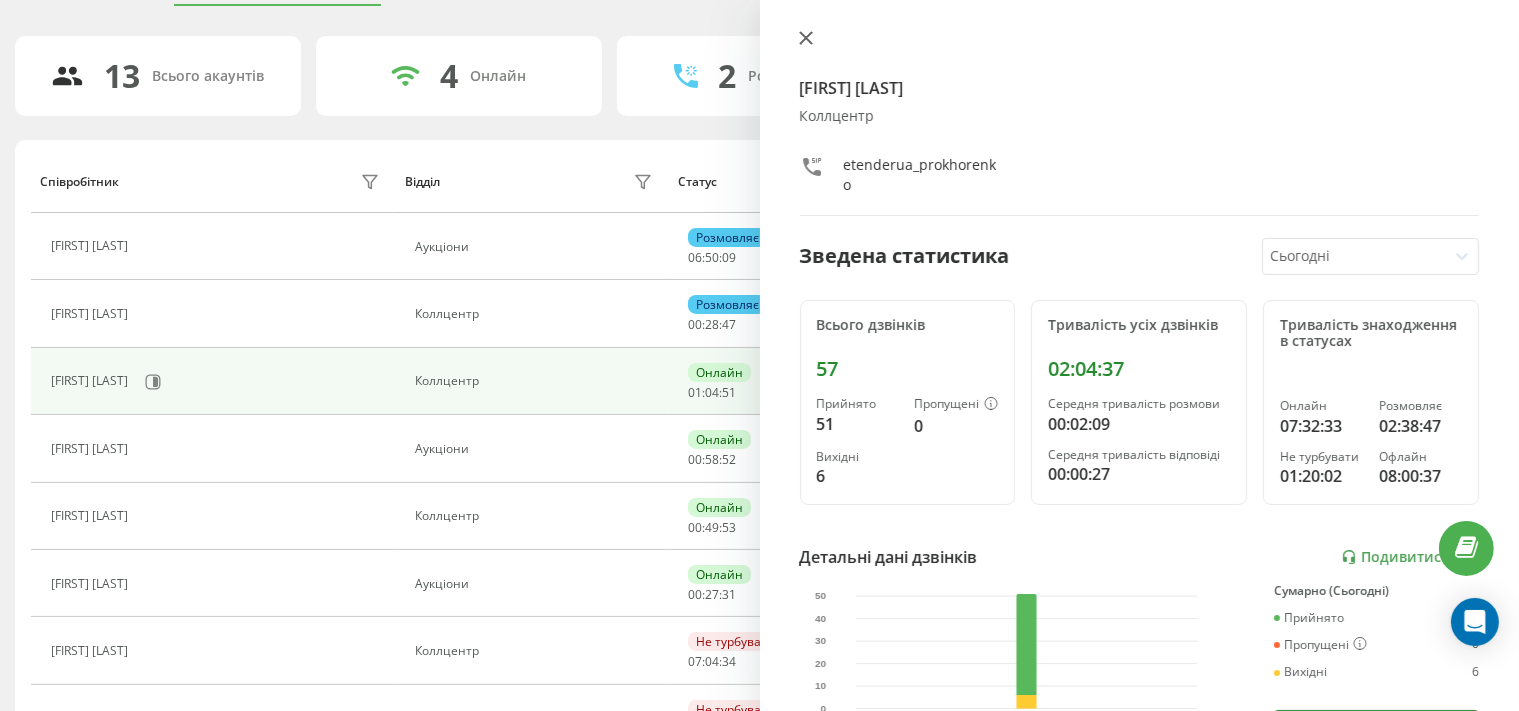 click at bounding box center (806, 39) 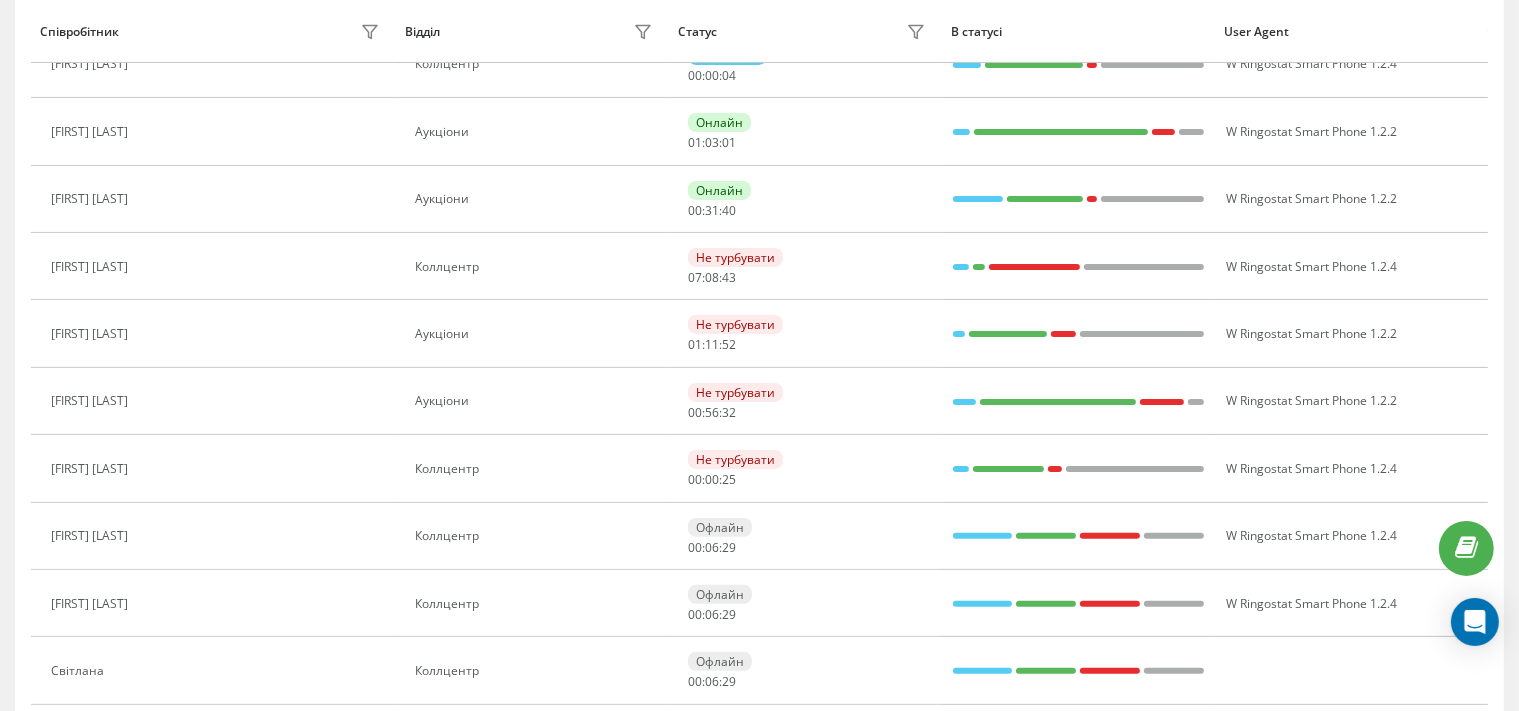 scroll, scrollTop: 0, scrollLeft: 0, axis: both 